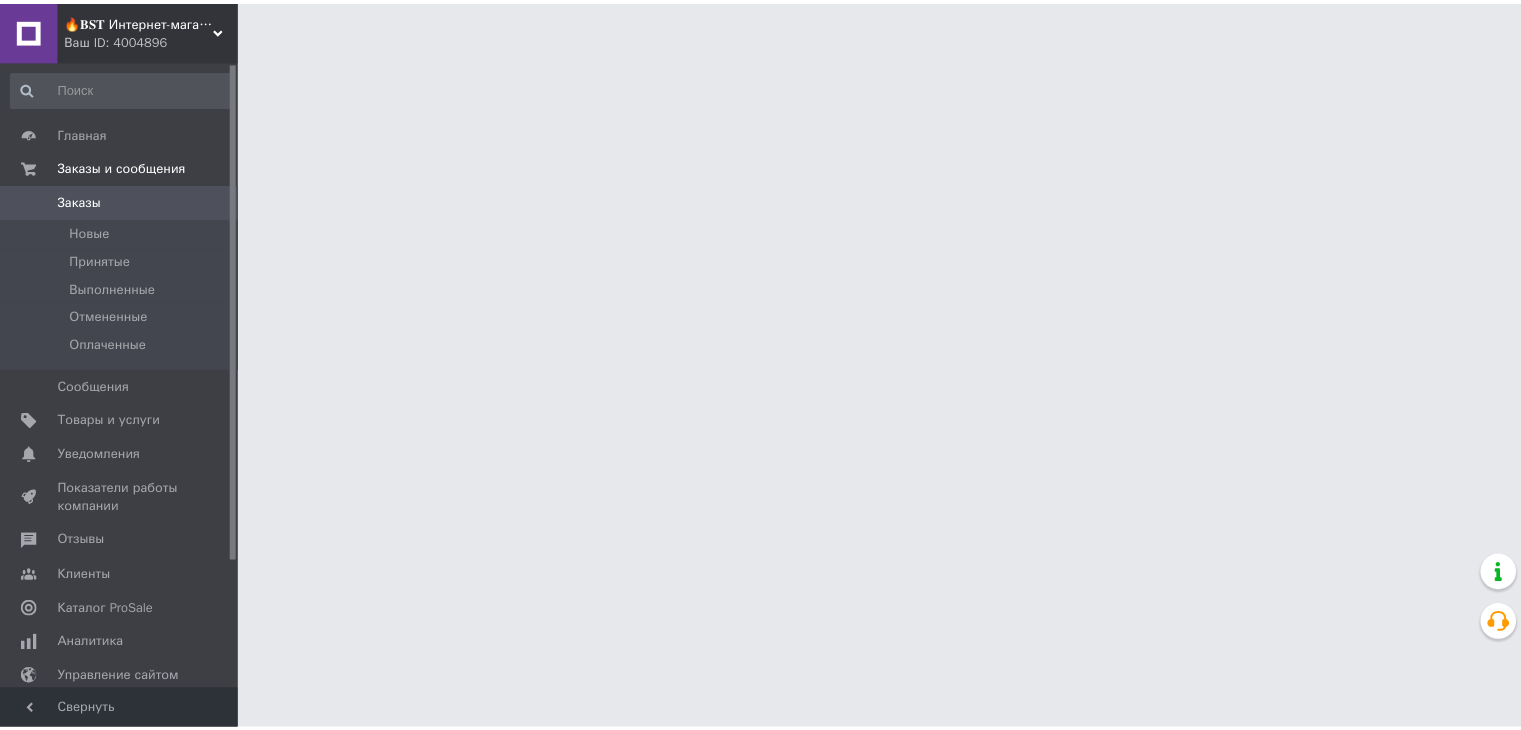 scroll, scrollTop: 0, scrollLeft: 0, axis: both 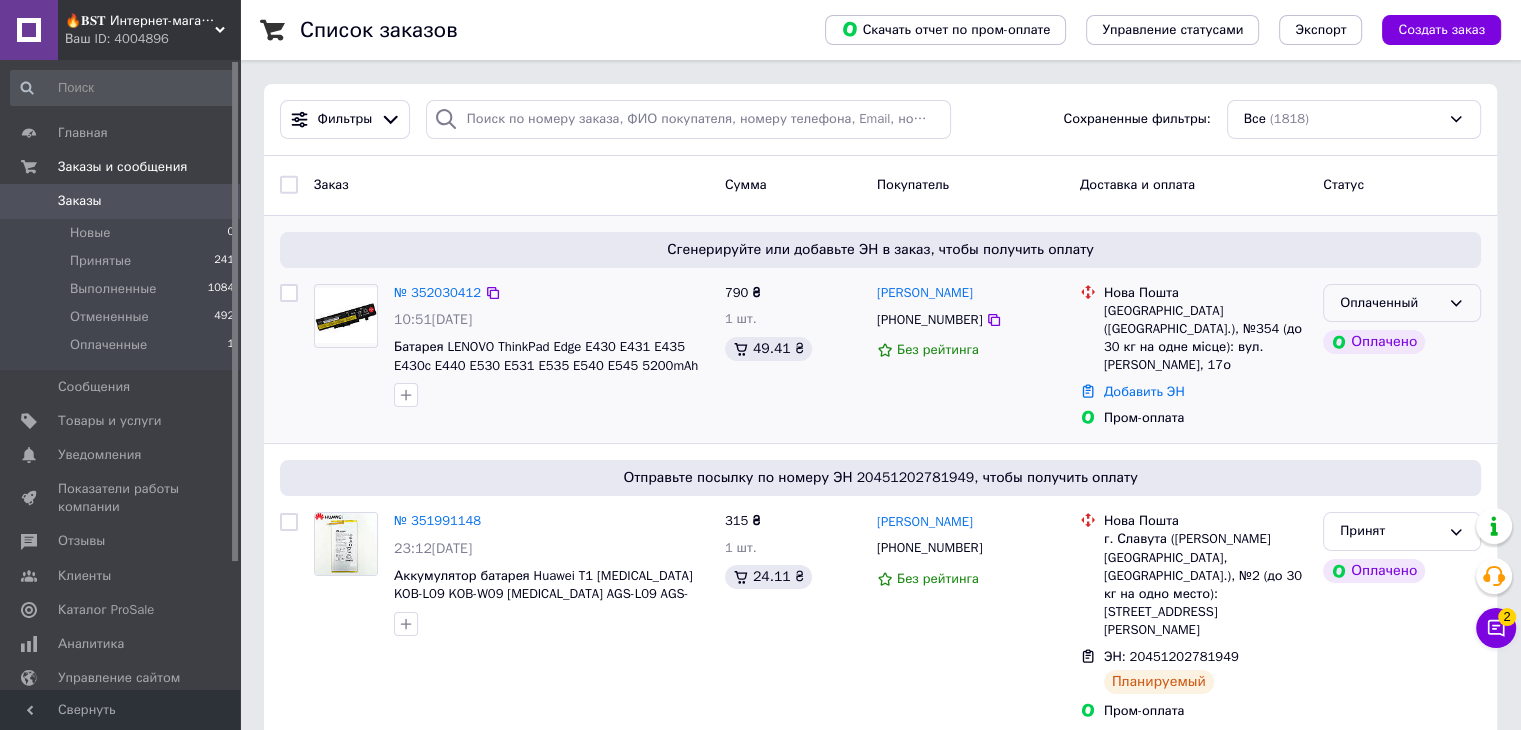 click on "Оплаченный" at bounding box center [1402, 303] 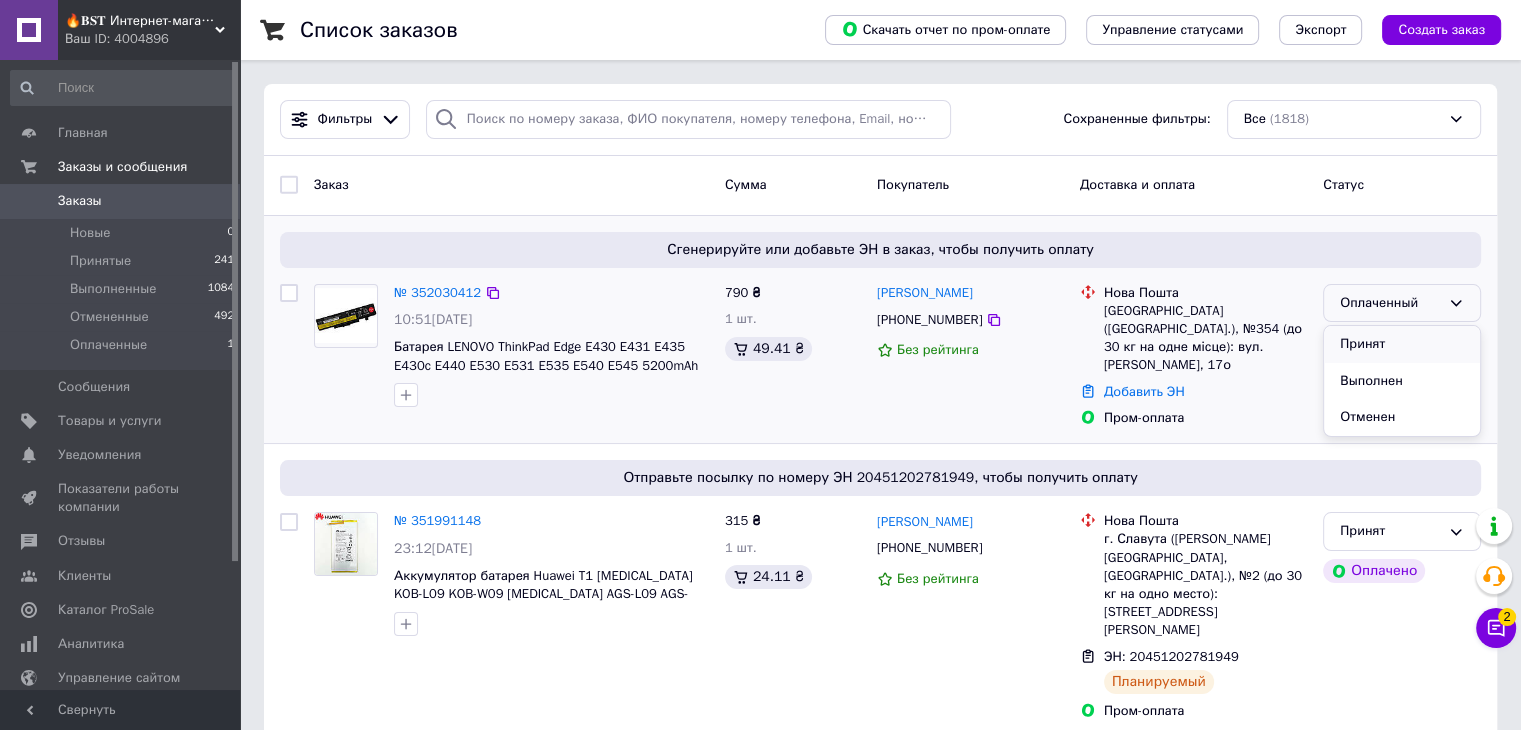 click on "Принят" at bounding box center (1402, 344) 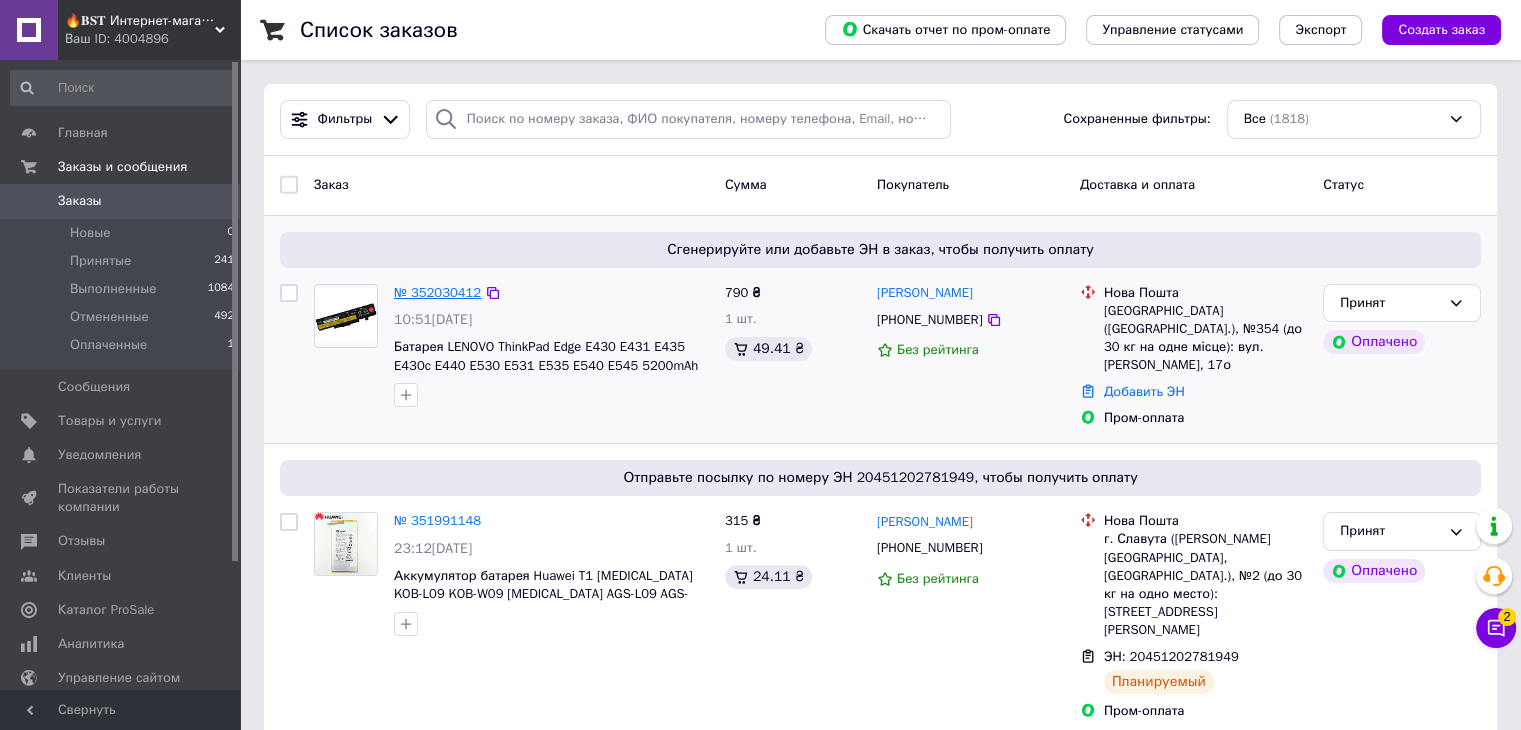 click on "№ 352030412" at bounding box center [437, 292] 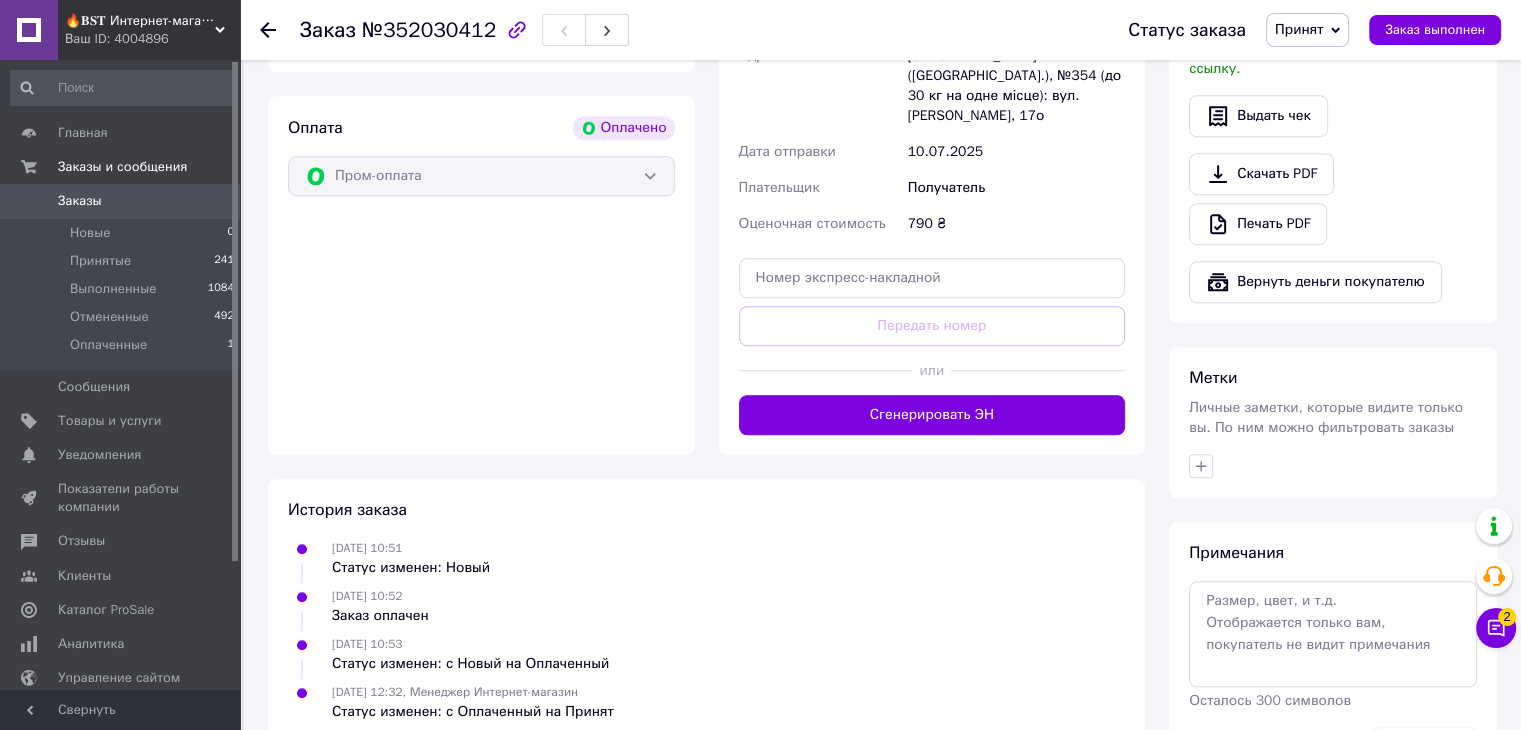 scroll, scrollTop: 1328, scrollLeft: 0, axis: vertical 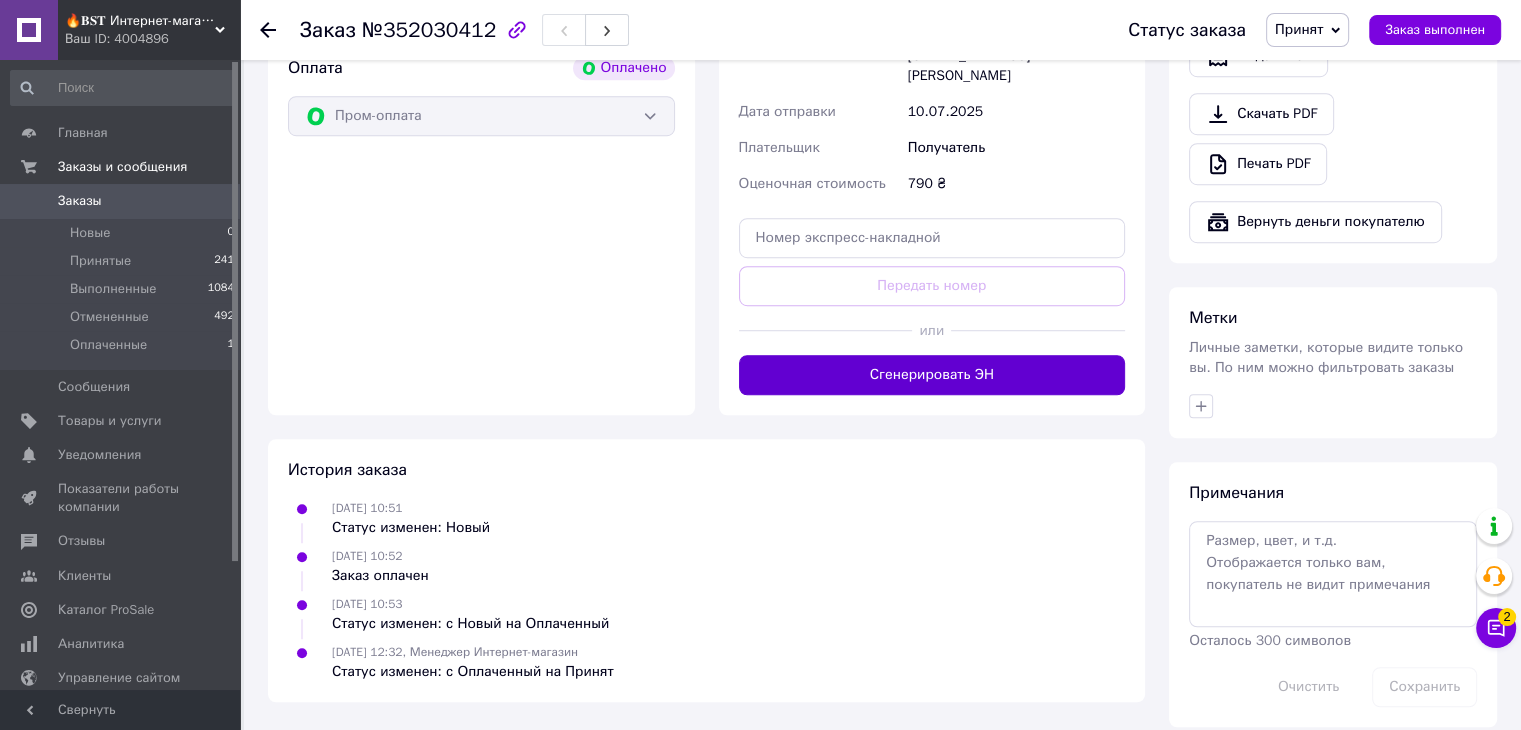 click on "Сгенерировать ЭН" at bounding box center [932, 375] 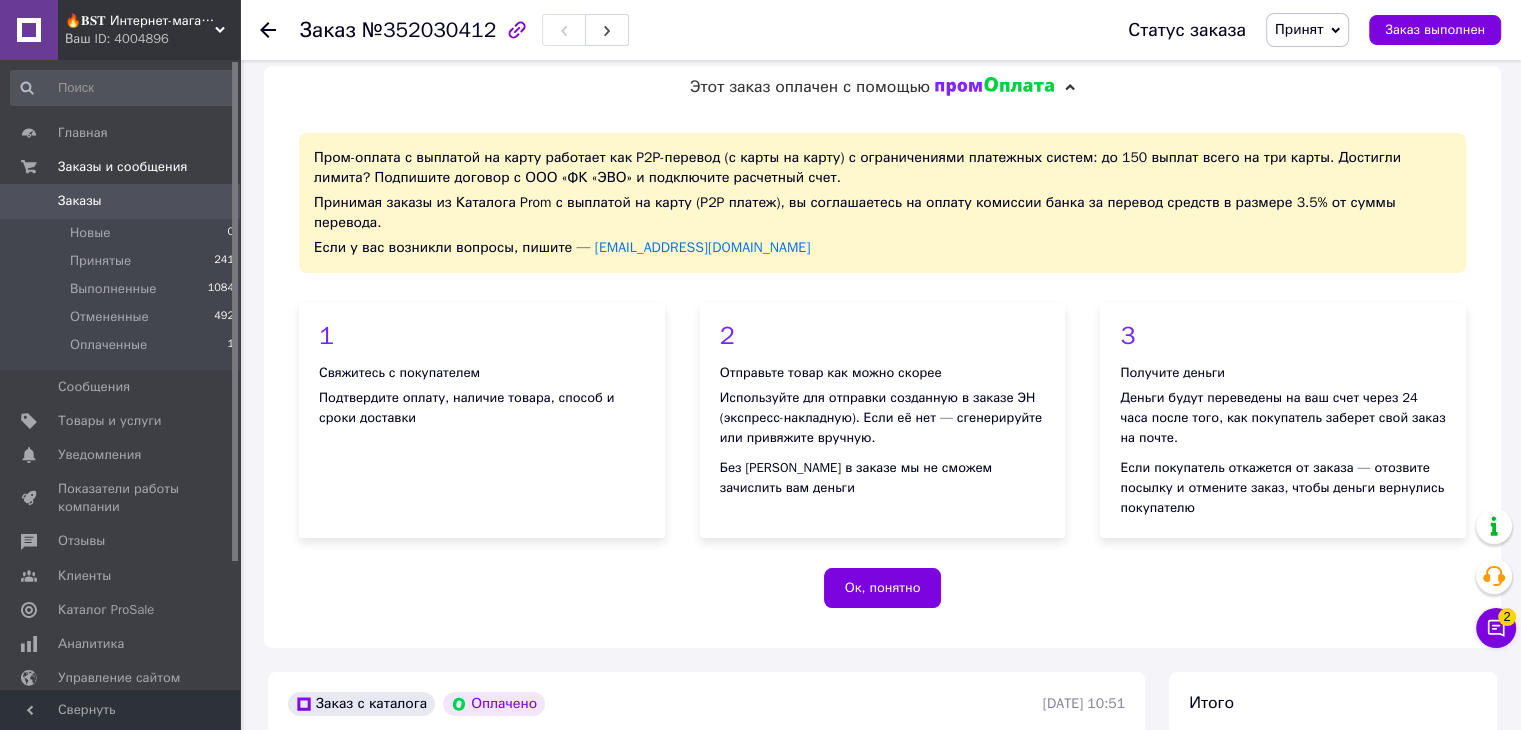 scroll, scrollTop: 0, scrollLeft: 0, axis: both 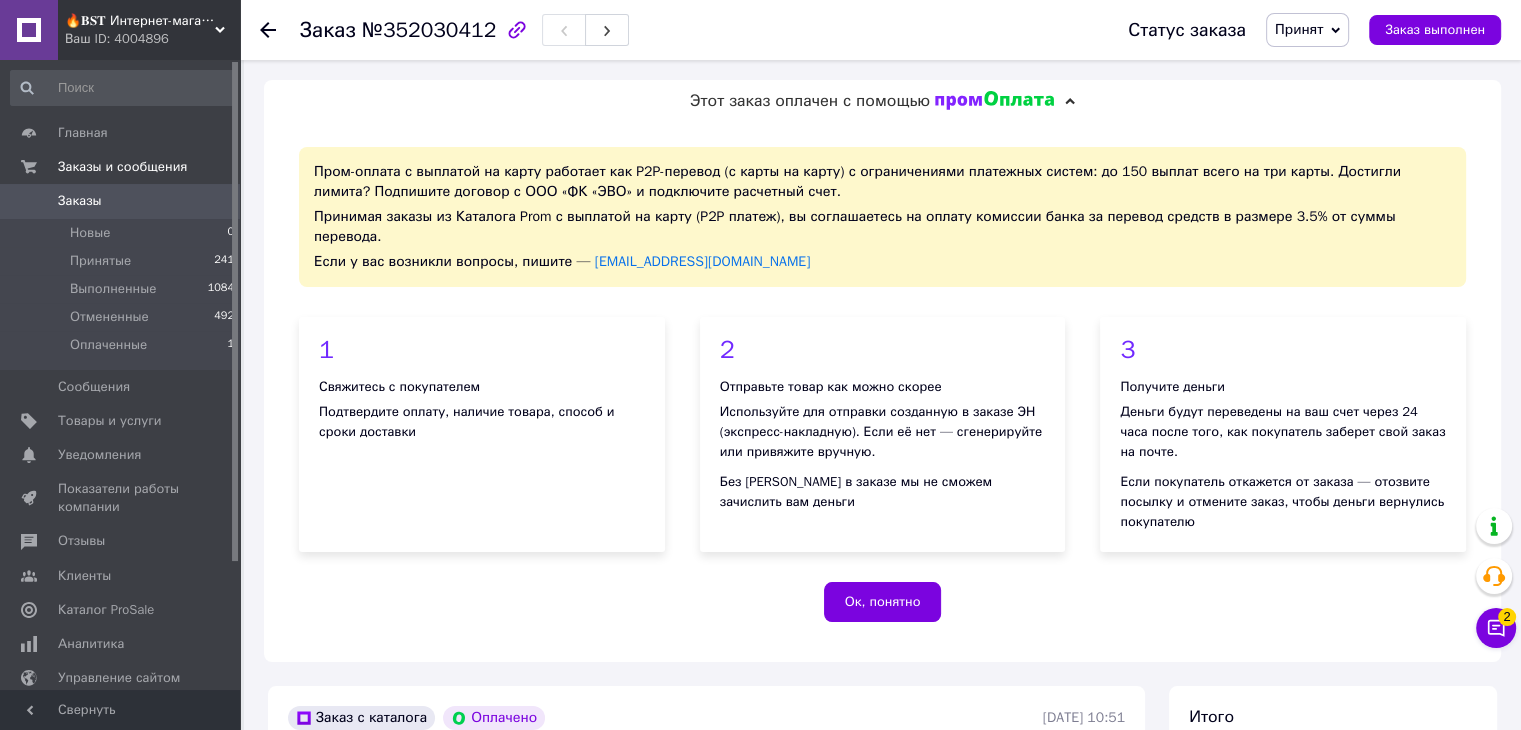 click on "Заказы" at bounding box center [80, 201] 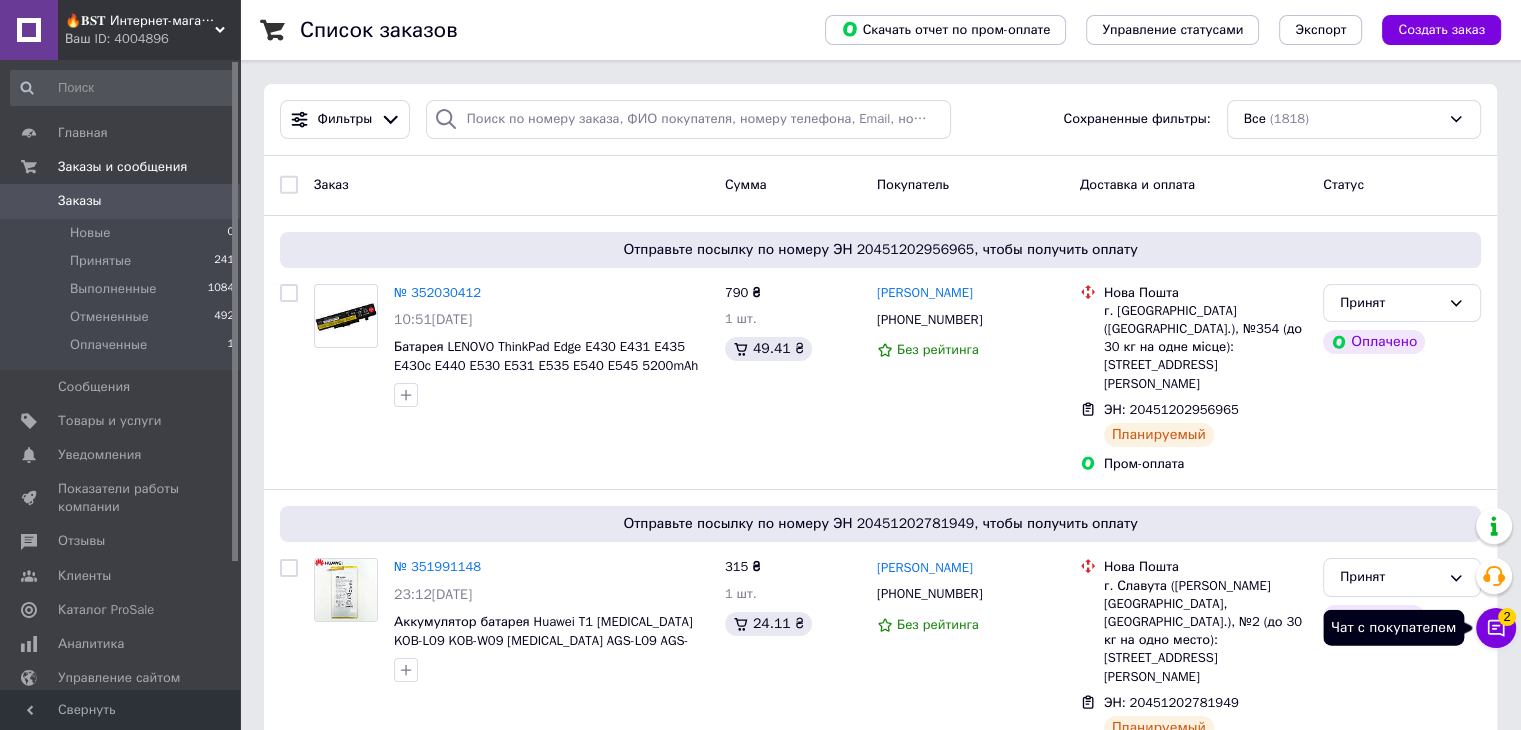 click 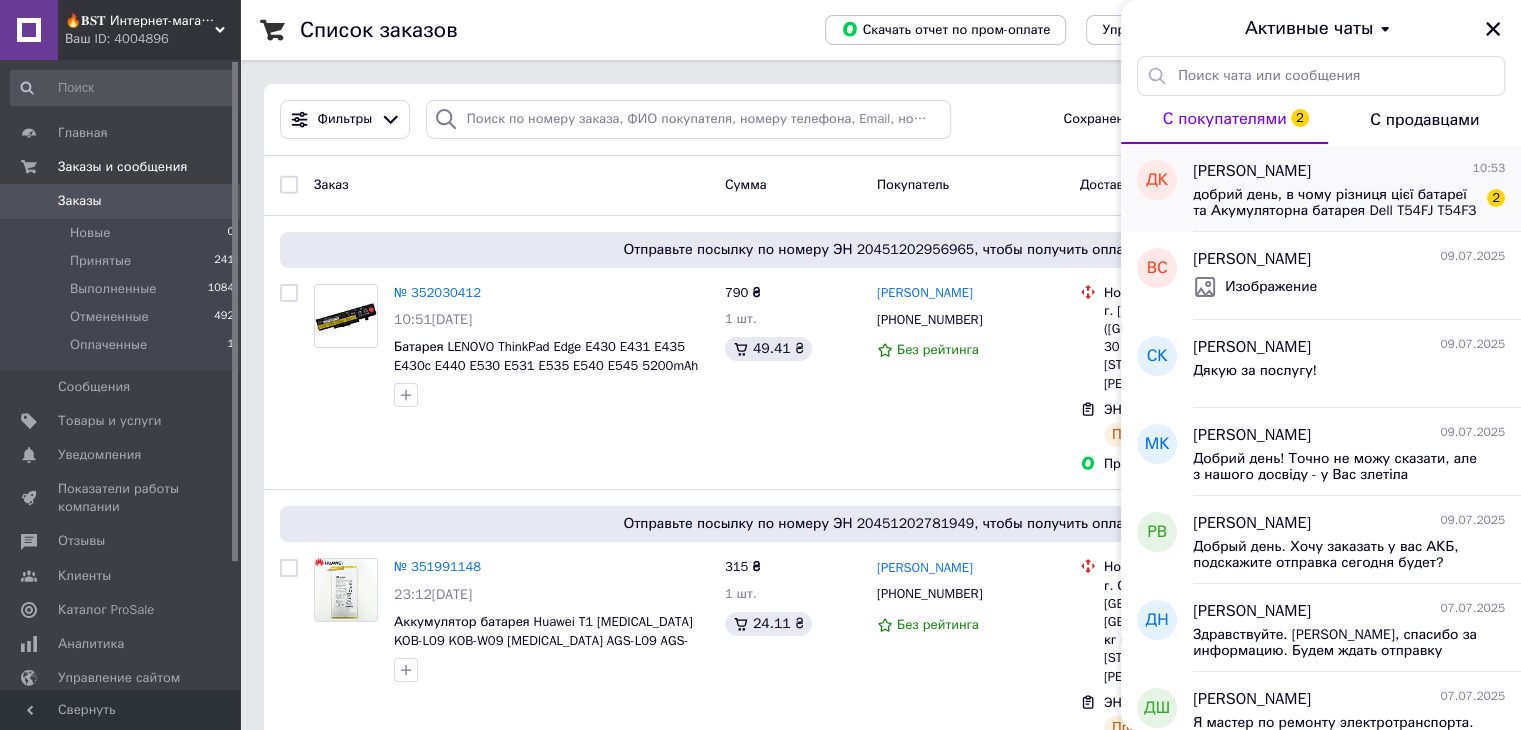 click on "добрий день, в чому різниця цієї батареї та Акумуляторна батарея Dell T54FJ T54F3 8858X 5200mAh для ноутбука BST Код: 8844 ? В мене Dell Inspiron 7520, Хочу замінити оригінальну батарею 8858X" at bounding box center (1335, 203) 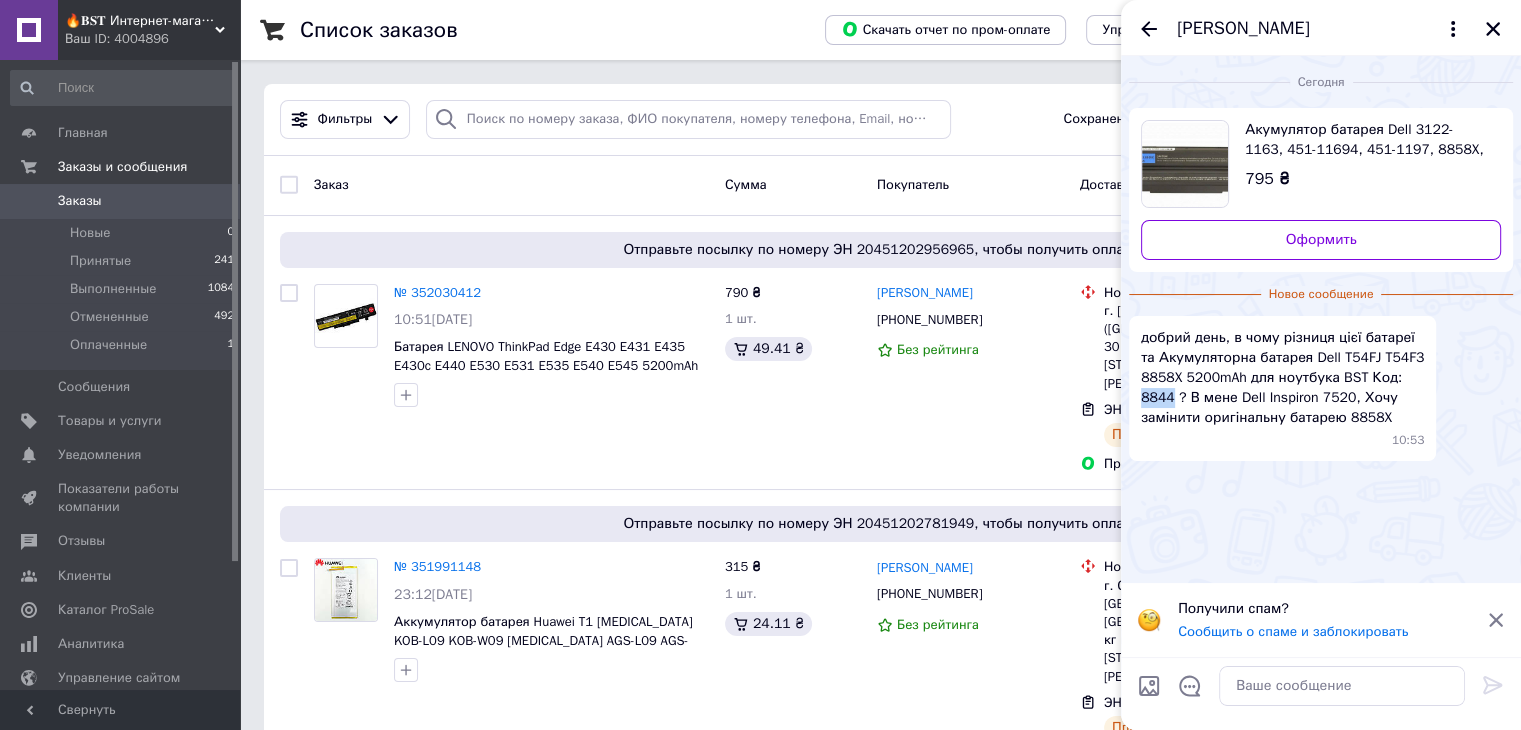drag, startPoint x: 1388, startPoint y: 379, endPoint x: 1424, endPoint y: 385, distance: 36.496574 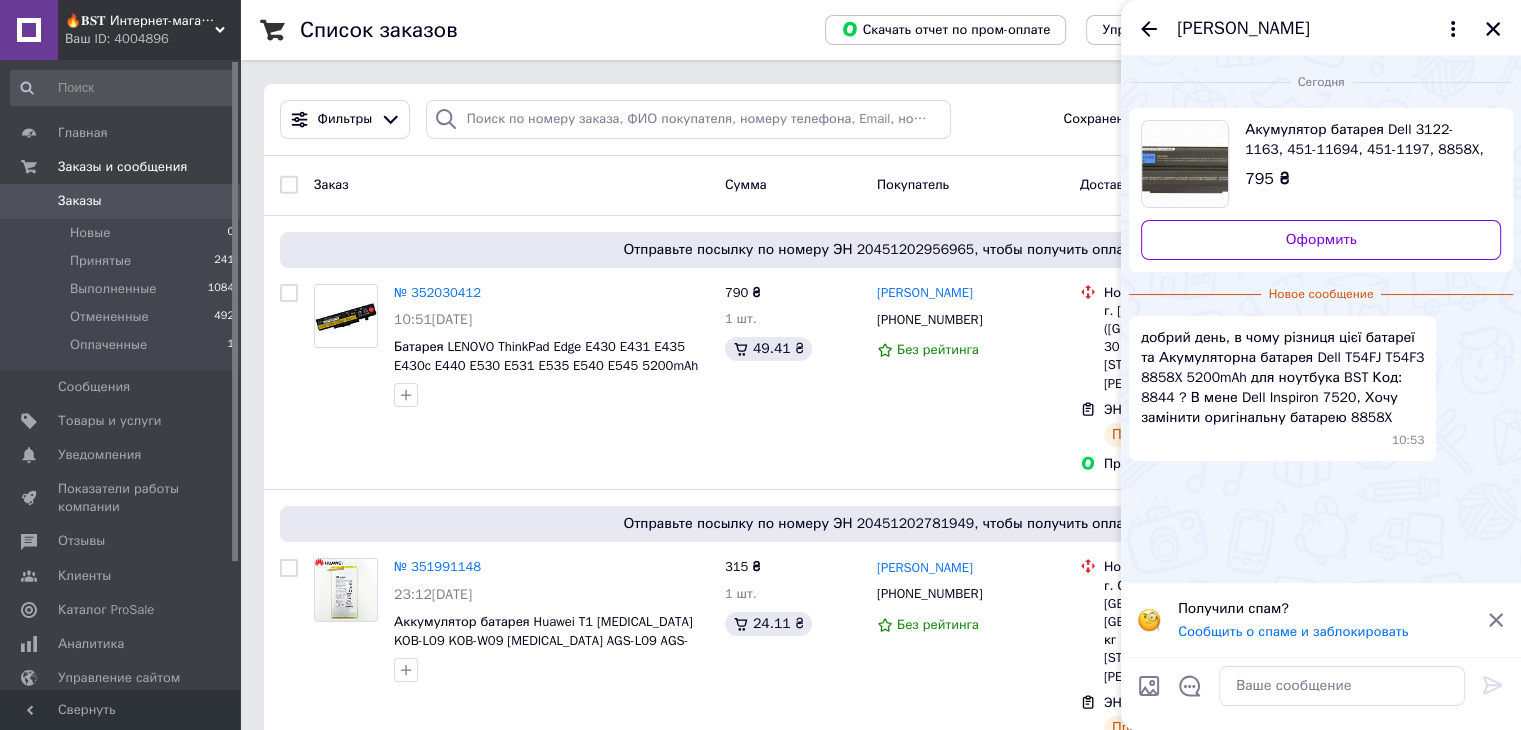 click on "Ваш ID: 4004896" at bounding box center (152, 39) 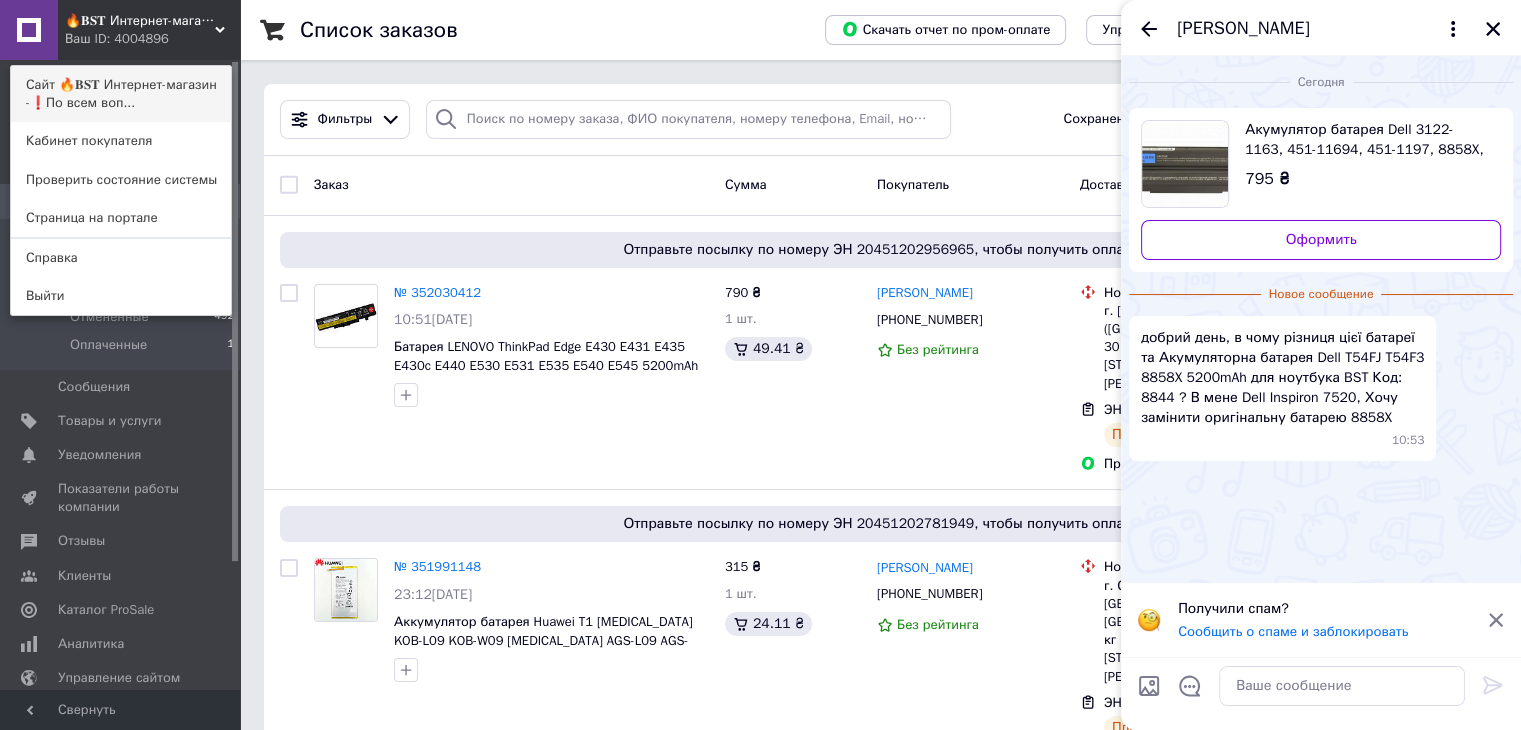 click on "Сайт 🔥𝐁𝐒𝐓 Интернет-магазин -❗По всем воп..." at bounding box center (121, 94) 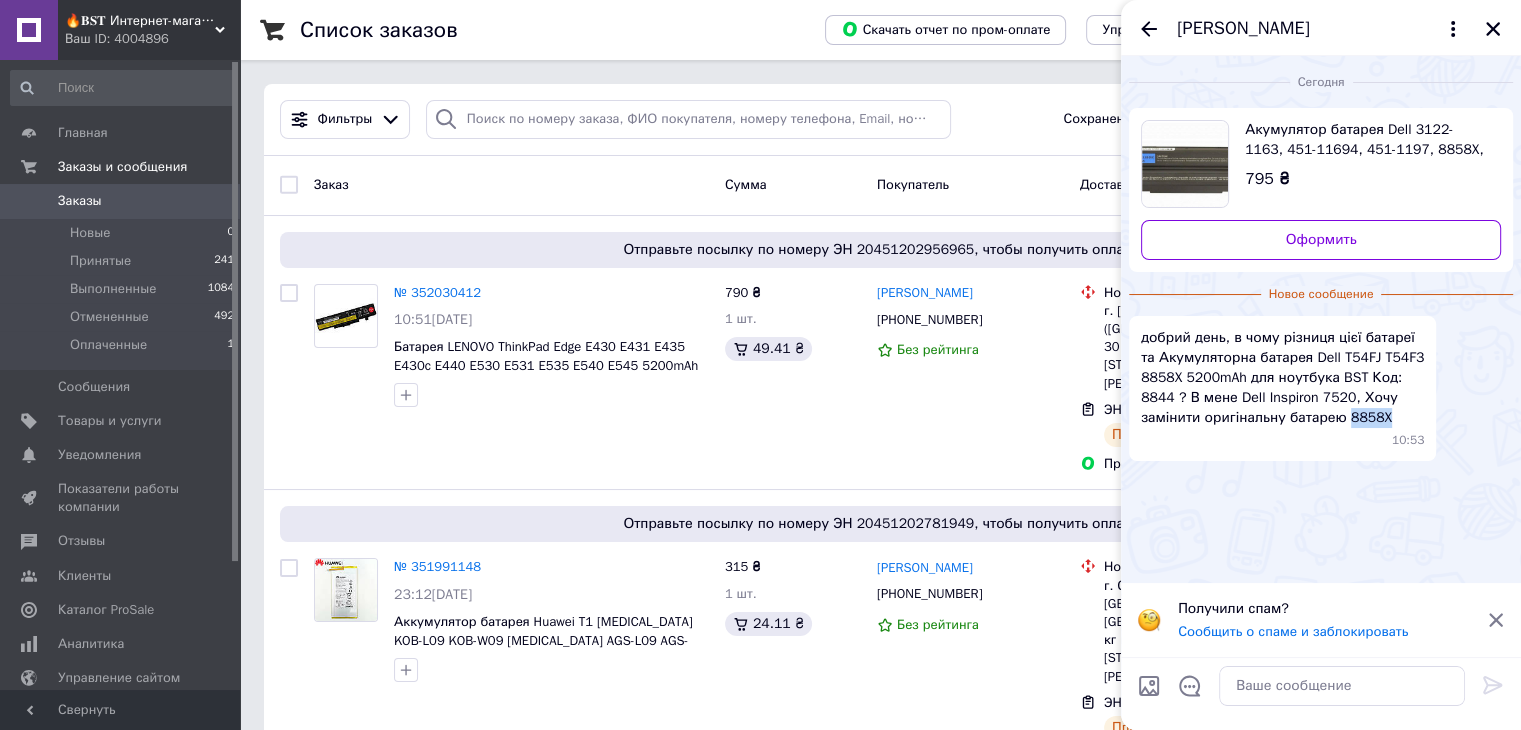 drag, startPoint x: 1282, startPoint y: 418, endPoint x: 1335, endPoint y: 418, distance: 53 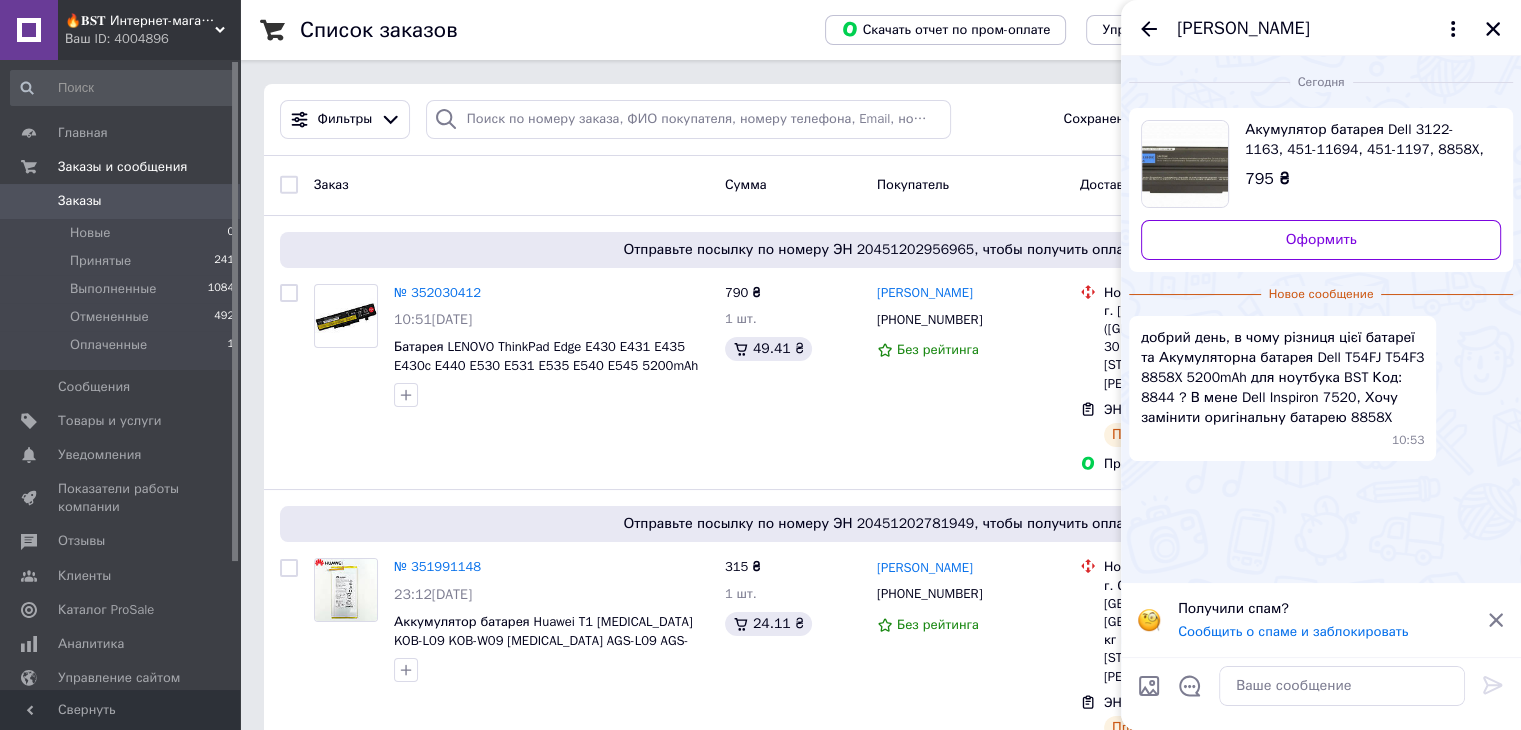 click at bounding box center [1149, 686] 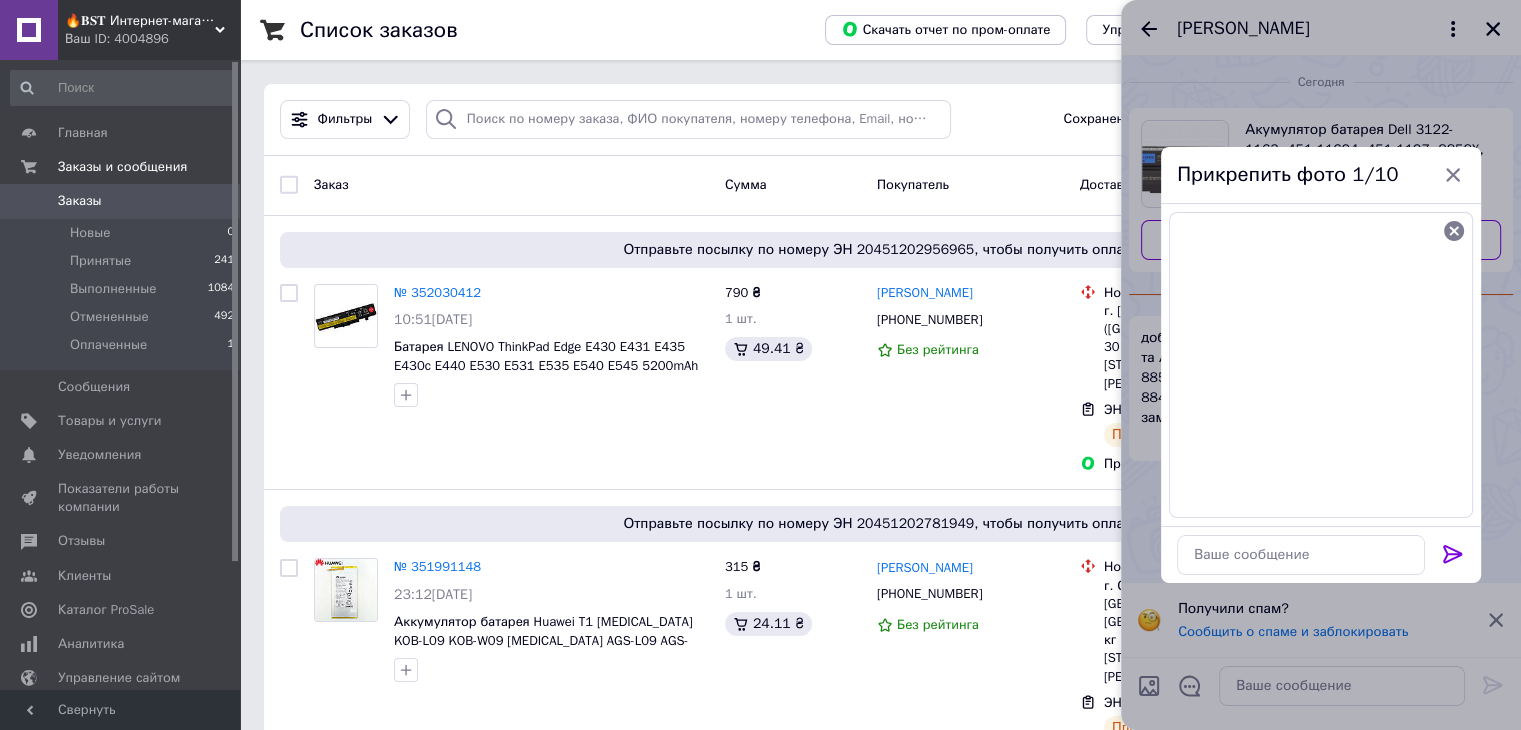 click 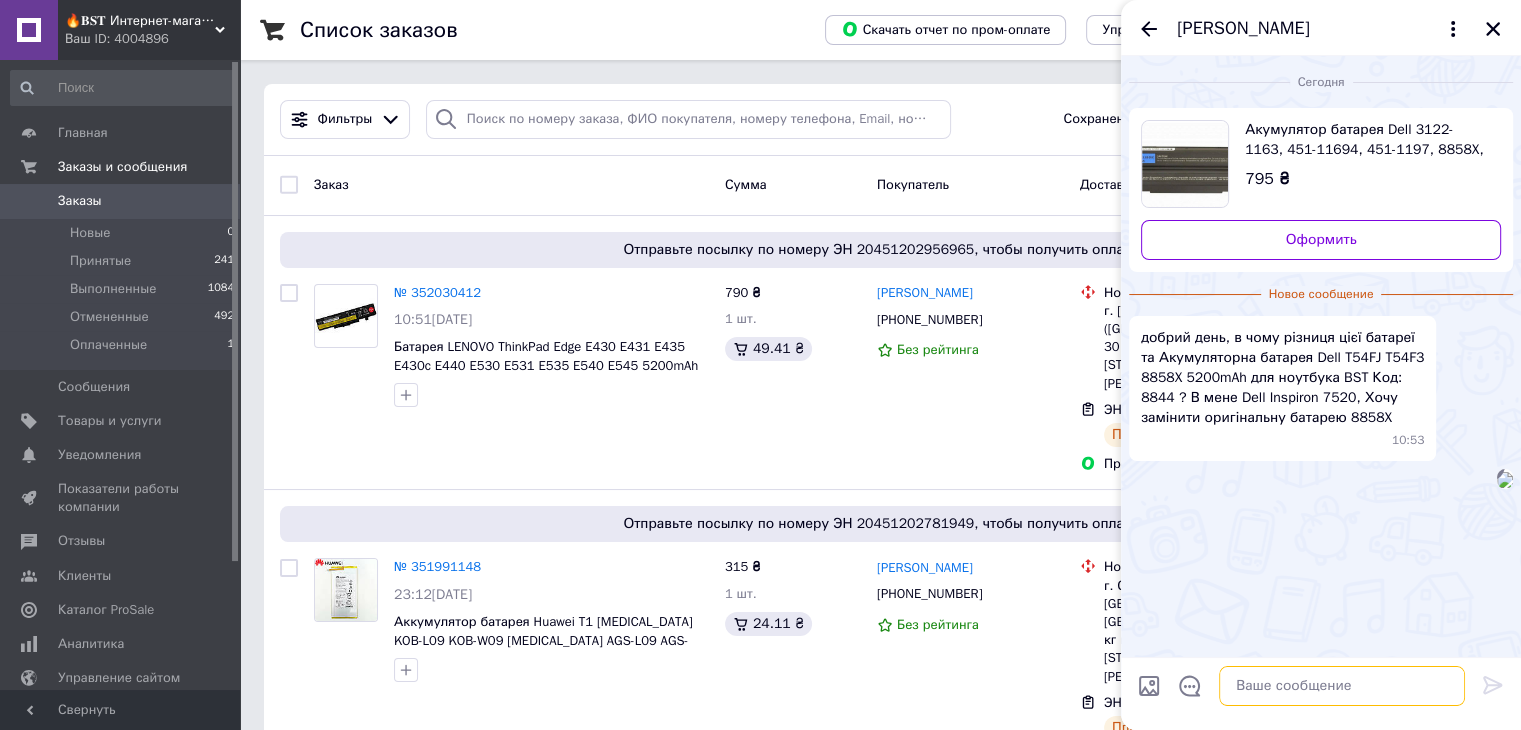 click at bounding box center [1342, 686] 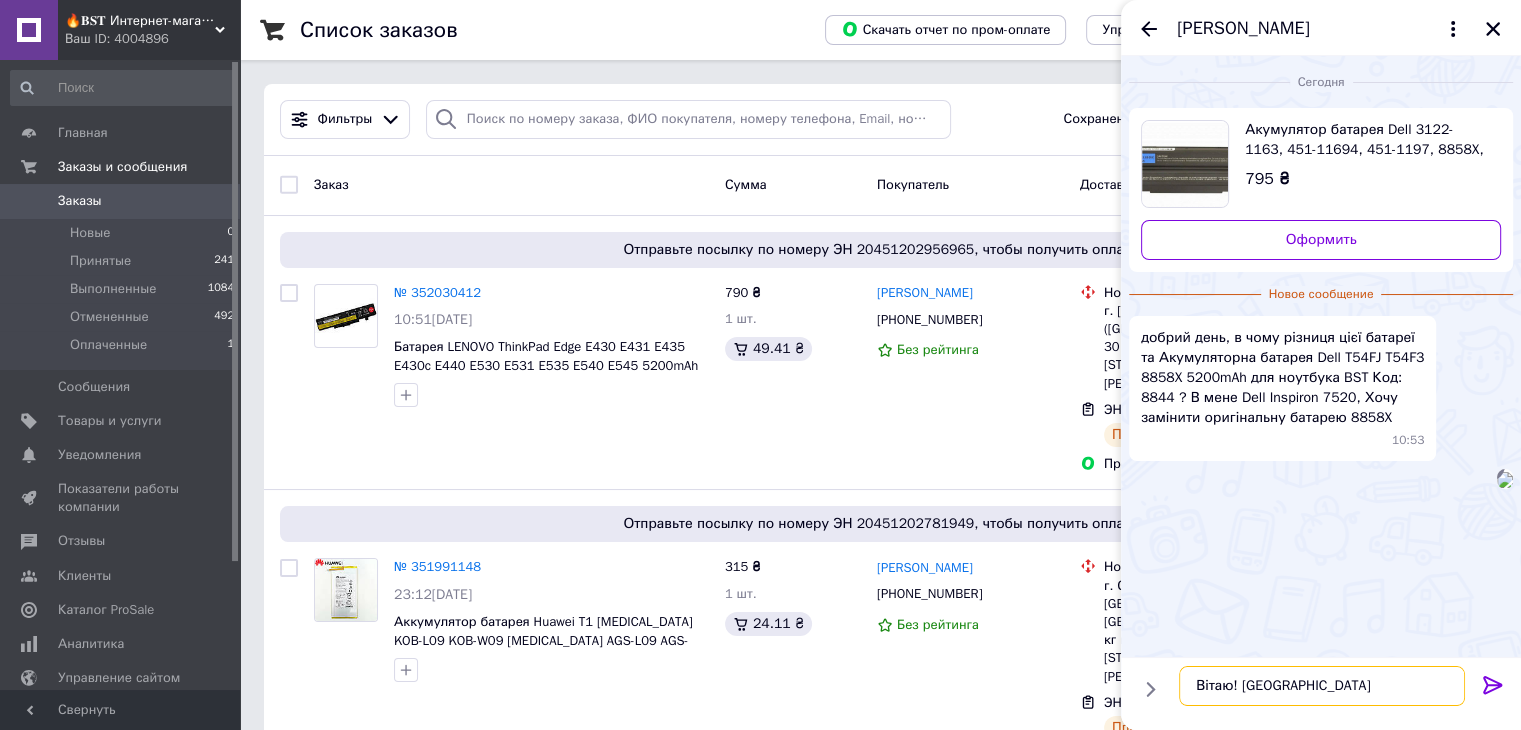 type on "Вітаю! Однакові." 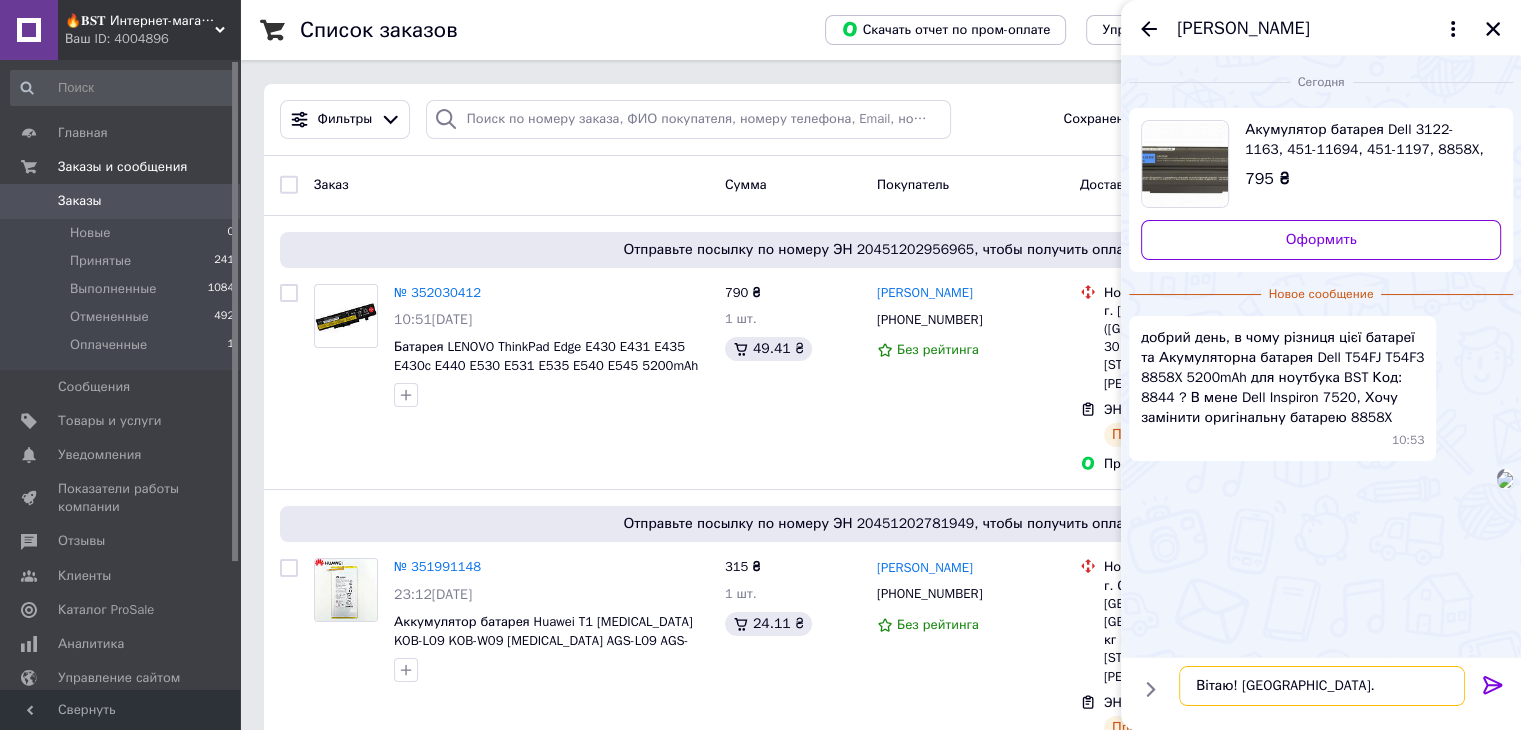 type 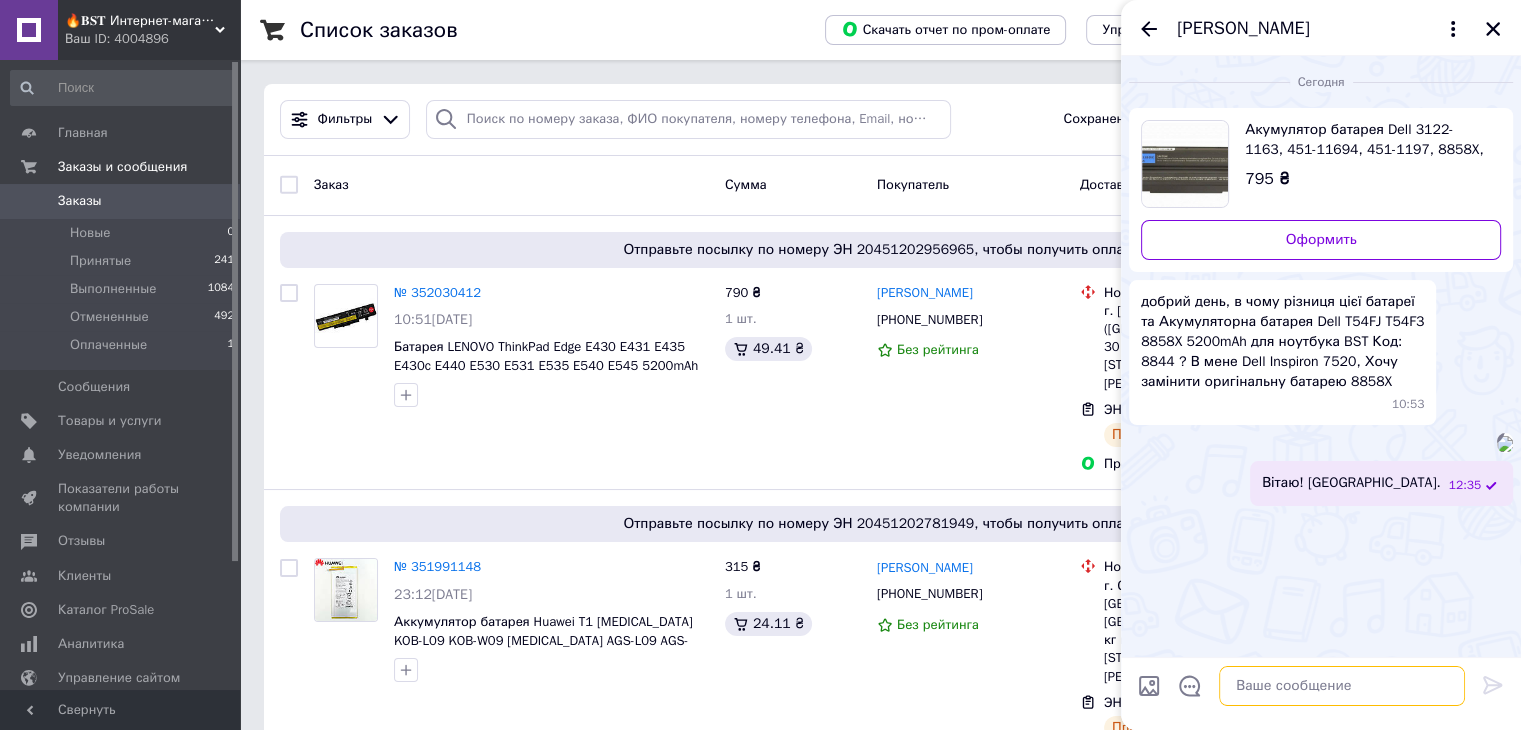scroll, scrollTop: 10, scrollLeft: 0, axis: vertical 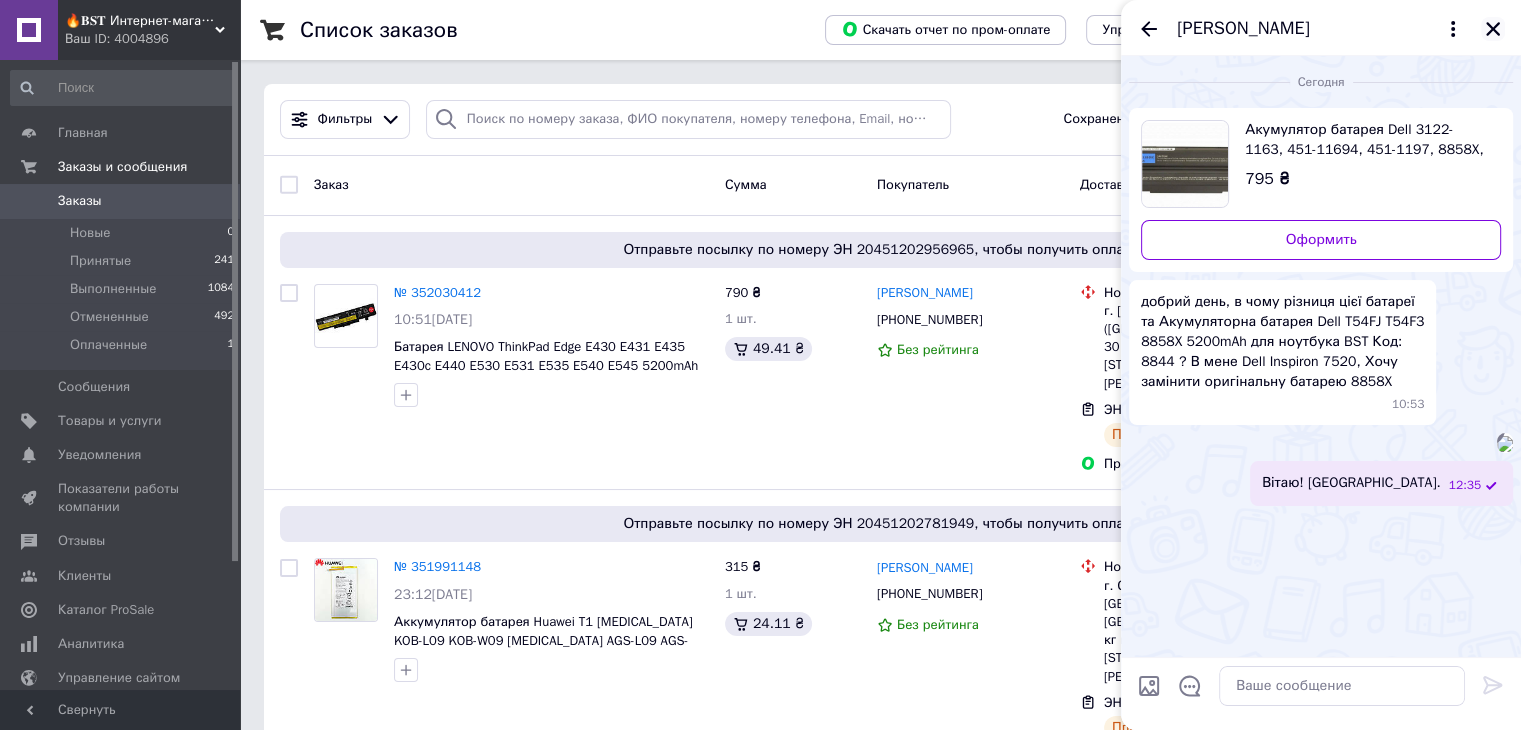 click 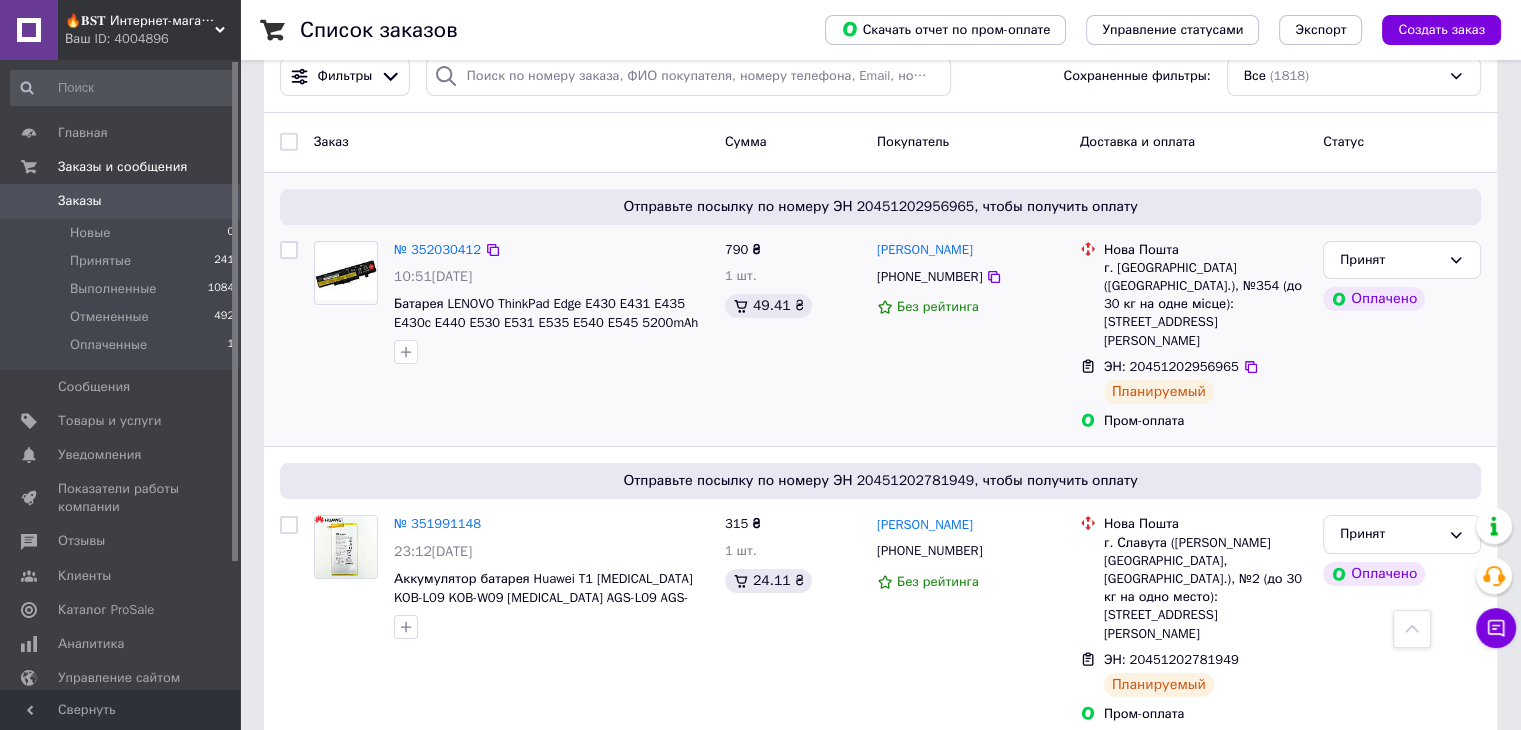 scroll, scrollTop: 0, scrollLeft: 0, axis: both 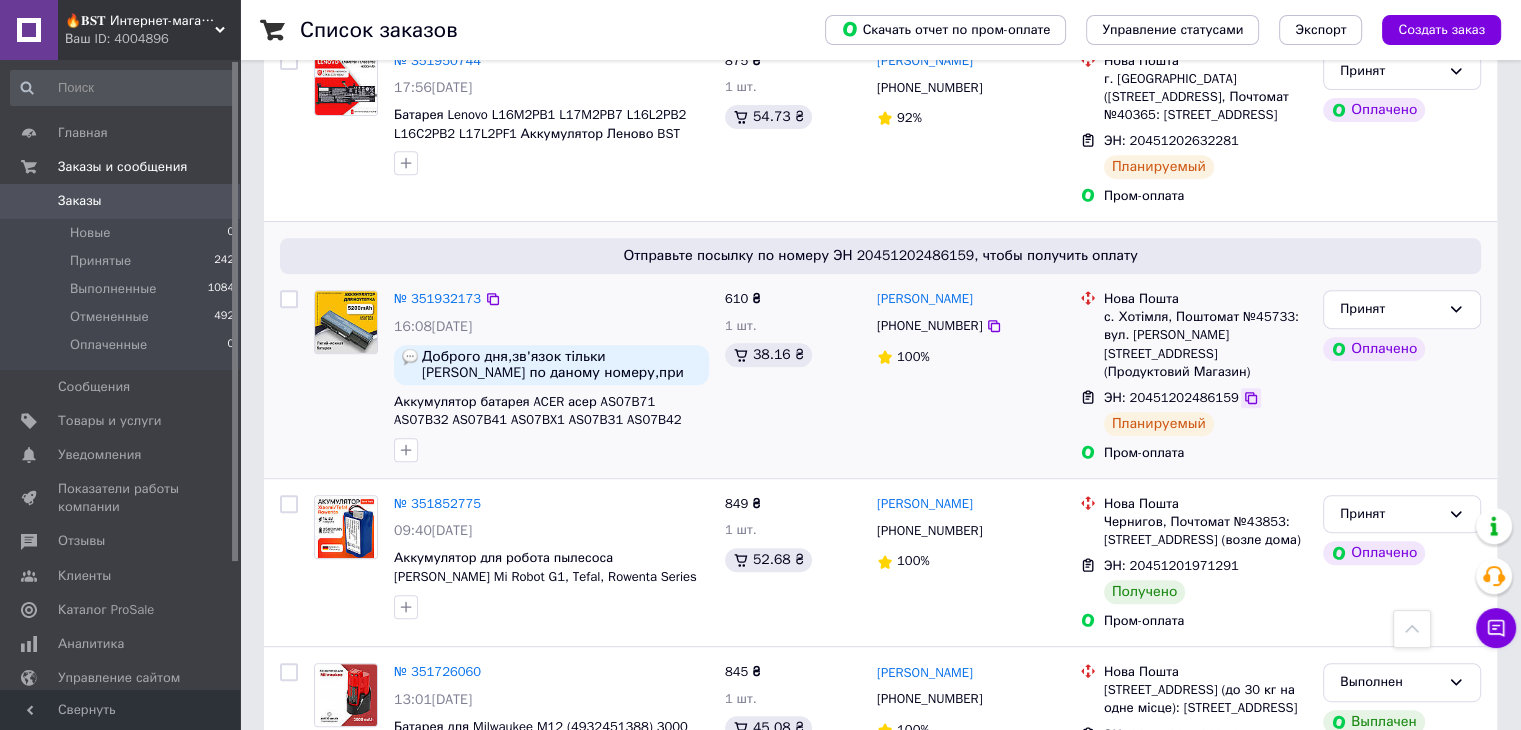 click 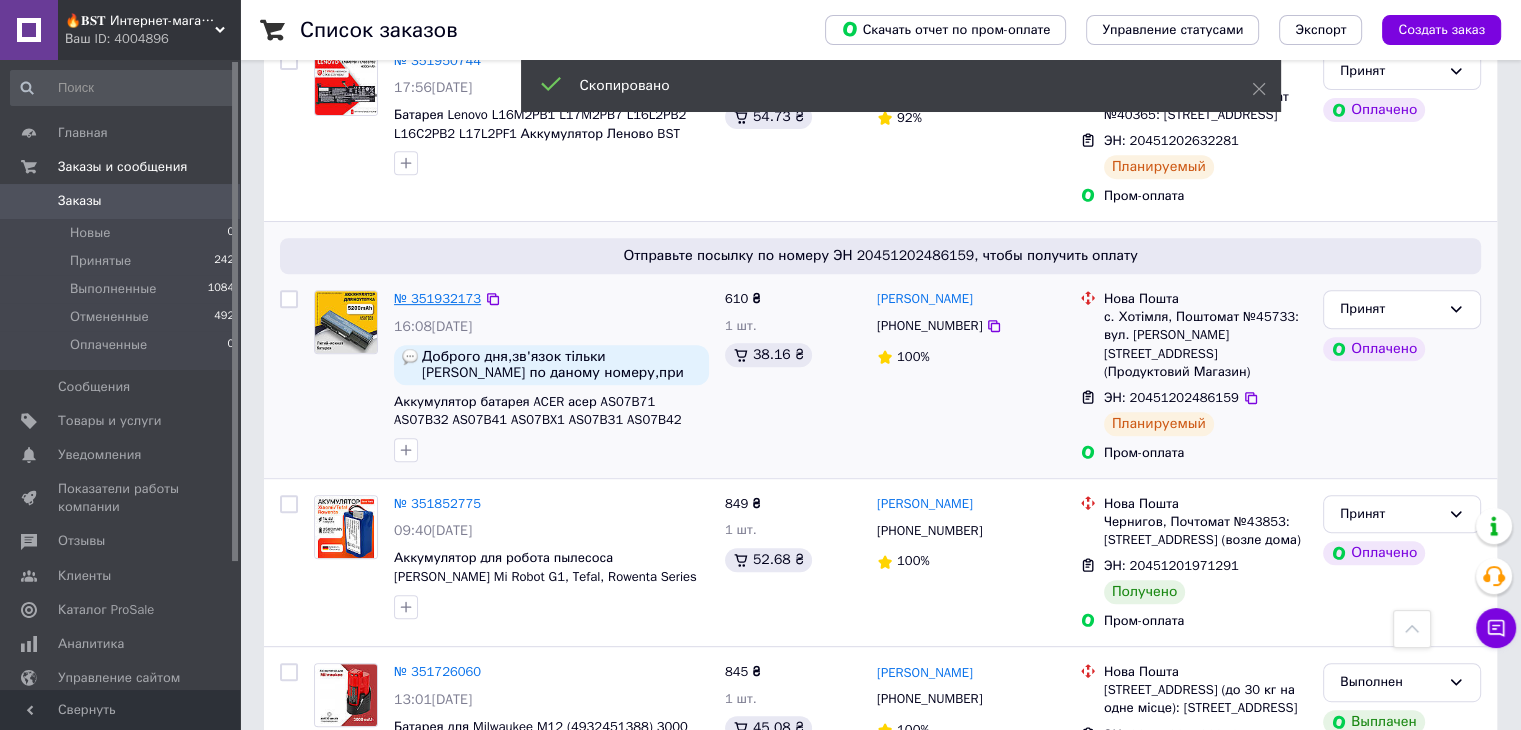 click on "№ 351932173" at bounding box center (437, 298) 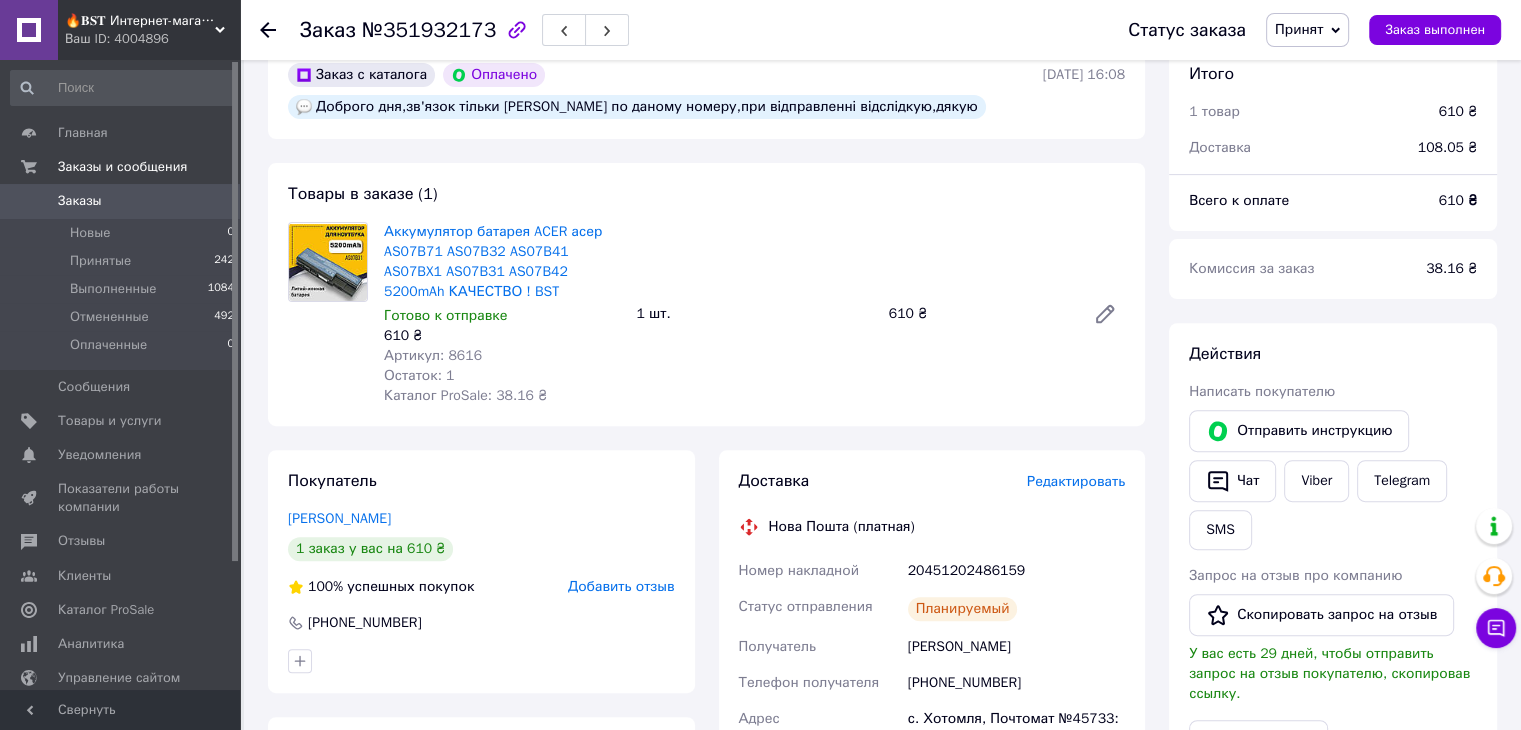 scroll, scrollTop: 528, scrollLeft: 0, axis: vertical 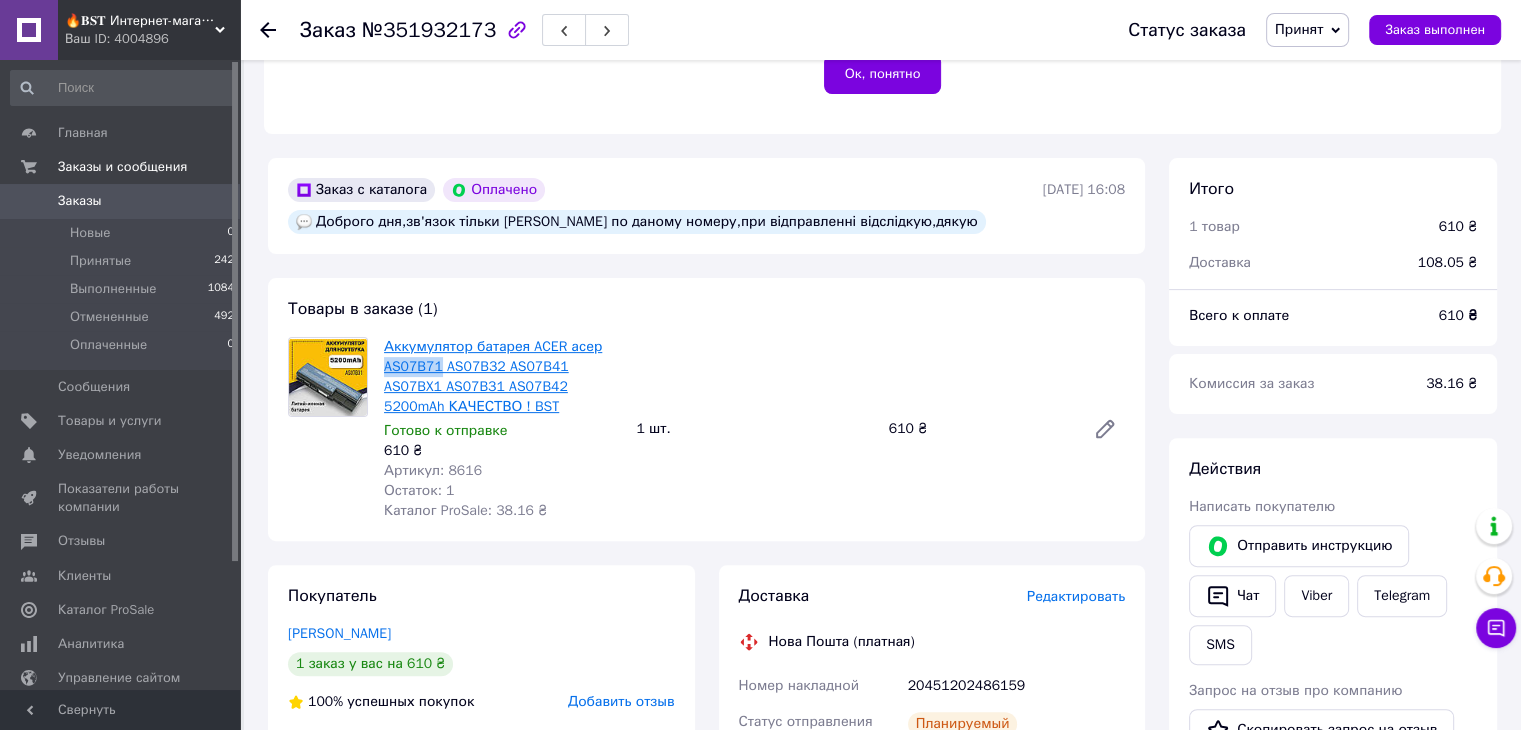 drag, startPoint x: 379, startPoint y: 365, endPoint x: 437, endPoint y: 371, distance: 58.30952 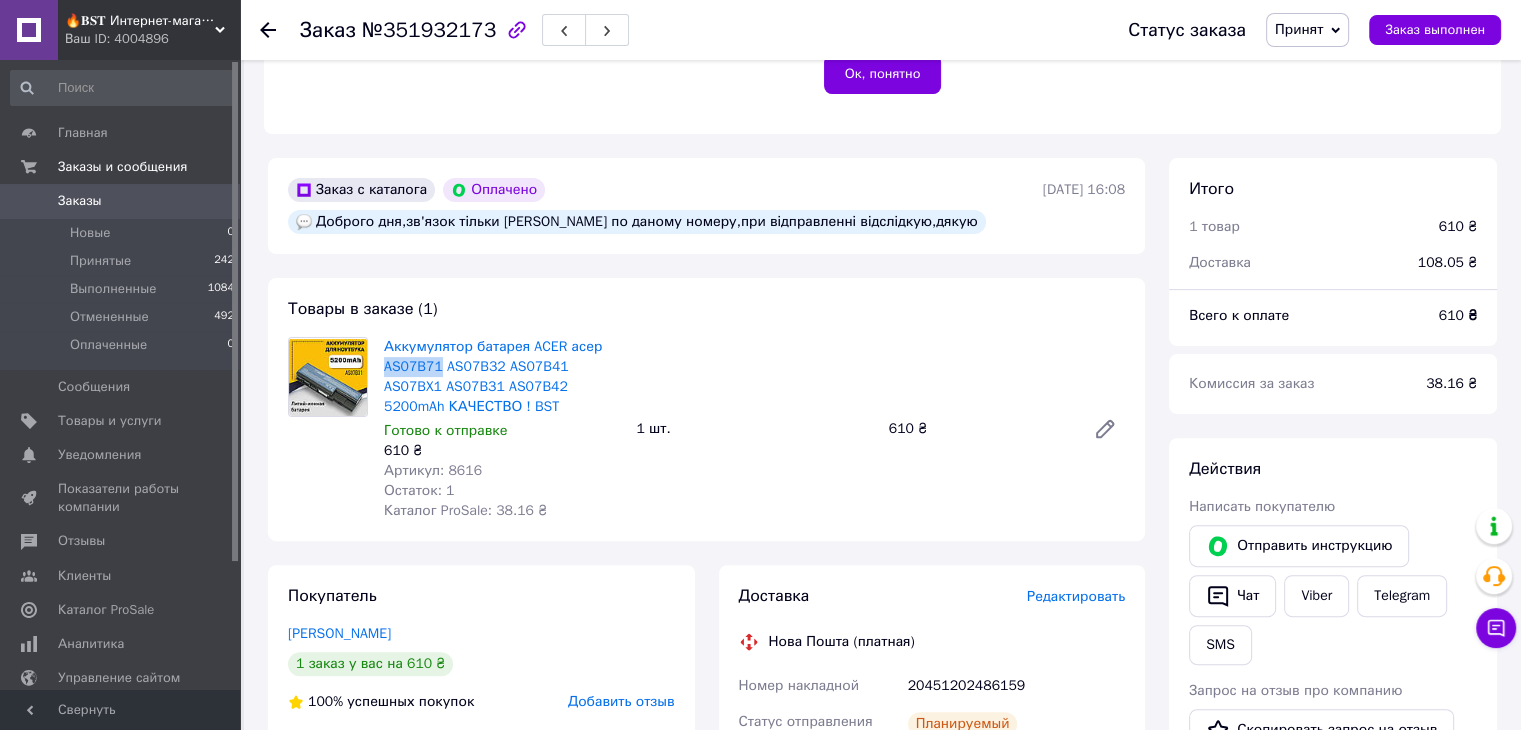 copy on "AS07B71" 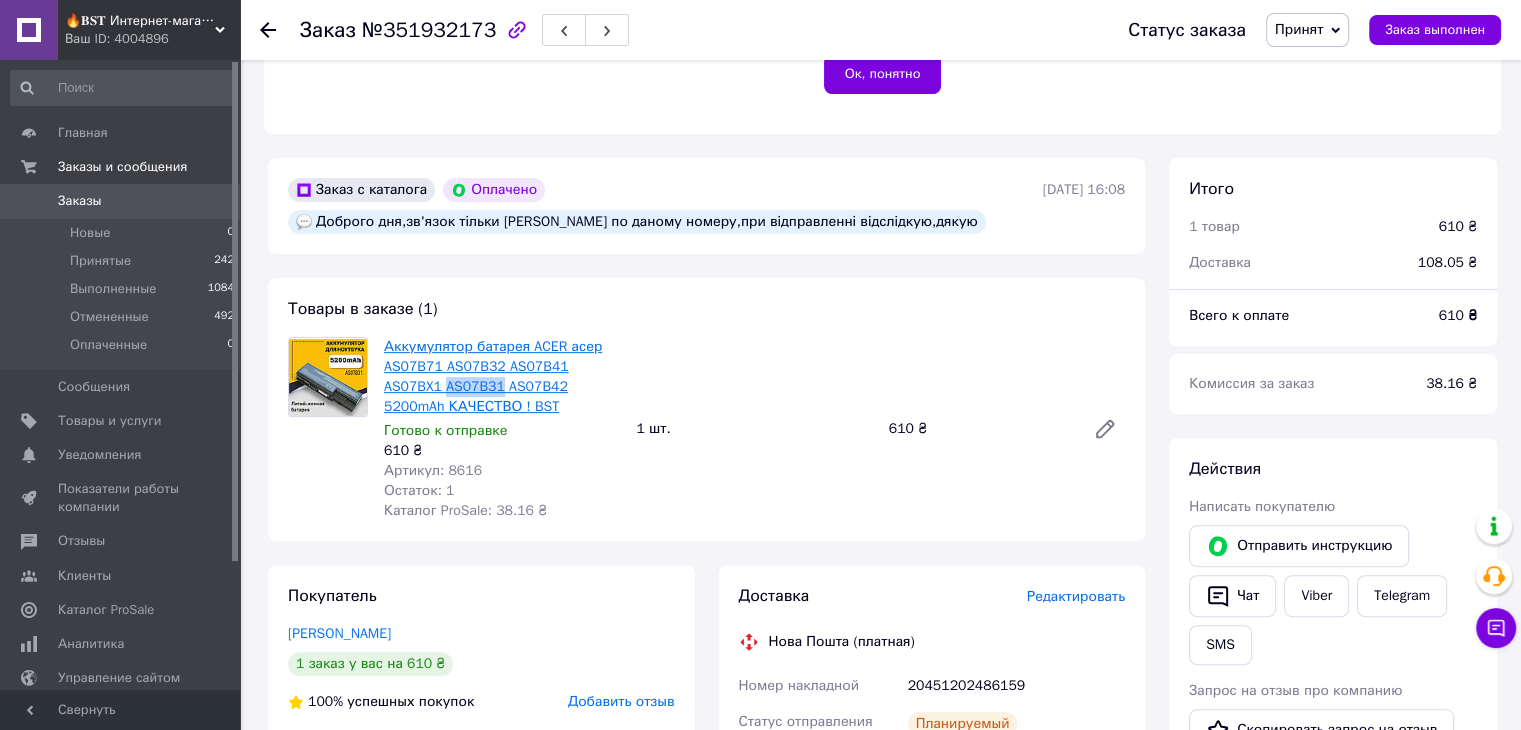drag, startPoint x: 380, startPoint y: 388, endPoint x: 440, endPoint y: 394, distance: 60.299255 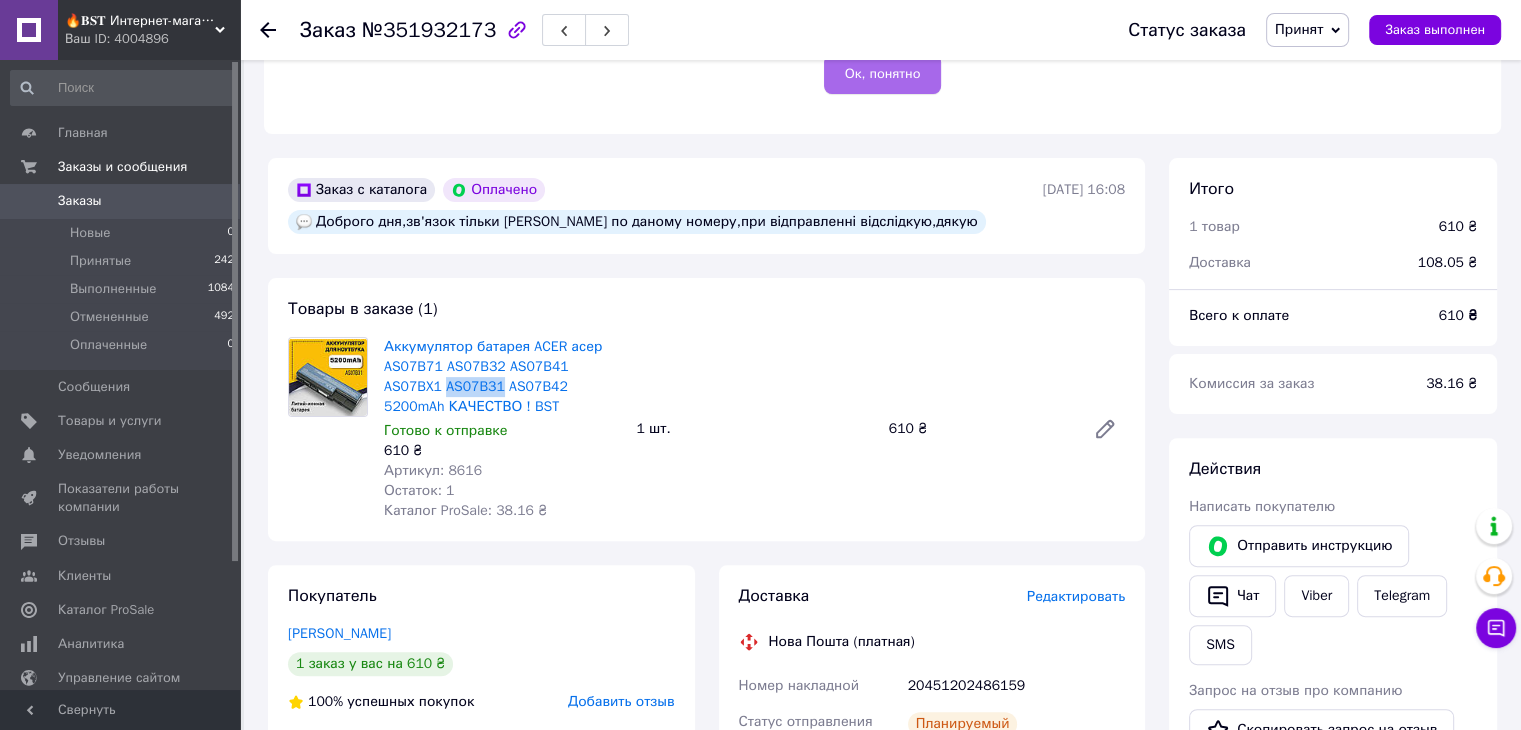 copy on "AS07B31" 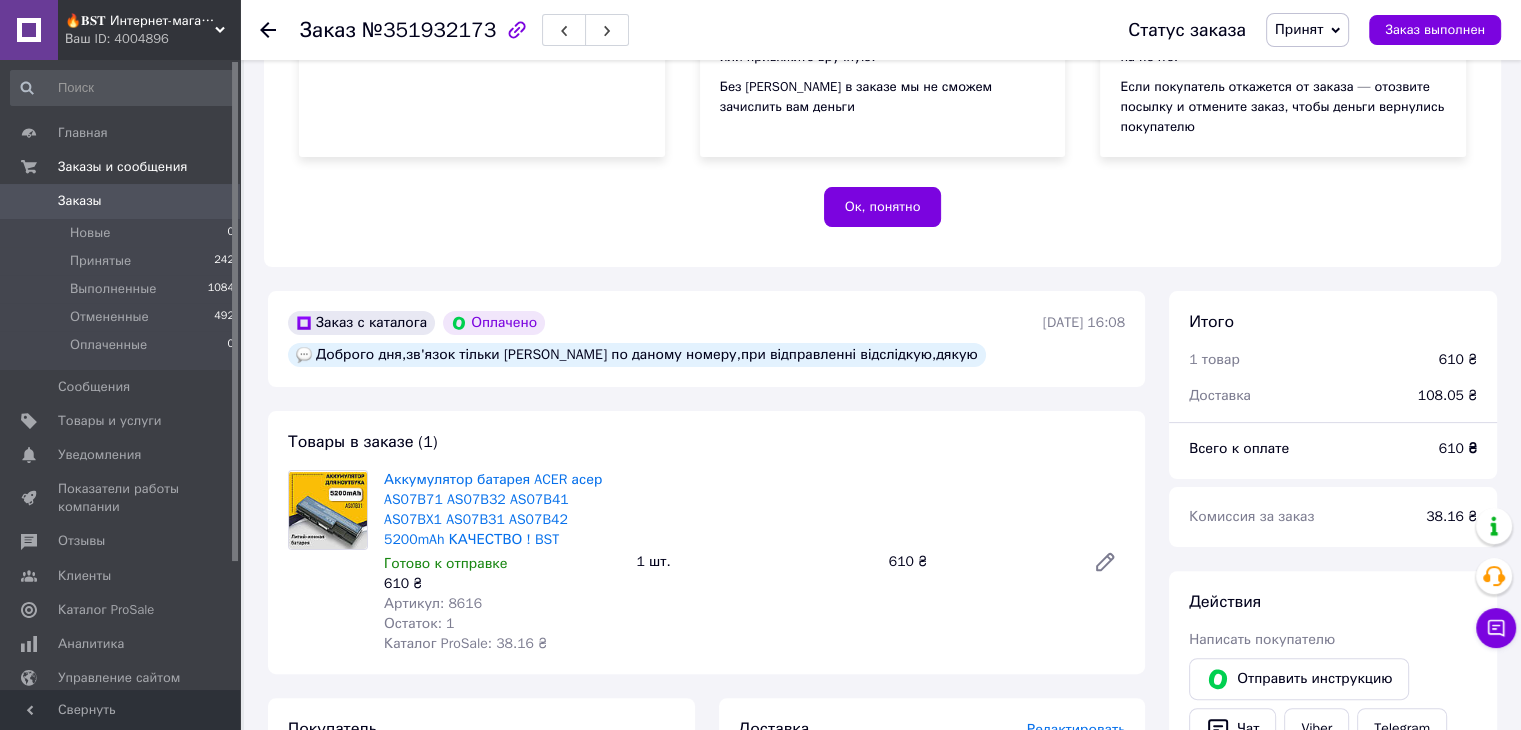 scroll, scrollTop: 428, scrollLeft: 0, axis: vertical 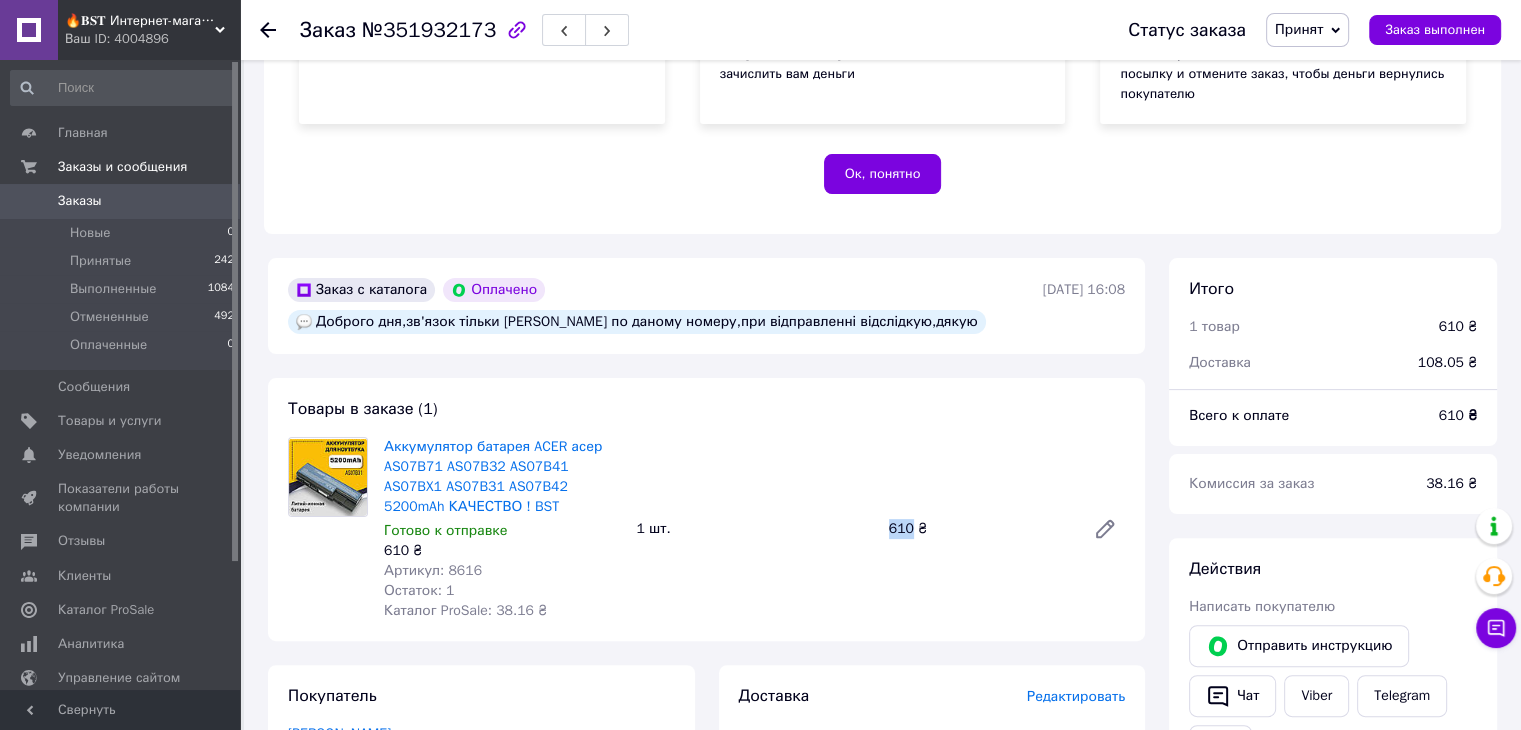 drag, startPoint x: 890, startPoint y: 534, endPoint x: 911, endPoint y: 537, distance: 21.213203 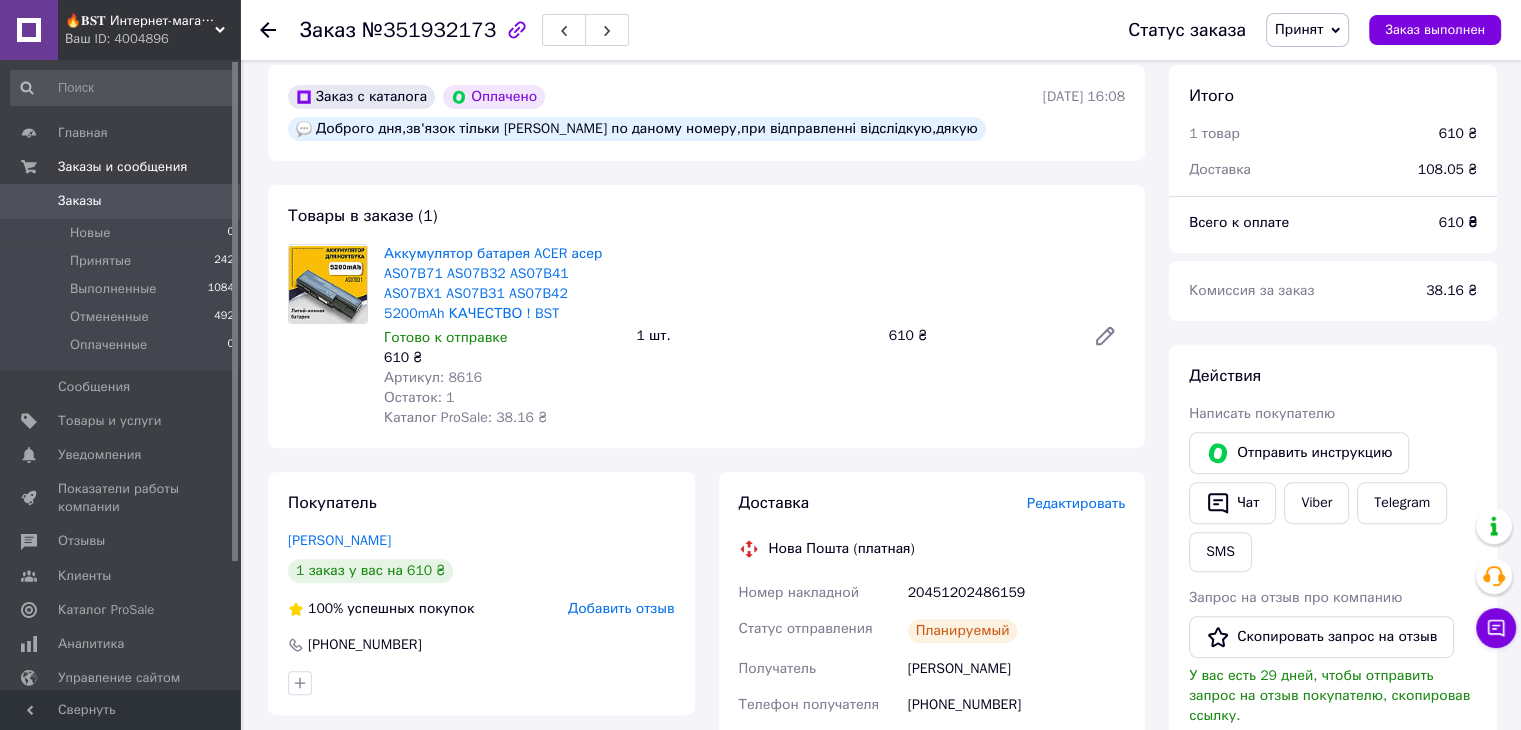 scroll, scrollTop: 652, scrollLeft: 0, axis: vertical 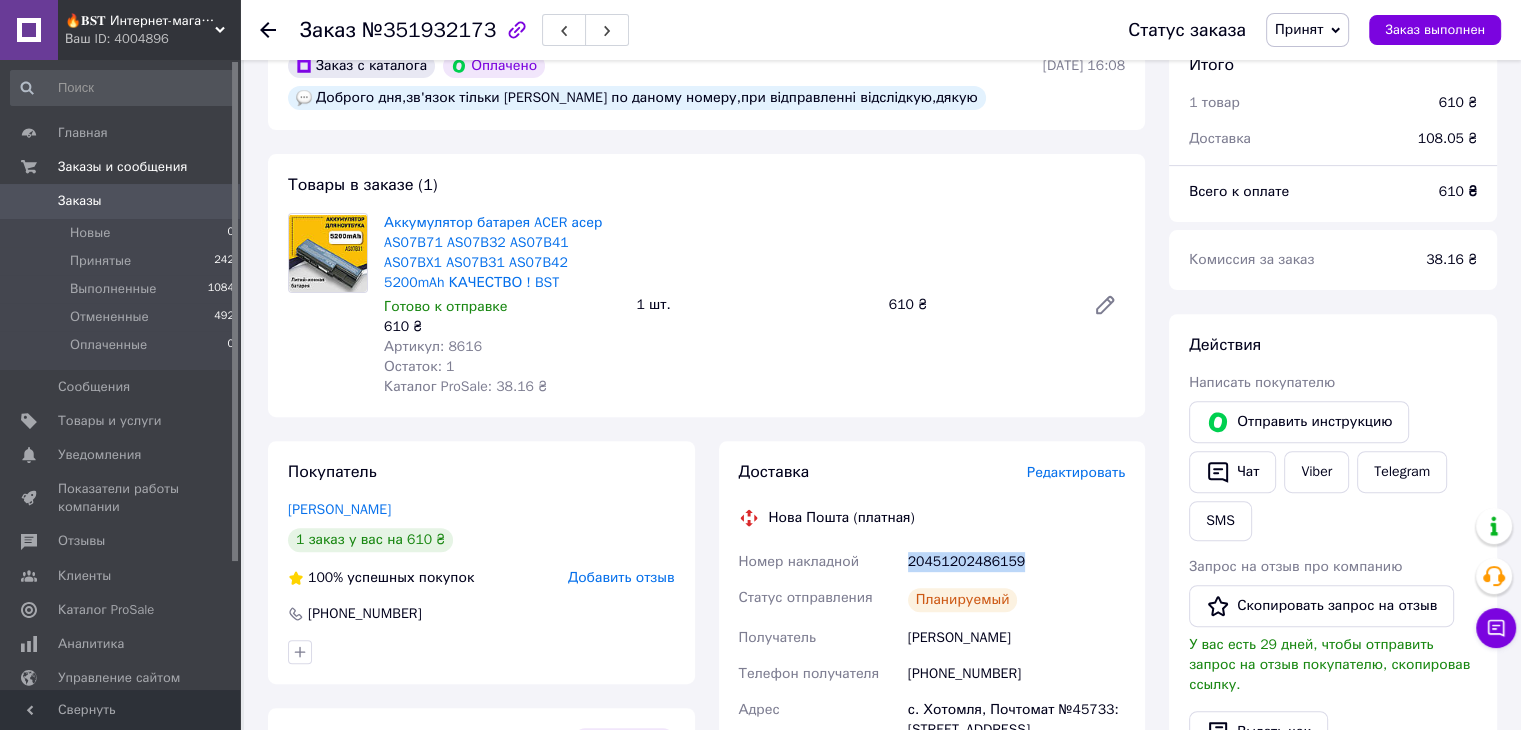 drag, startPoint x: 932, startPoint y: 575, endPoint x: 1079, endPoint y: 567, distance: 147.21753 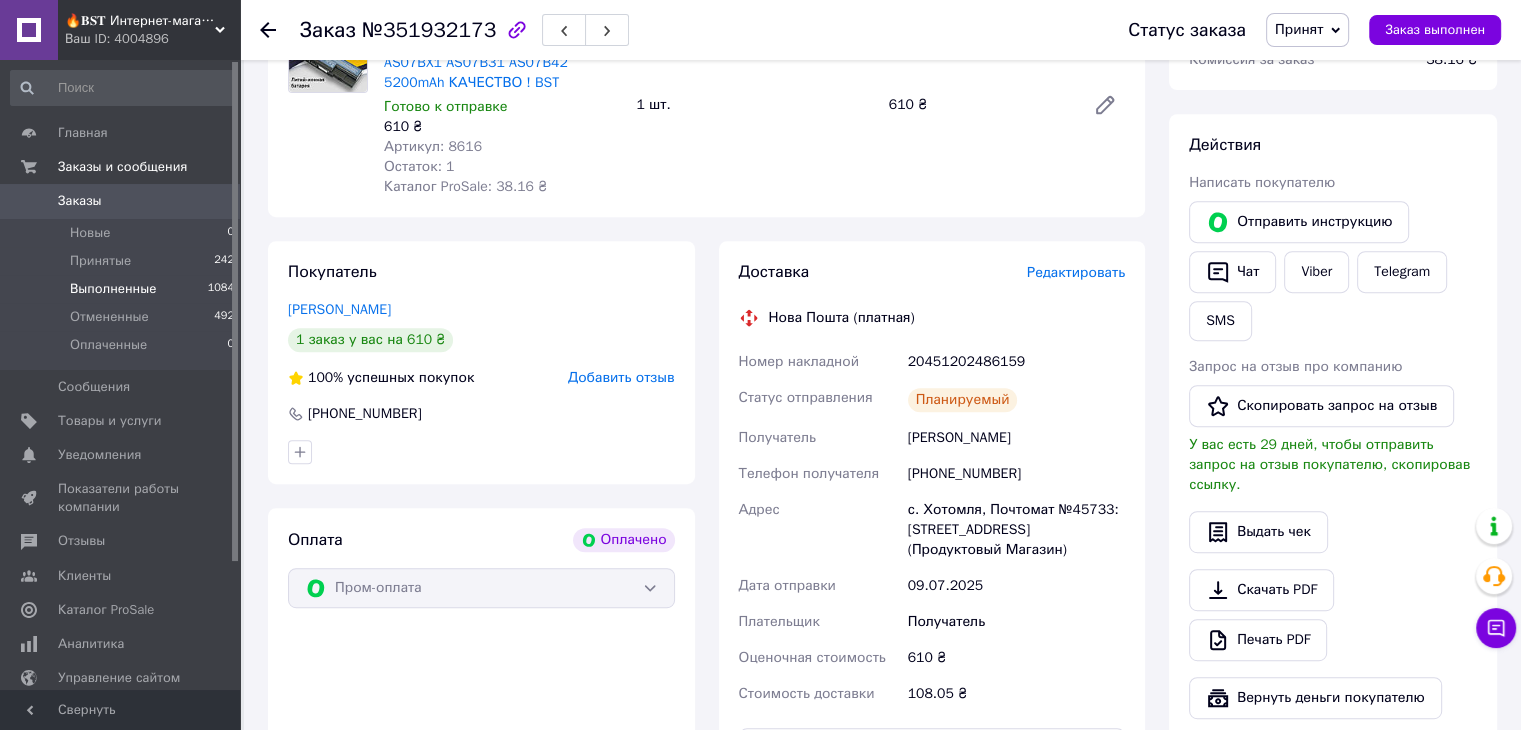 scroll, scrollTop: 1328, scrollLeft: 0, axis: vertical 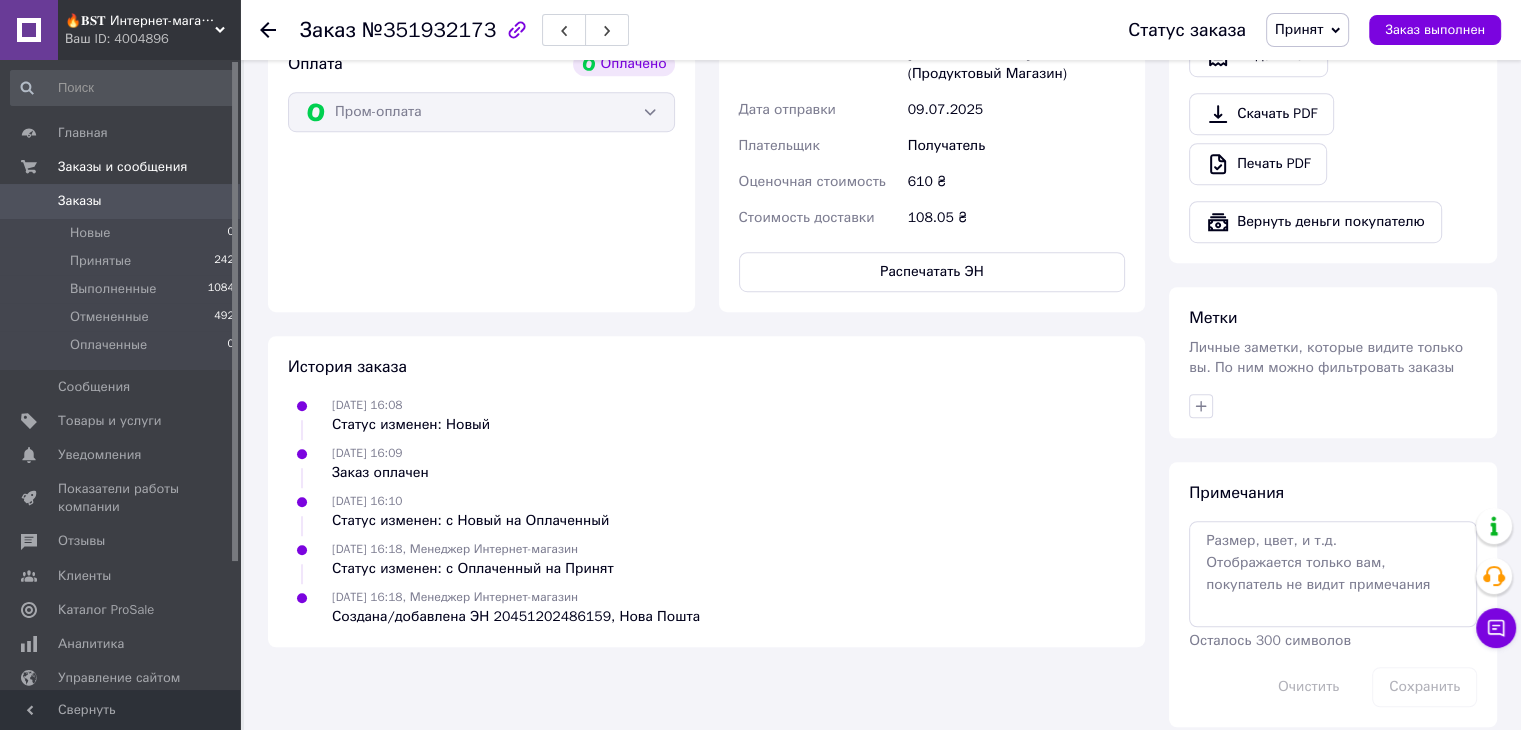 click on "Заказы 0" at bounding box center (123, 201) 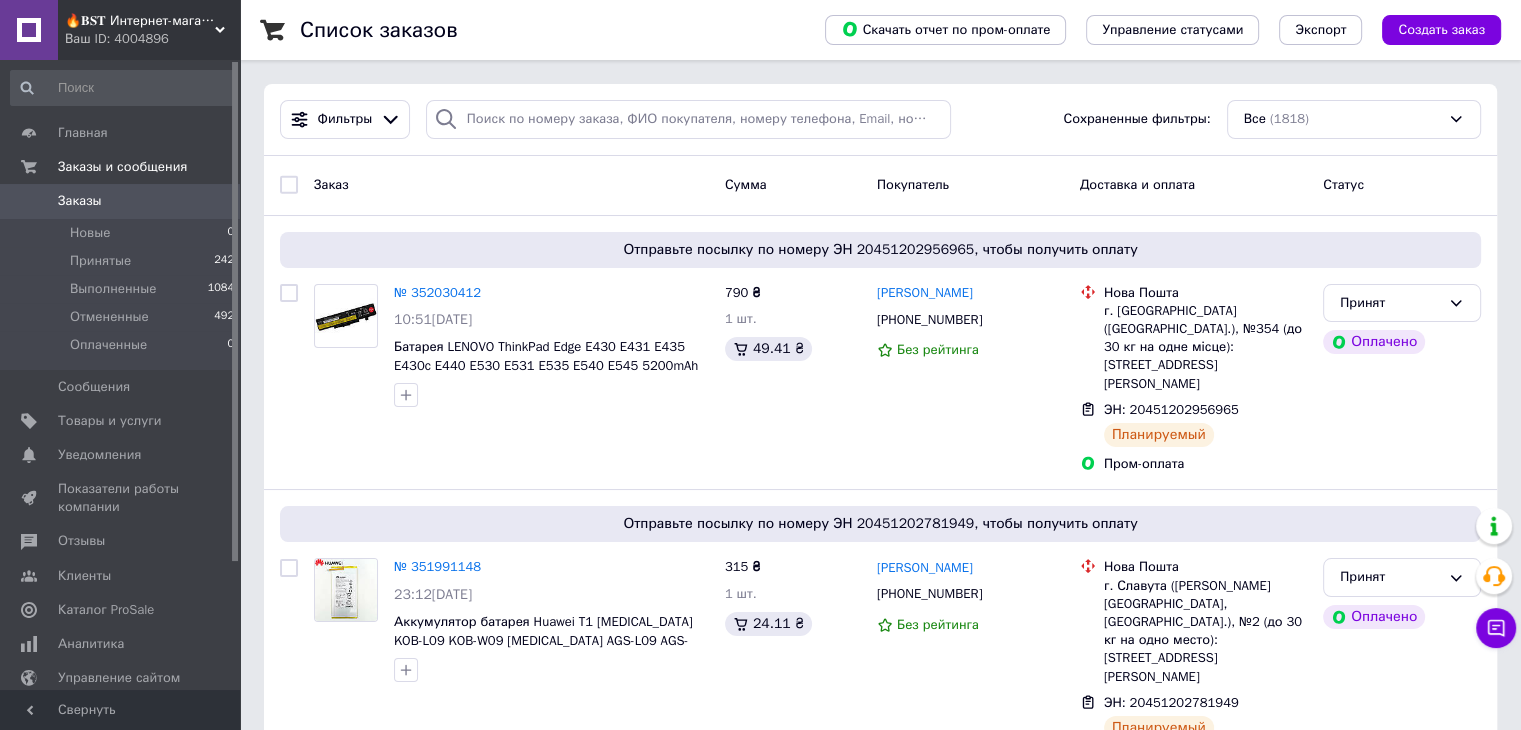 scroll, scrollTop: 617, scrollLeft: 0, axis: vertical 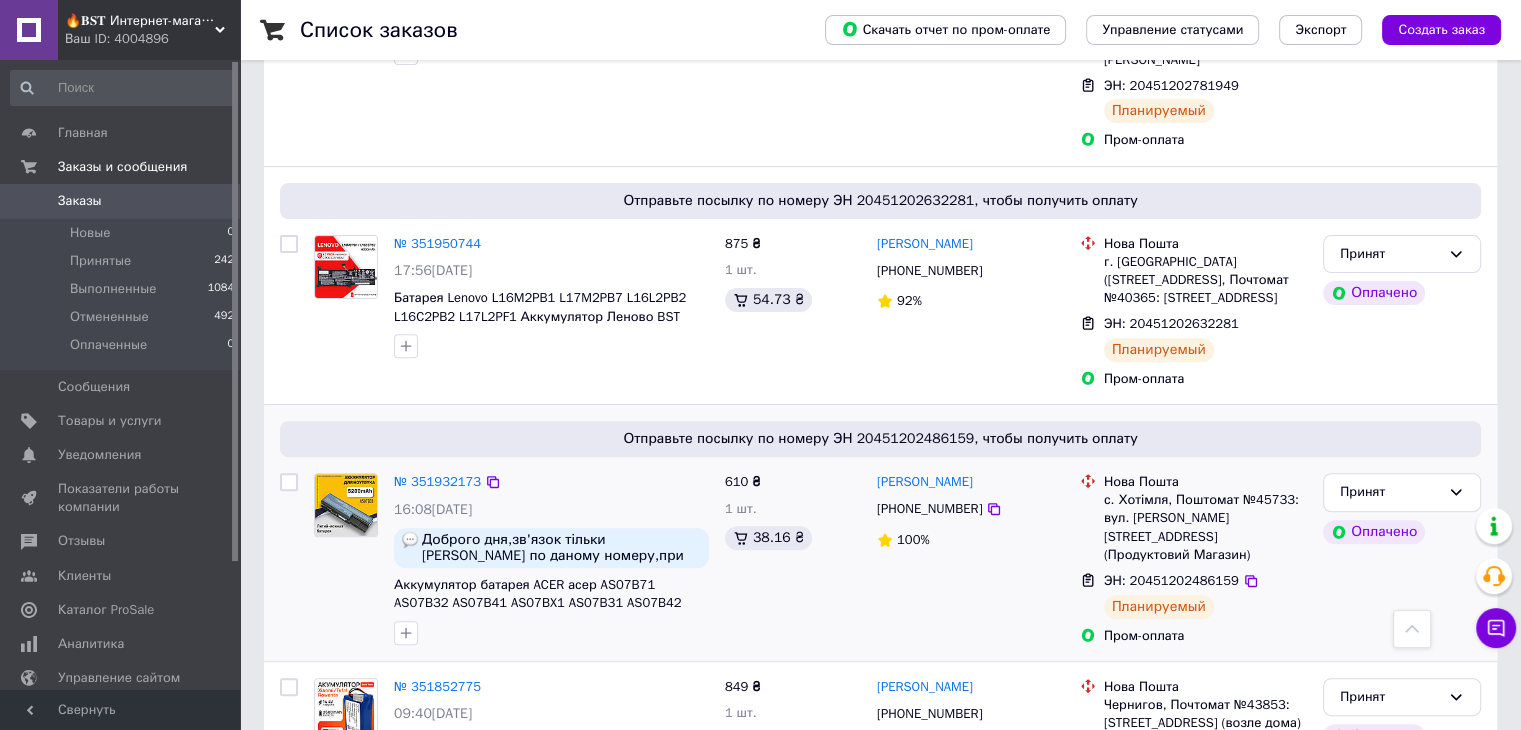 drag, startPoint x: 1004, startPoint y: 409, endPoint x: 873, endPoint y: 408, distance: 131.00381 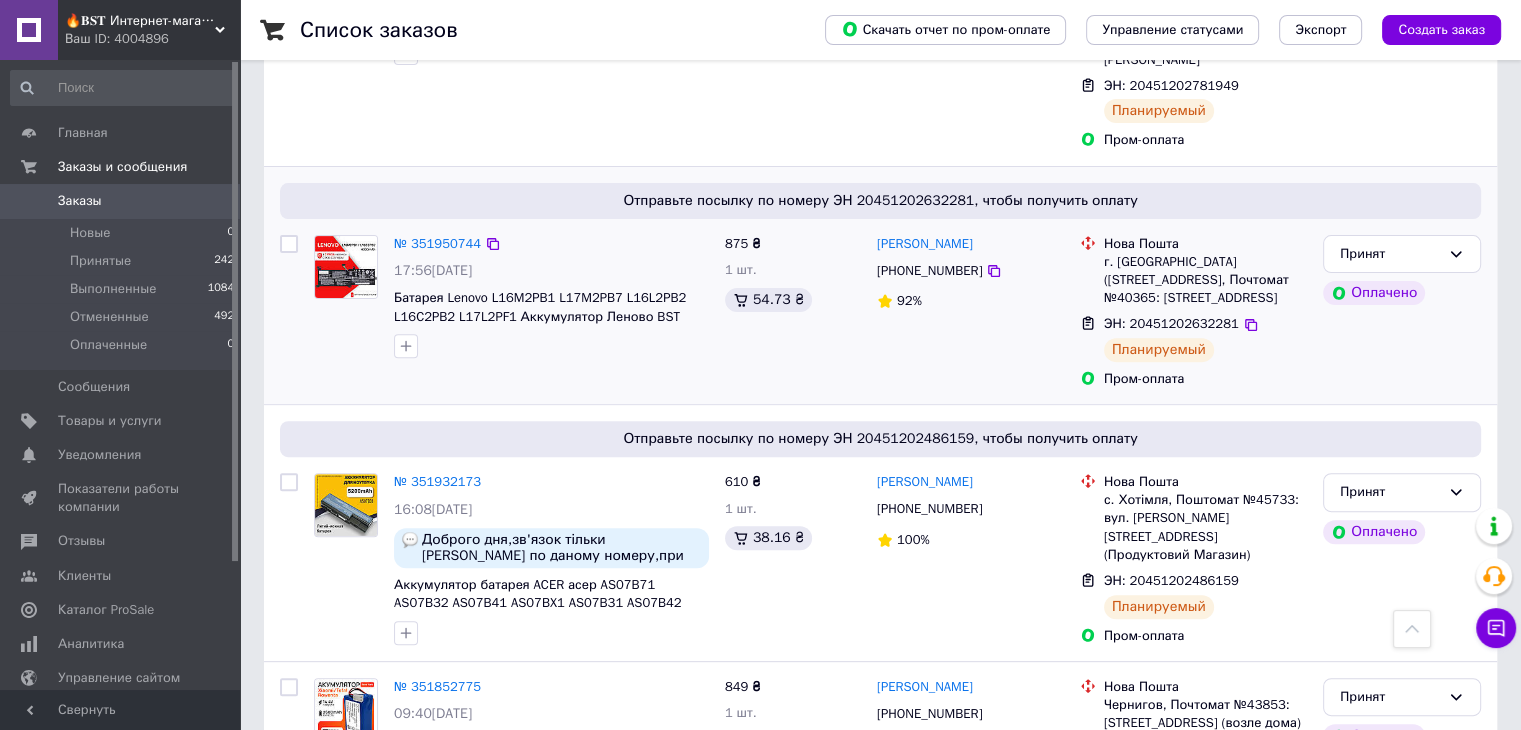 copy on "[PERSON_NAME]" 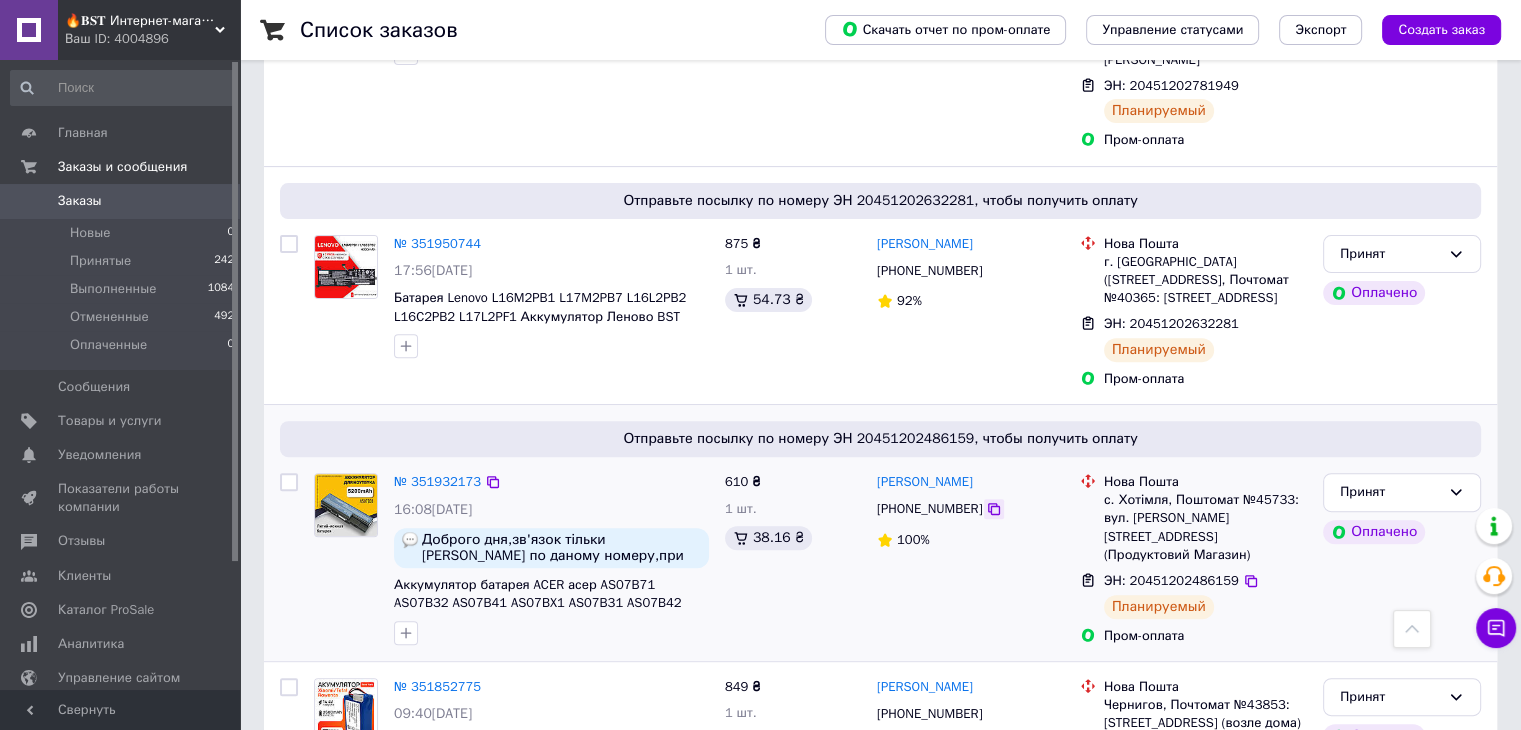 click 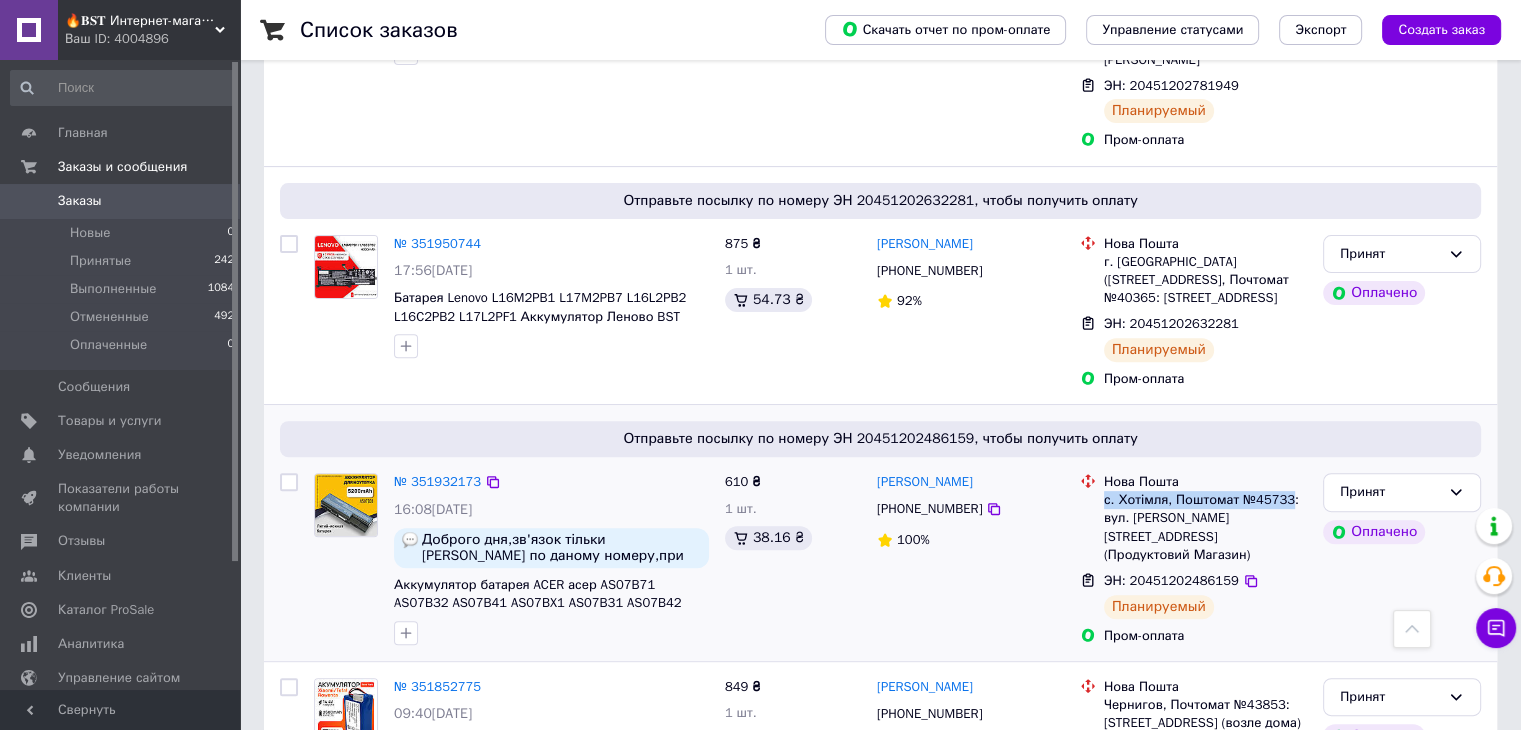 drag, startPoint x: 1103, startPoint y: 421, endPoint x: 1281, endPoint y: 429, distance: 178.17969 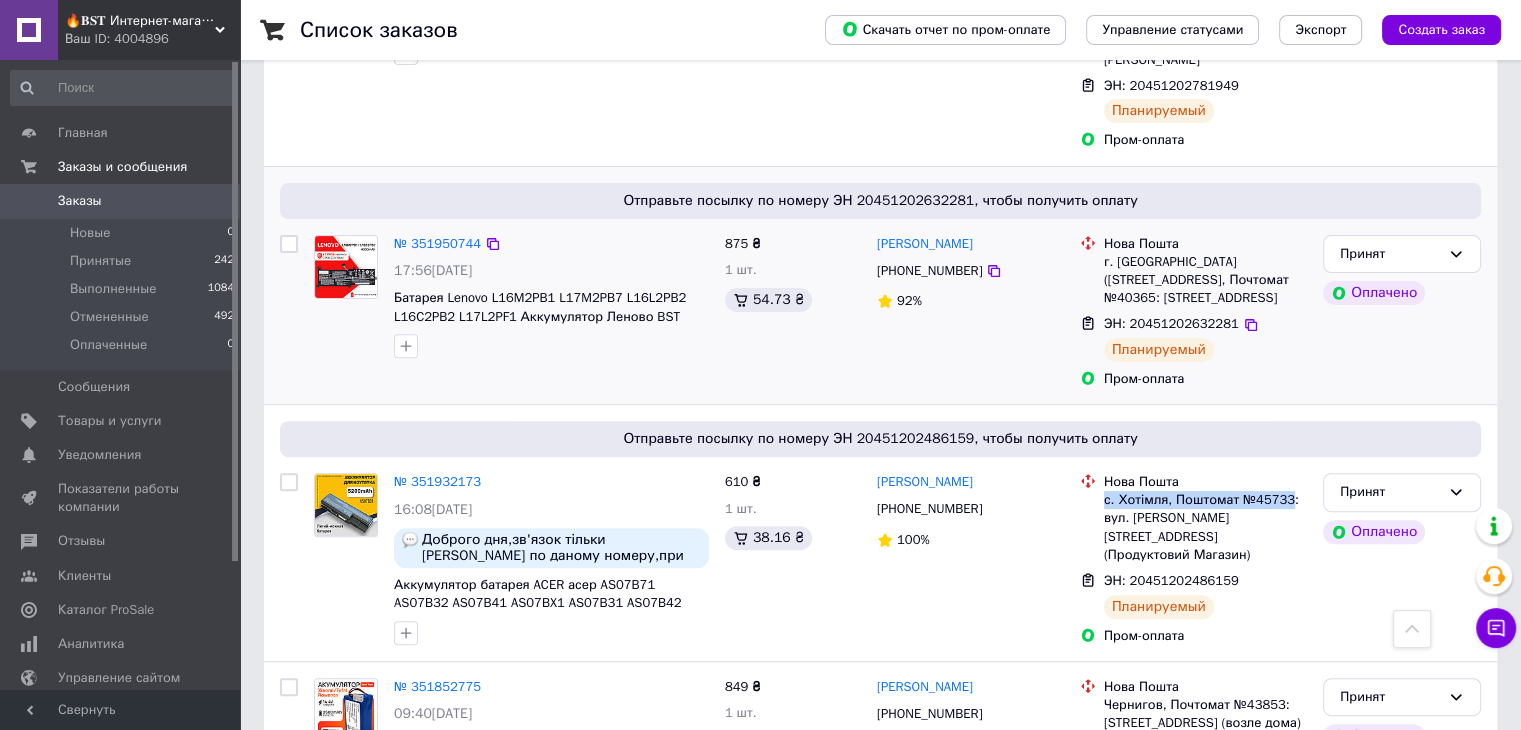 copy on "с. Хотімля, Поштомат №45733" 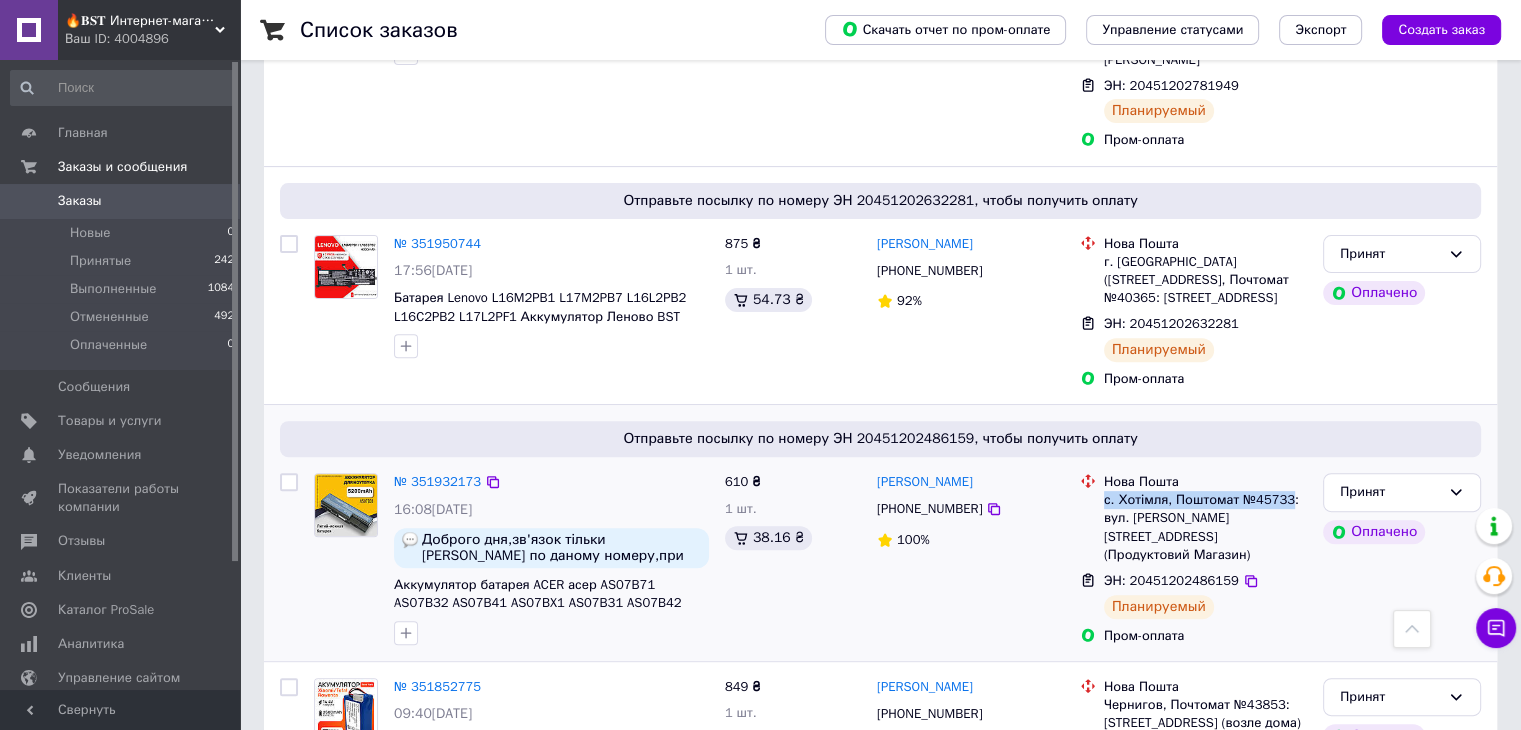 drag, startPoint x: 435, startPoint y: 428, endPoint x: 559, endPoint y: 431, distance: 124.036285 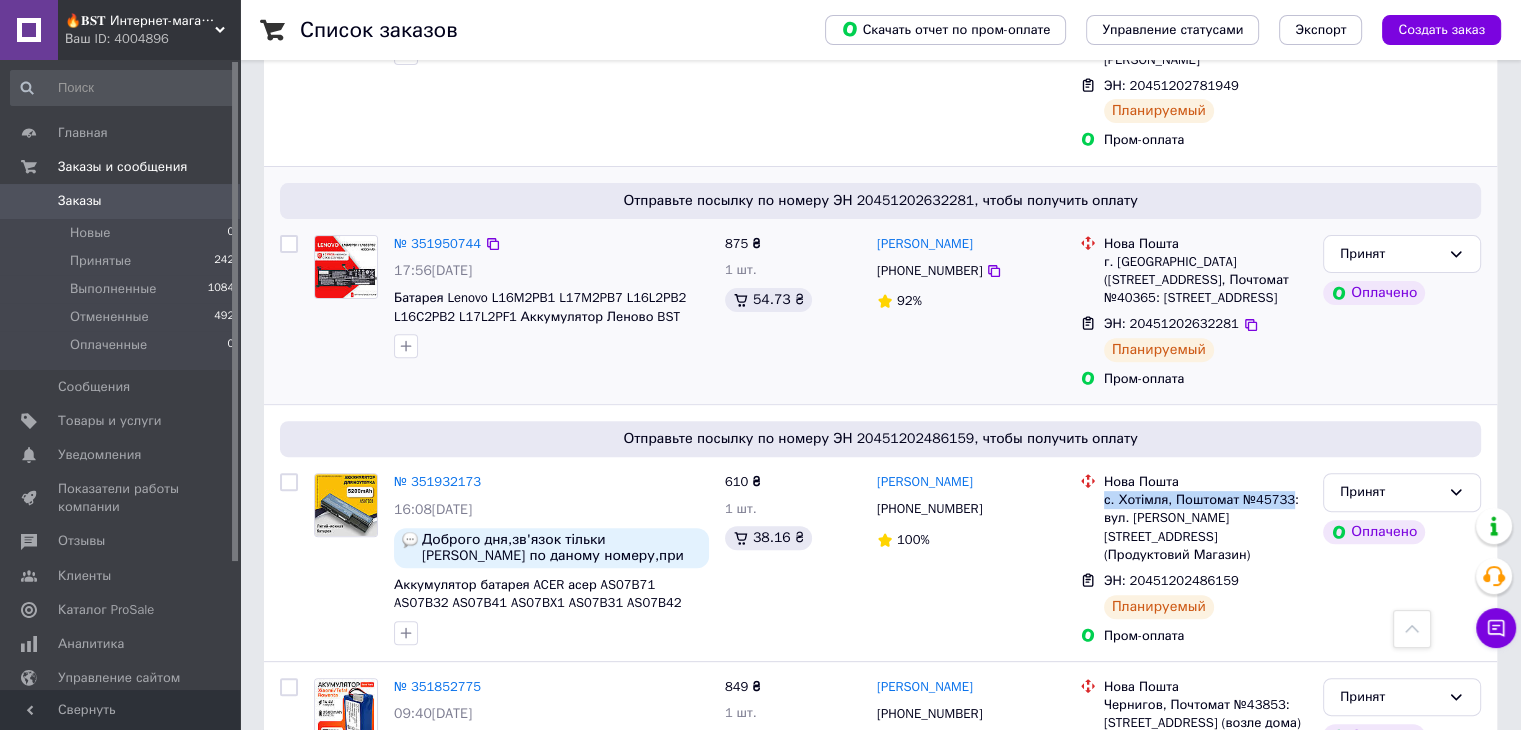 copy on "09.07.2025" 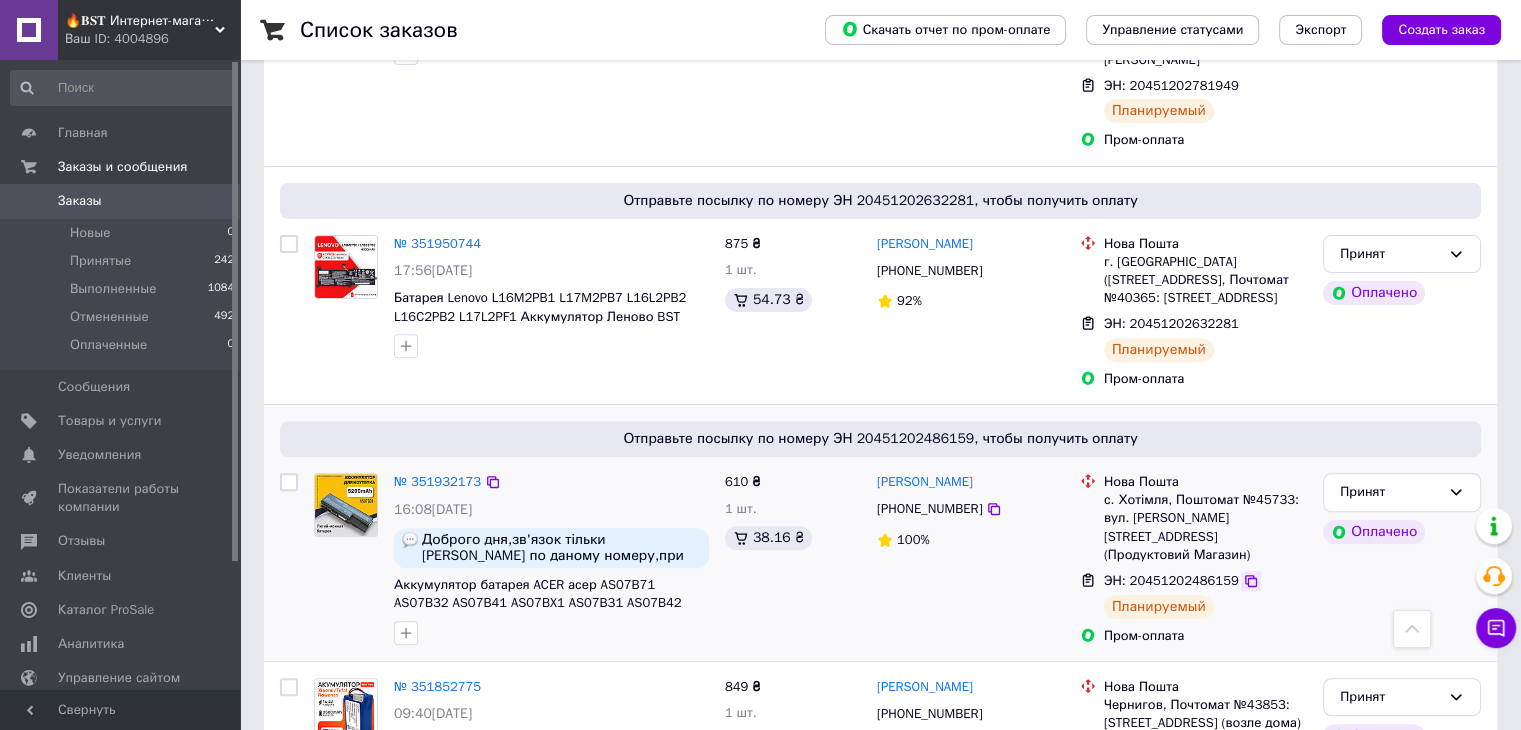 click 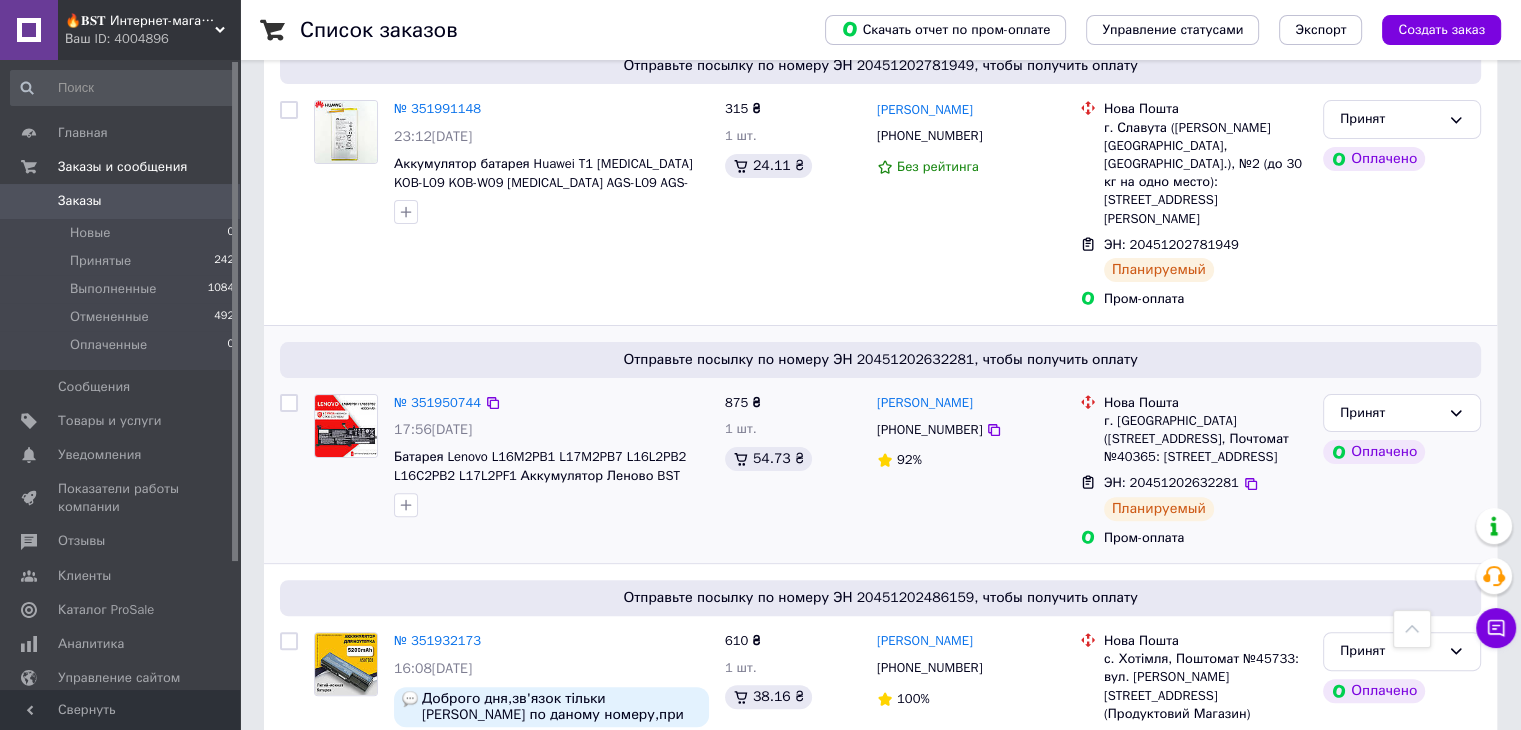scroll, scrollTop: 417, scrollLeft: 0, axis: vertical 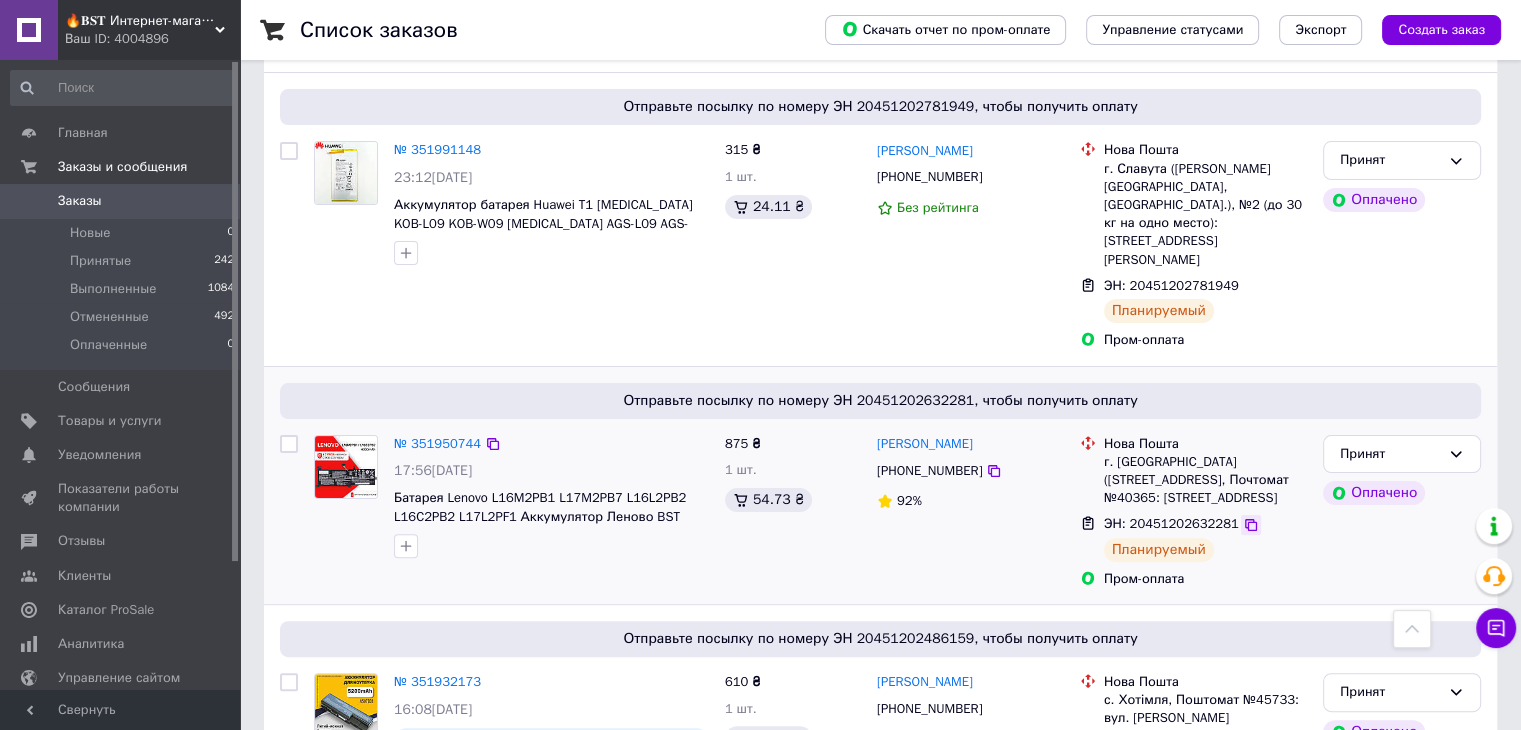 click 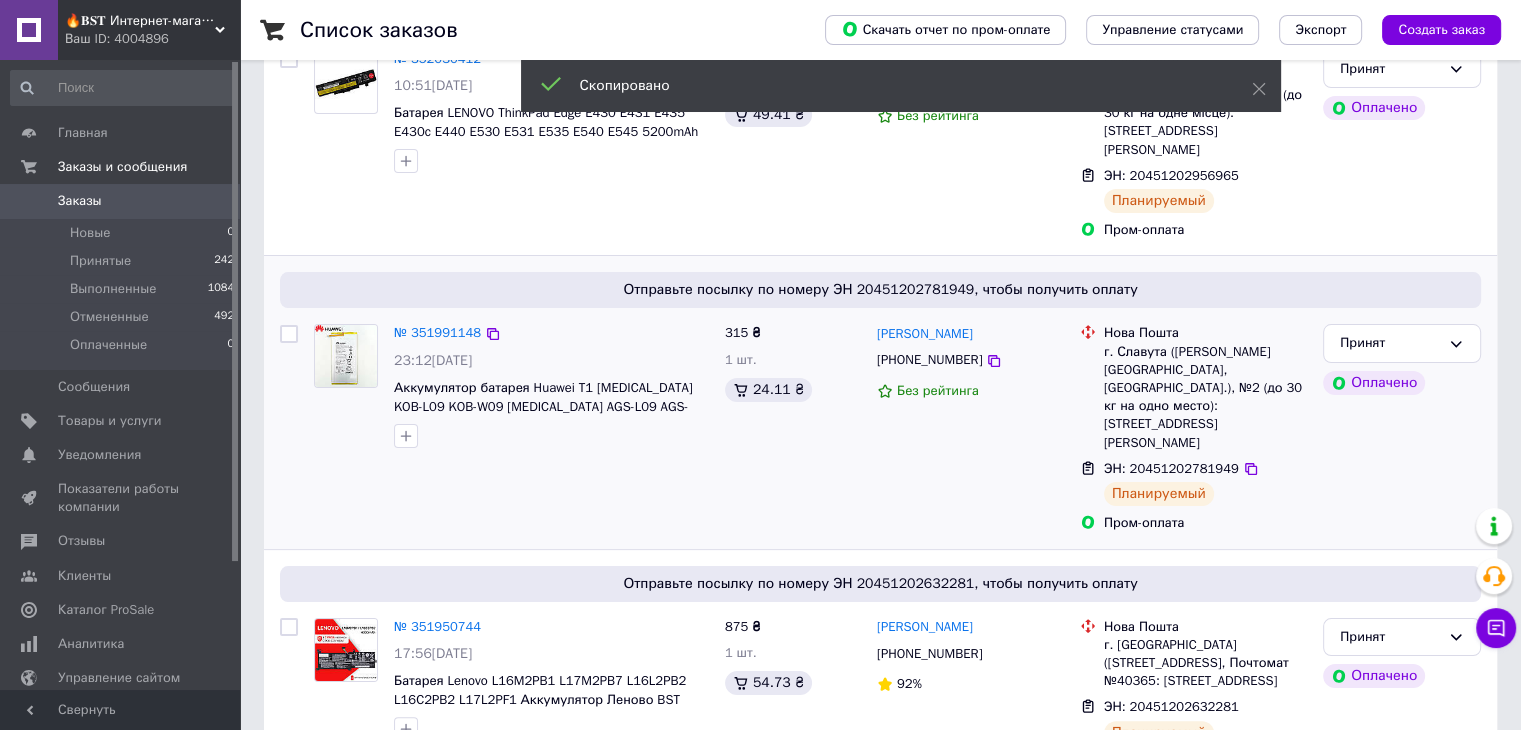 scroll, scrollTop: 400, scrollLeft: 0, axis: vertical 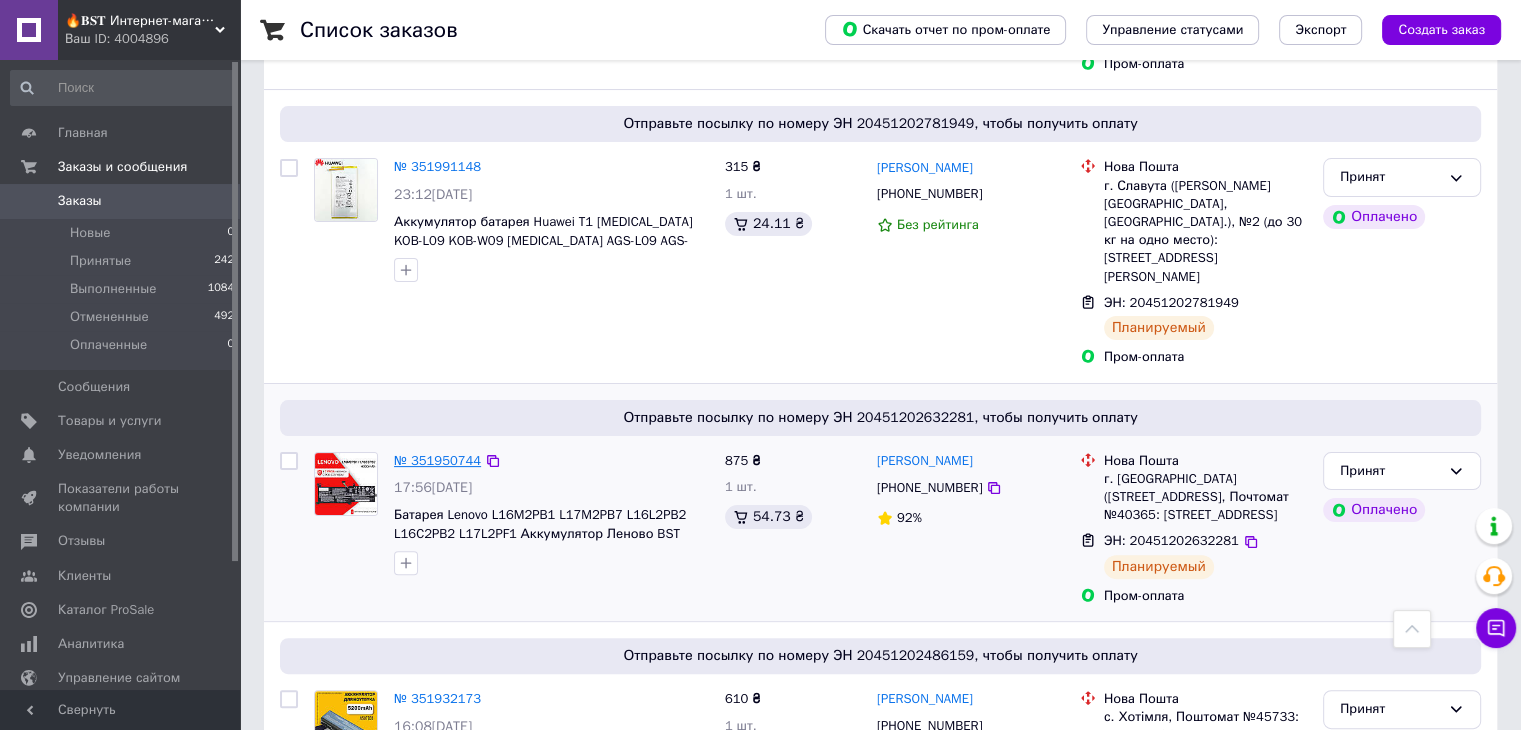 click on "№ 351950744" at bounding box center [437, 460] 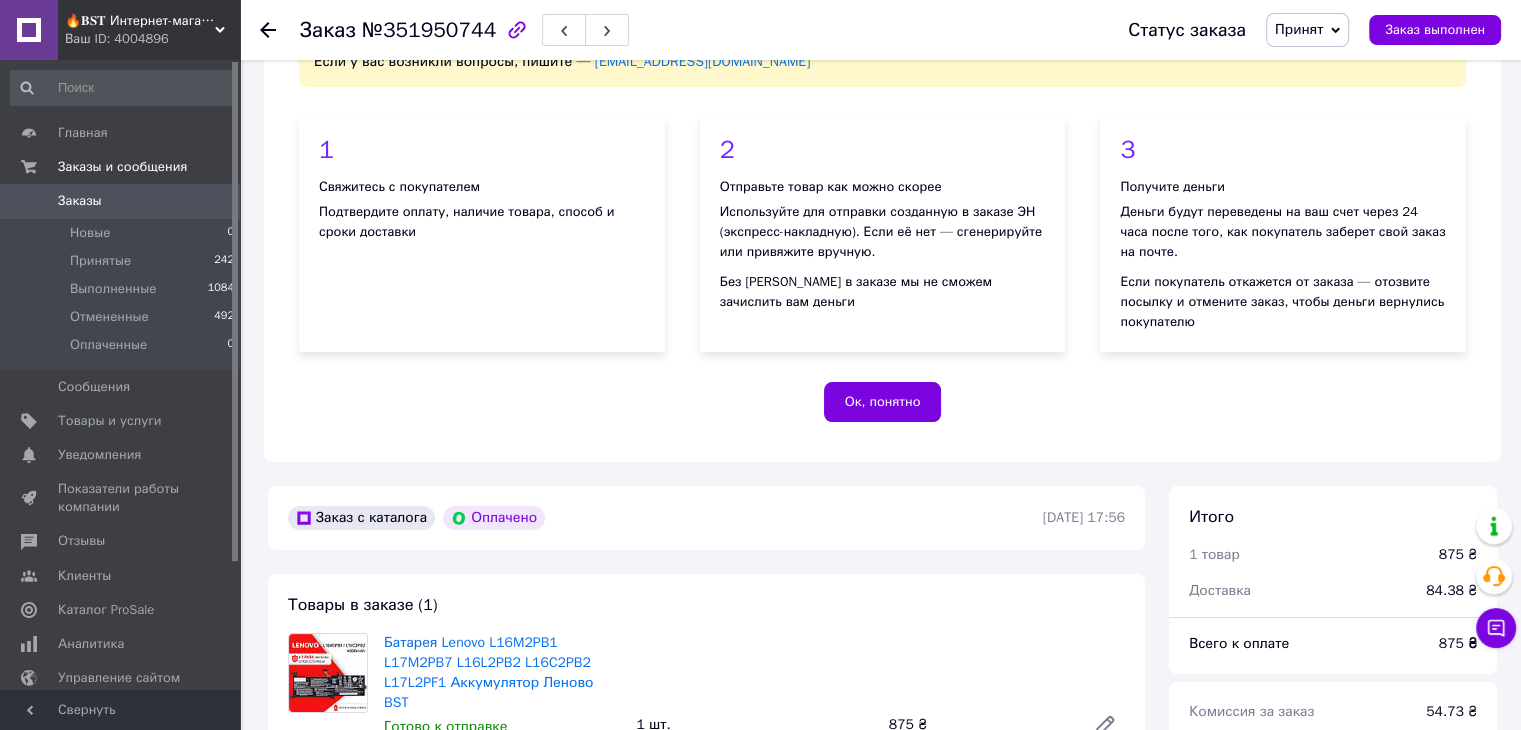 scroll, scrollTop: 300, scrollLeft: 0, axis: vertical 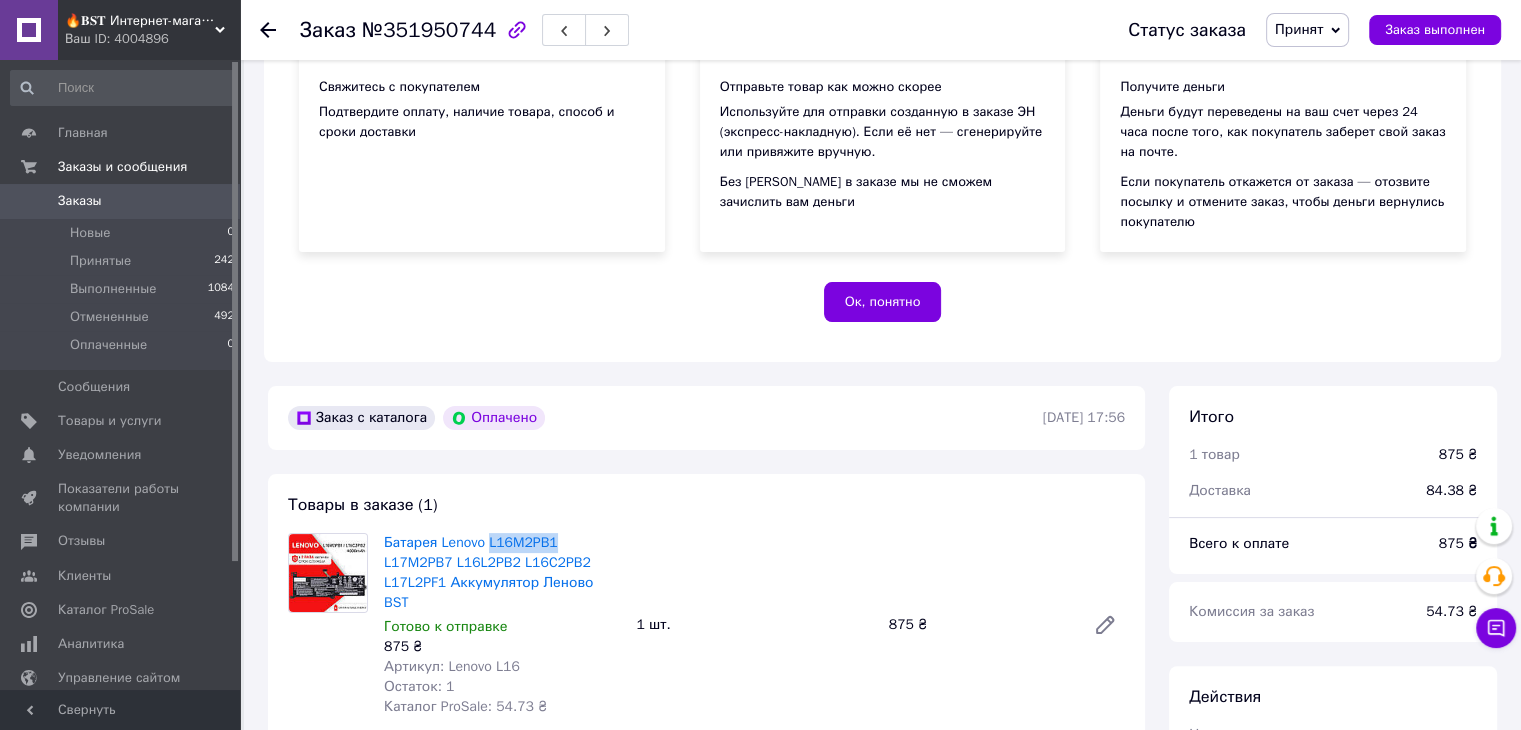drag, startPoint x: 555, startPoint y: 541, endPoint x: 489, endPoint y: 535, distance: 66.27216 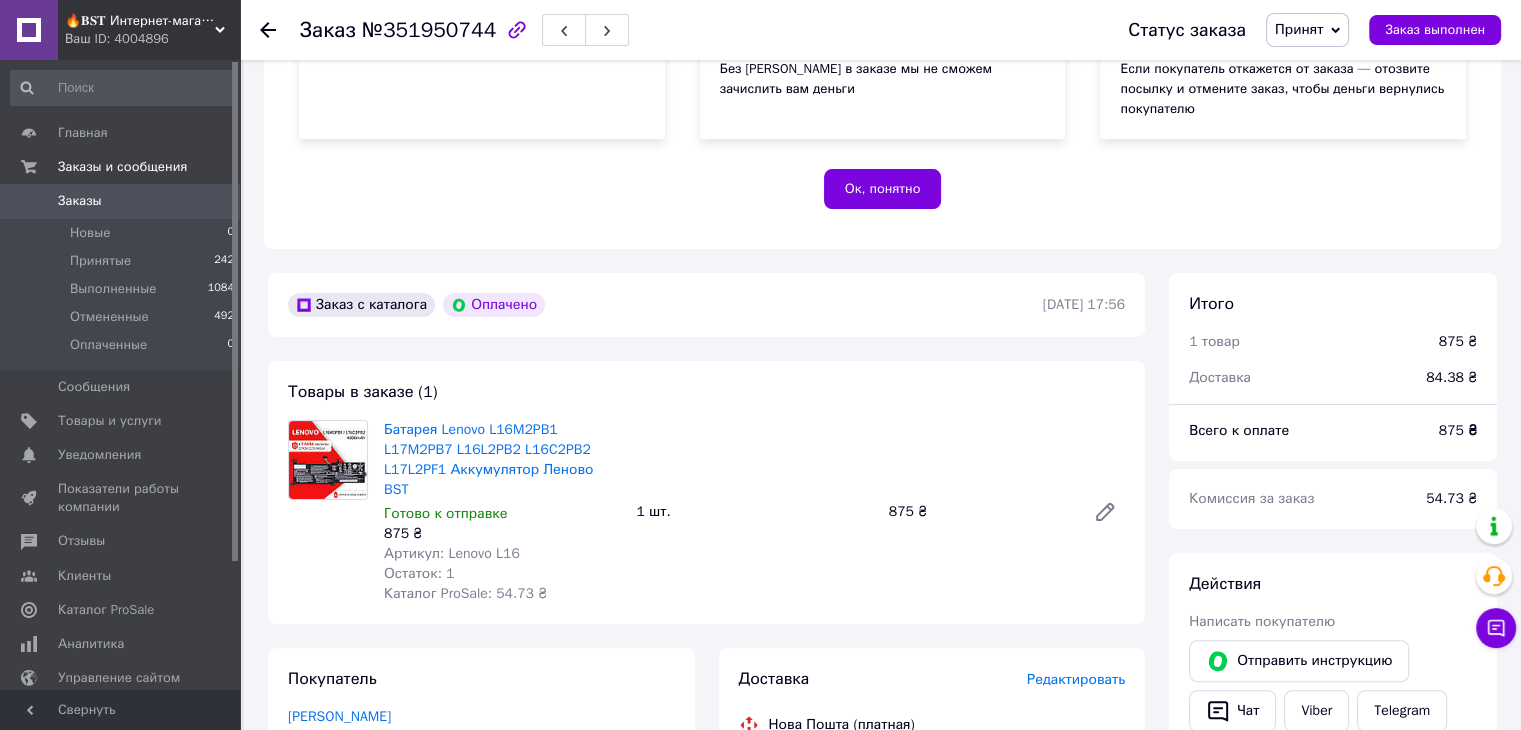 scroll, scrollTop: 500, scrollLeft: 0, axis: vertical 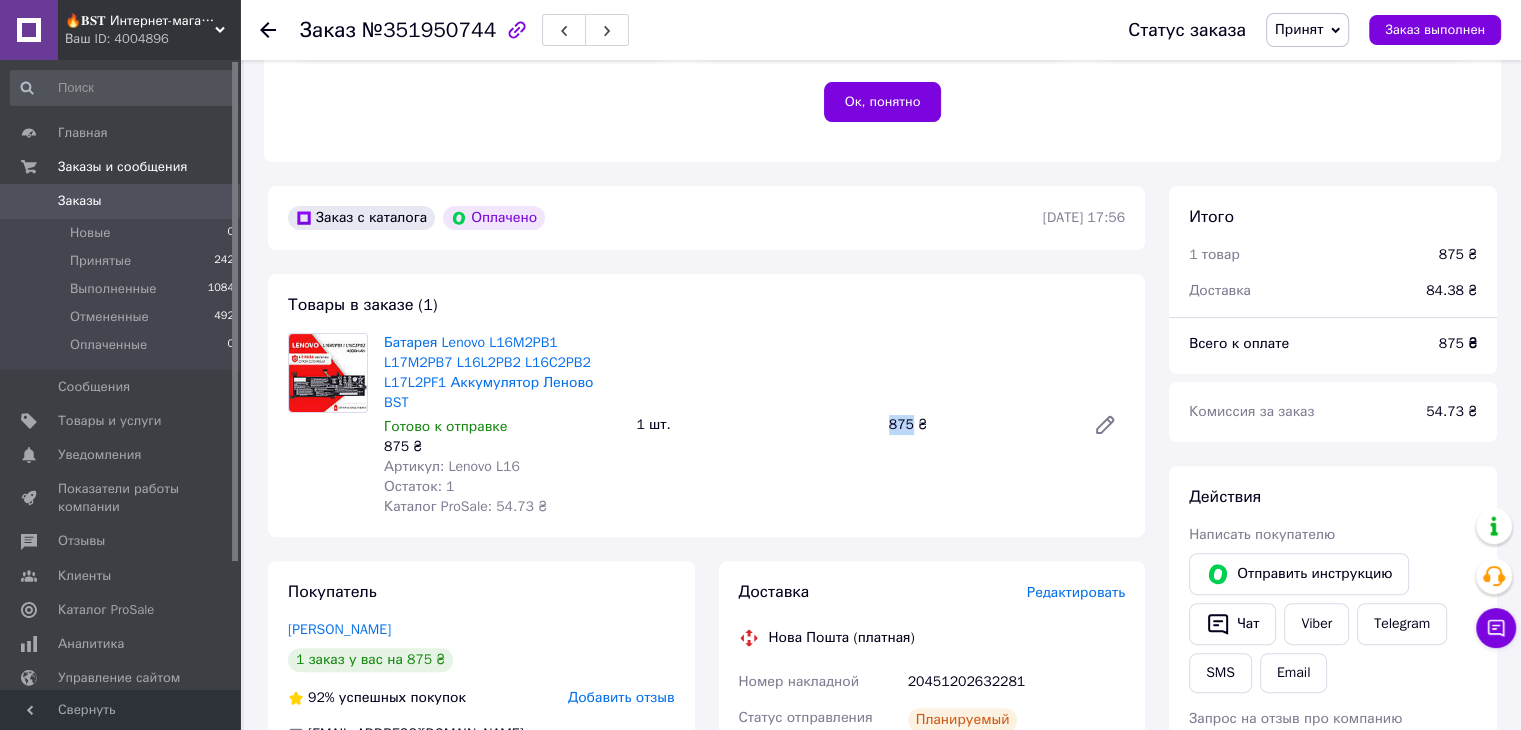 drag, startPoint x: 885, startPoint y: 419, endPoint x: 908, endPoint y: 423, distance: 23.345236 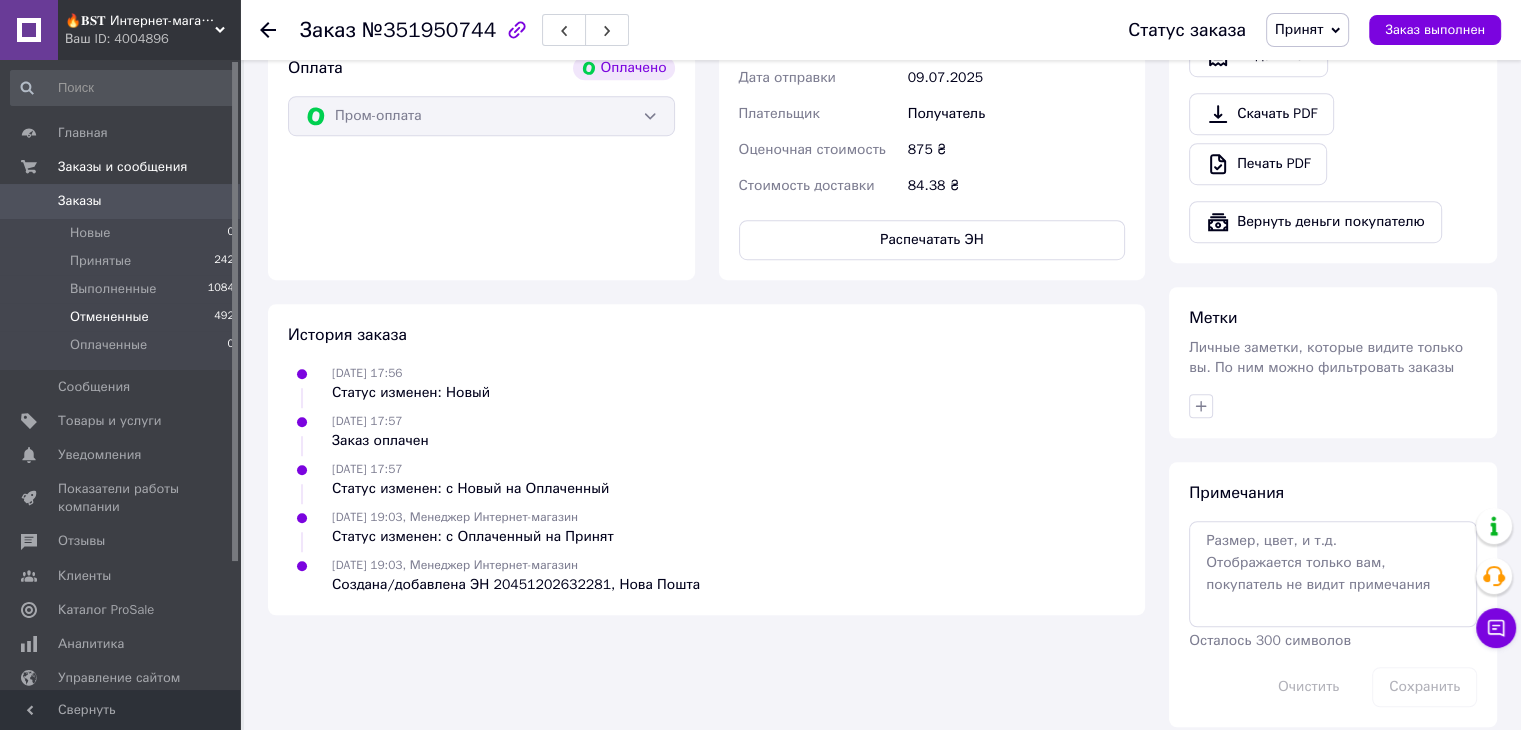 scroll, scrollTop: 800, scrollLeft: 0, axis: vertical 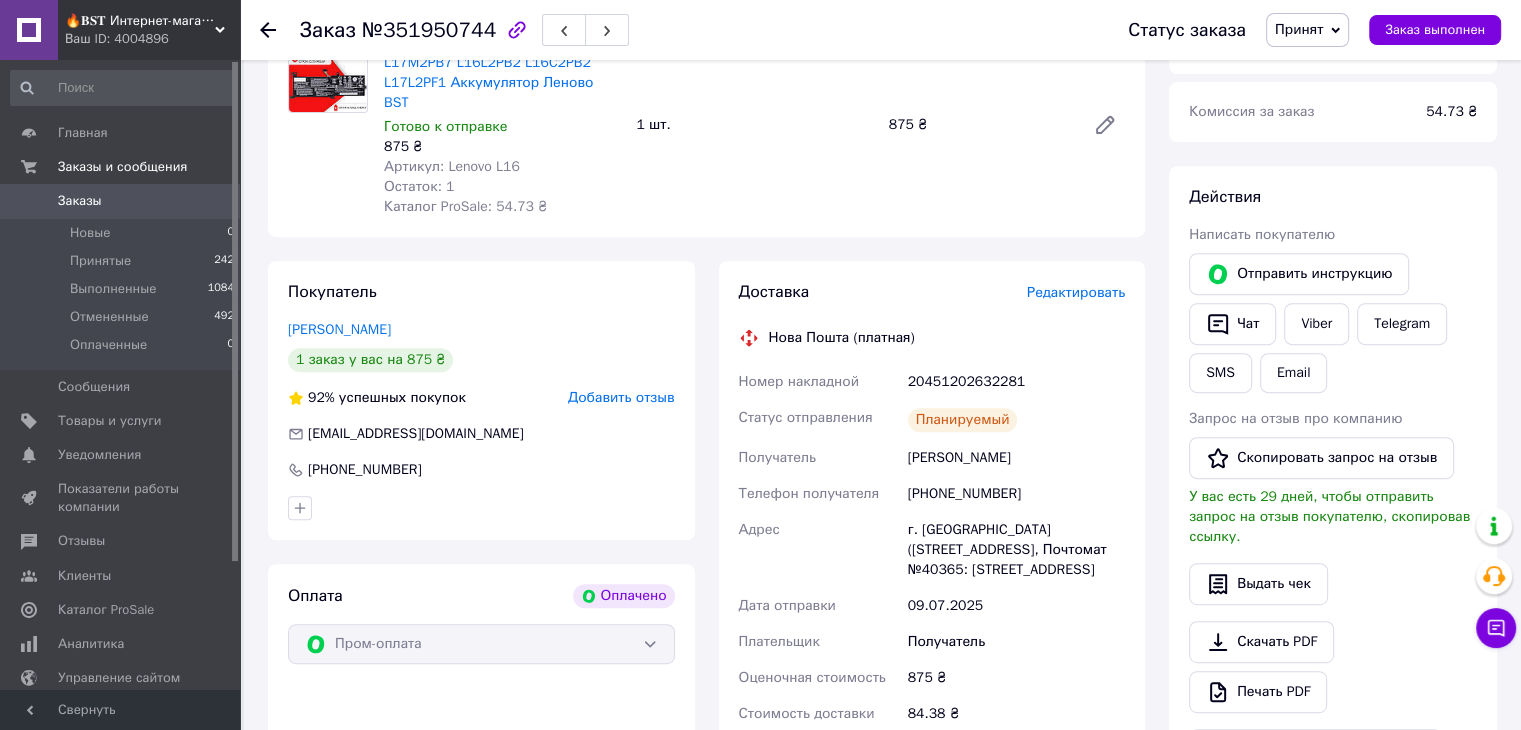 click on "Заказы" at bounding box center [121, 201] 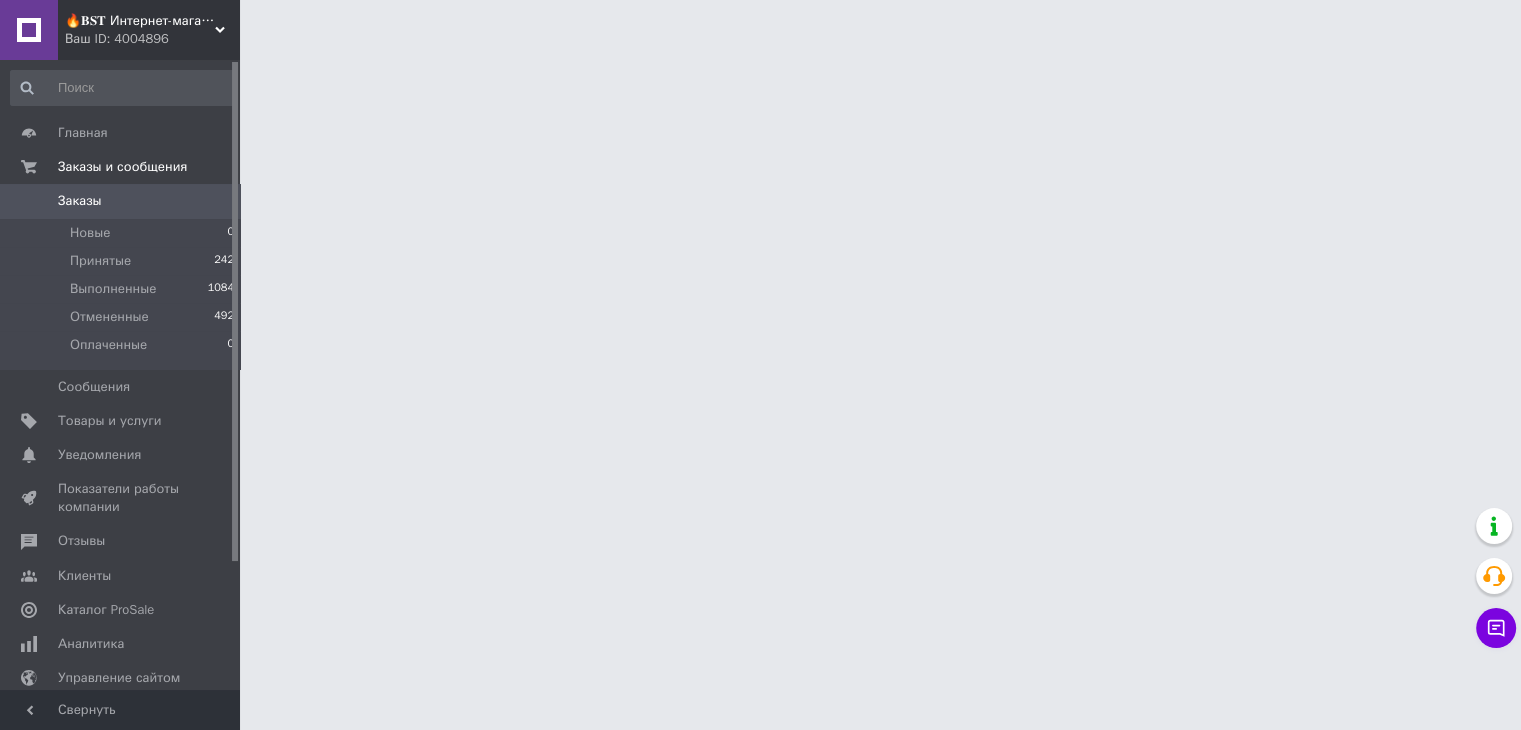 scroll, scrollTop: 0, scrollLeft: 0, axis: both 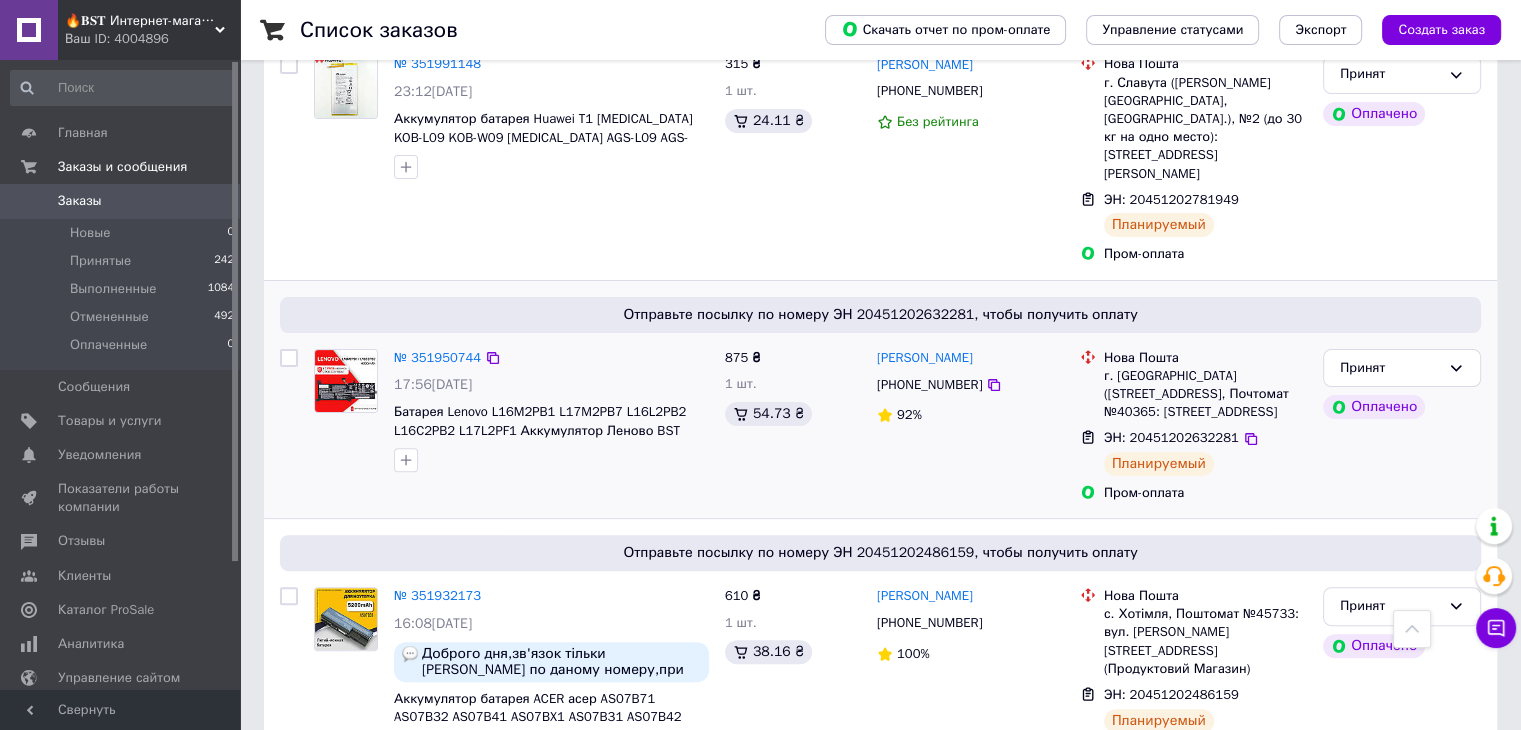 drag, startPoint x: 983, startPoint y: 271, endPoint x: 876, endPoint y: 263, distance: 107.298645 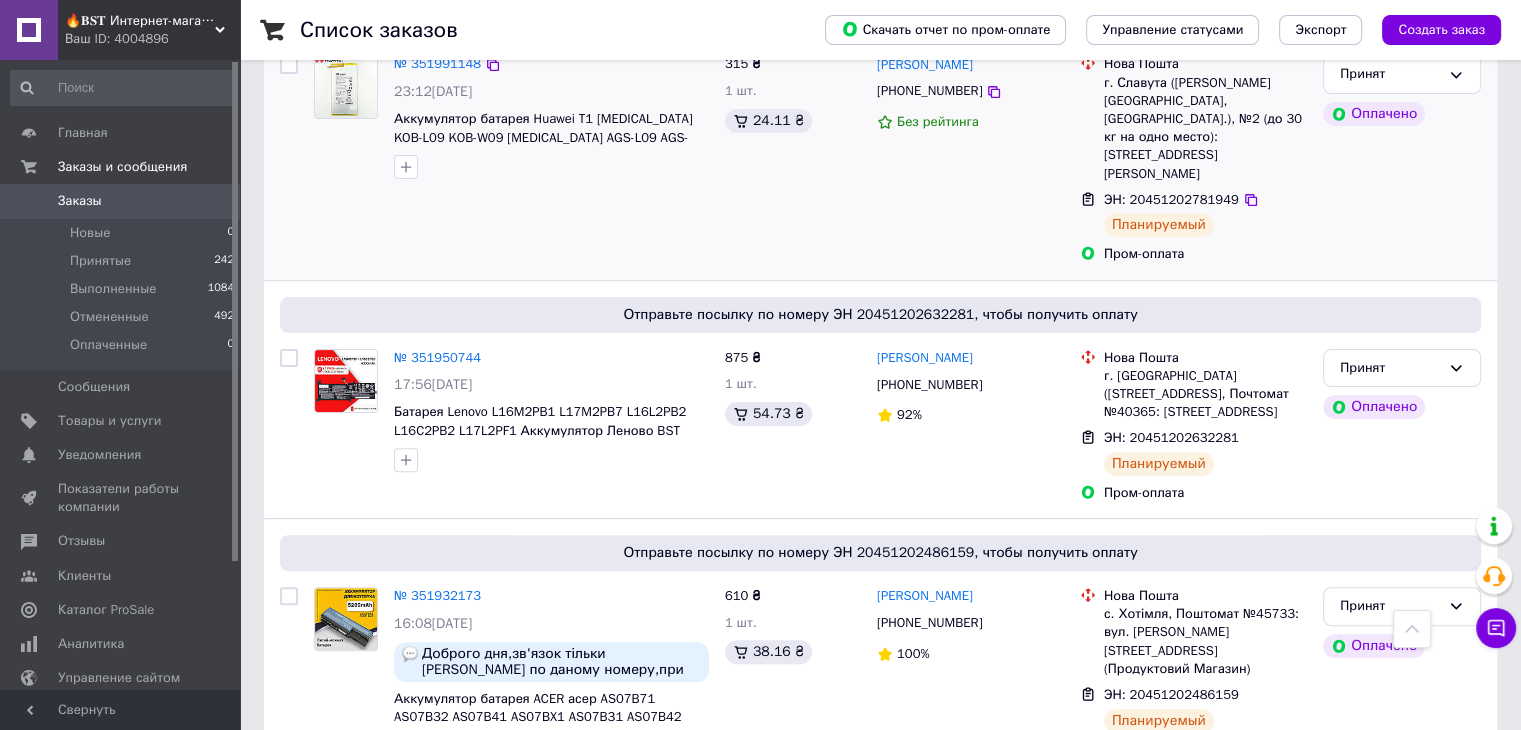 copy on "[PERSON_NAME]" 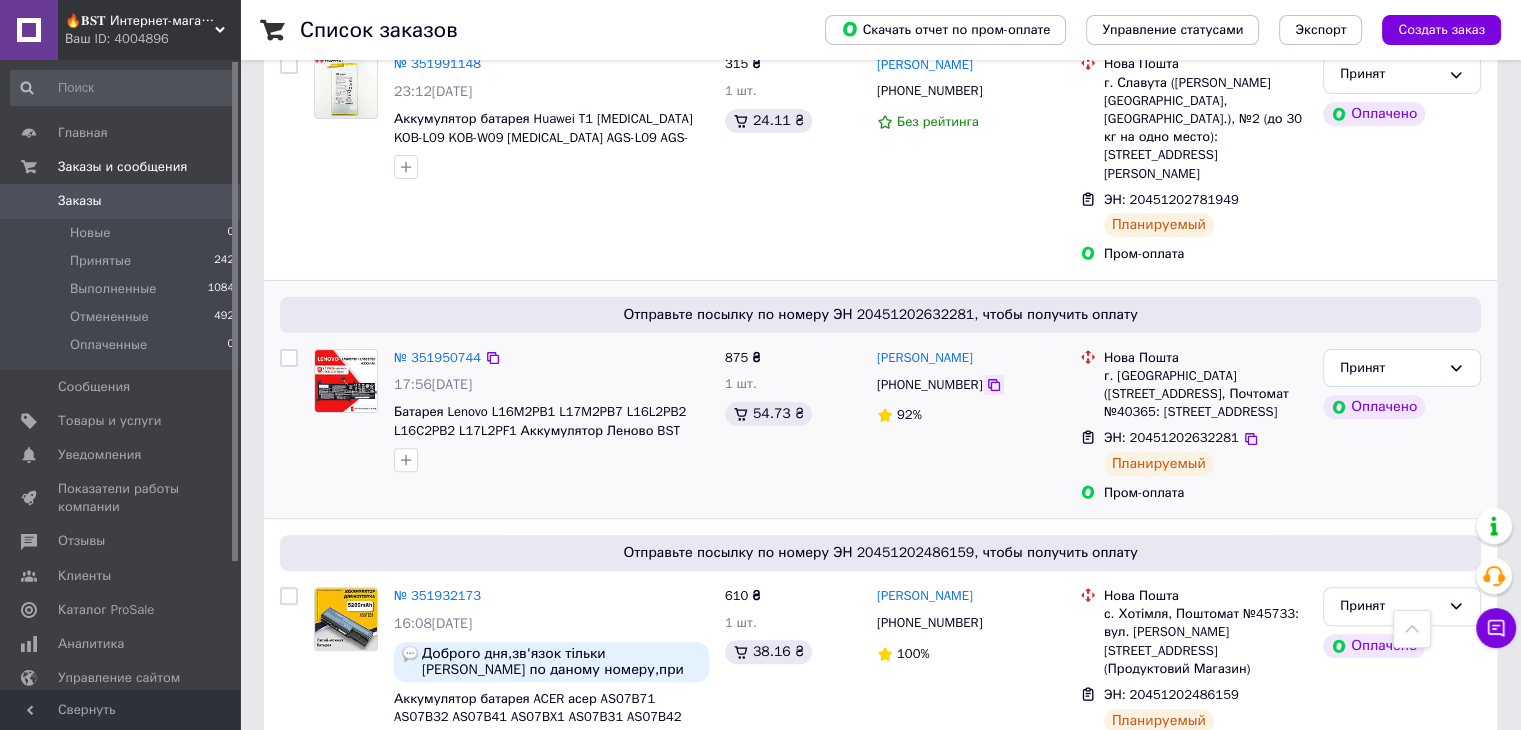 click 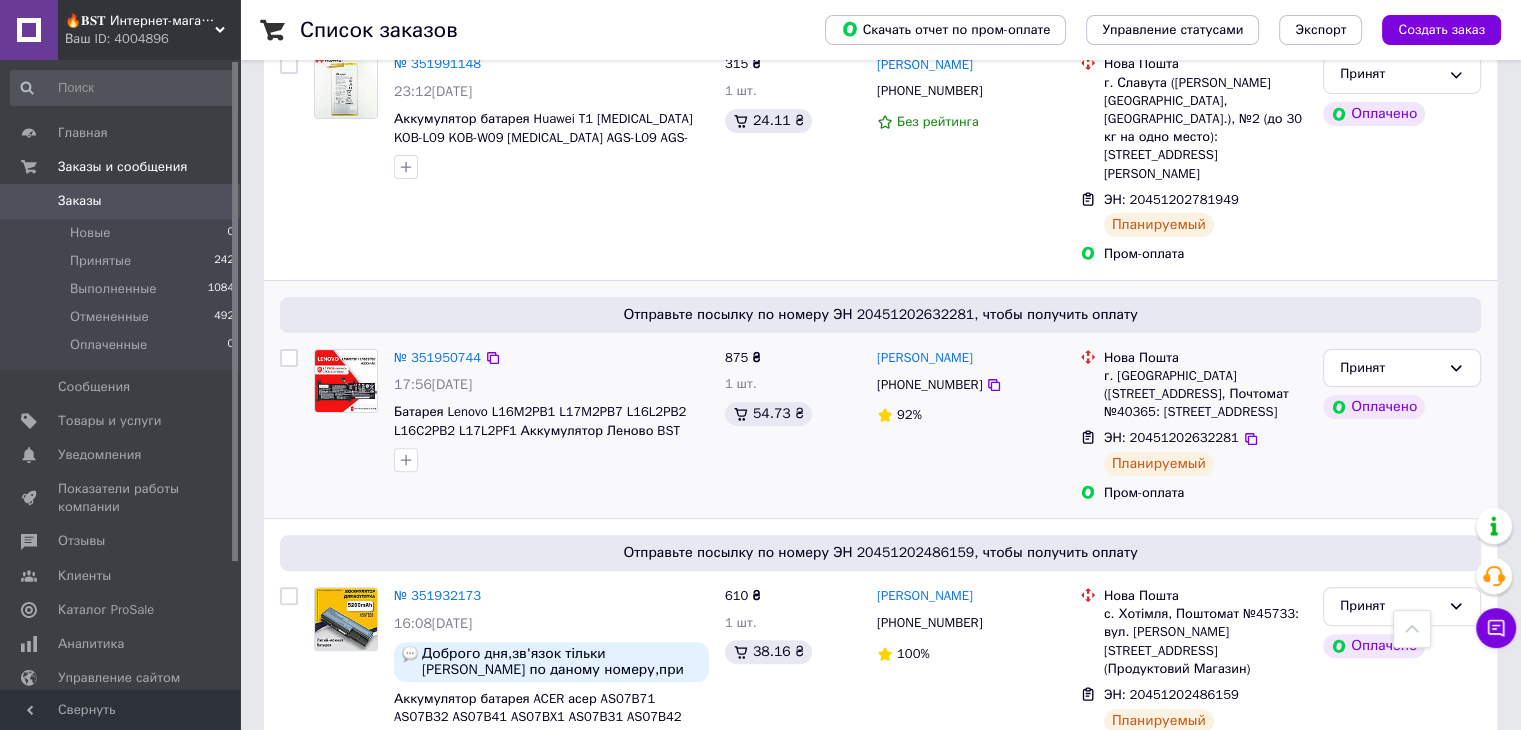 drag, startPoint x: 435, startPoint y: 291, endPoint x: 545, endPoint y: 285, distance: 110.16351 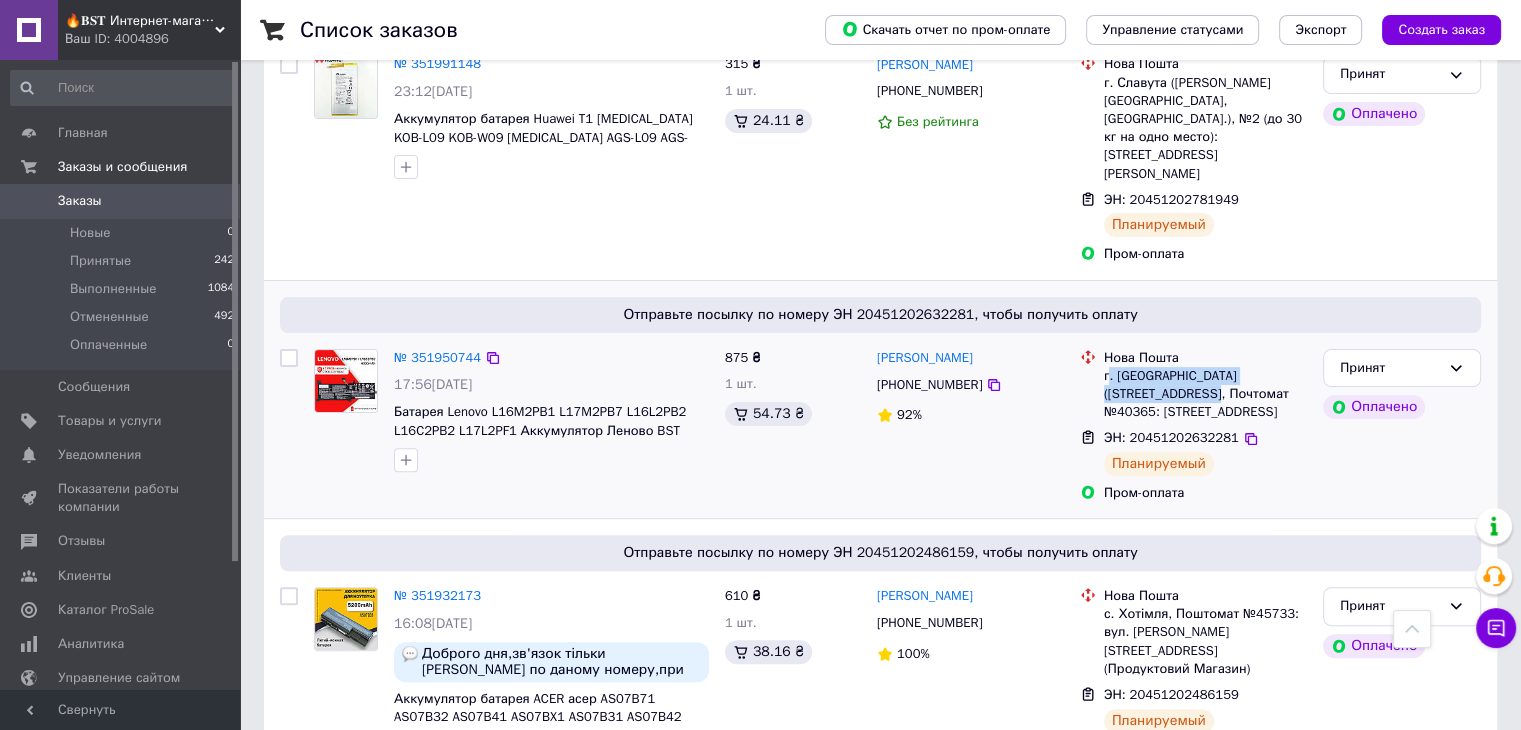 drag, startPoint x: 1108, startPoint y: 287, endPoint x: 1140, endPoint y: 305, distance: 36.71512 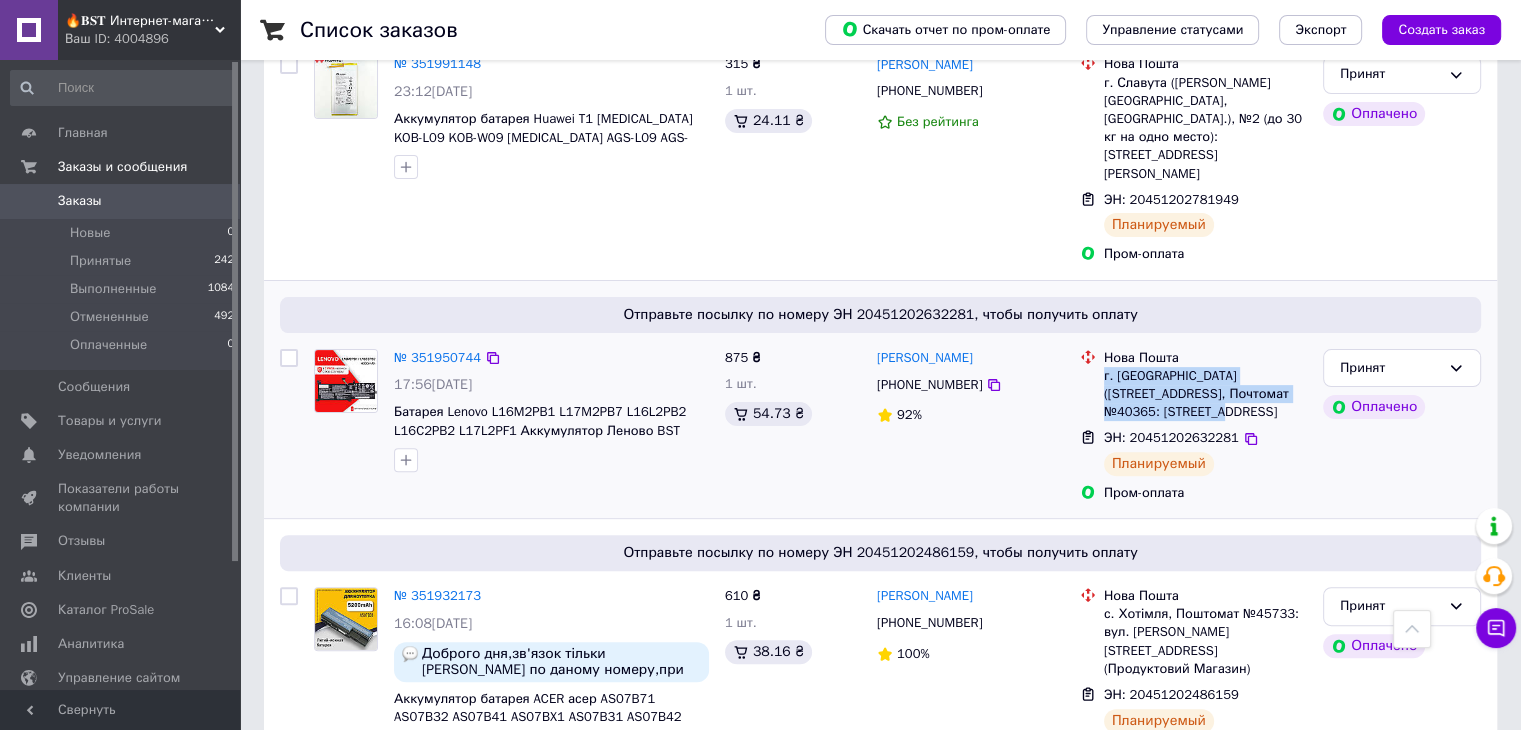 drag, startPoint x: 1102, startPoint y: 283, endPoint x: 1153, endPoint y: 321, distance: 63.600315 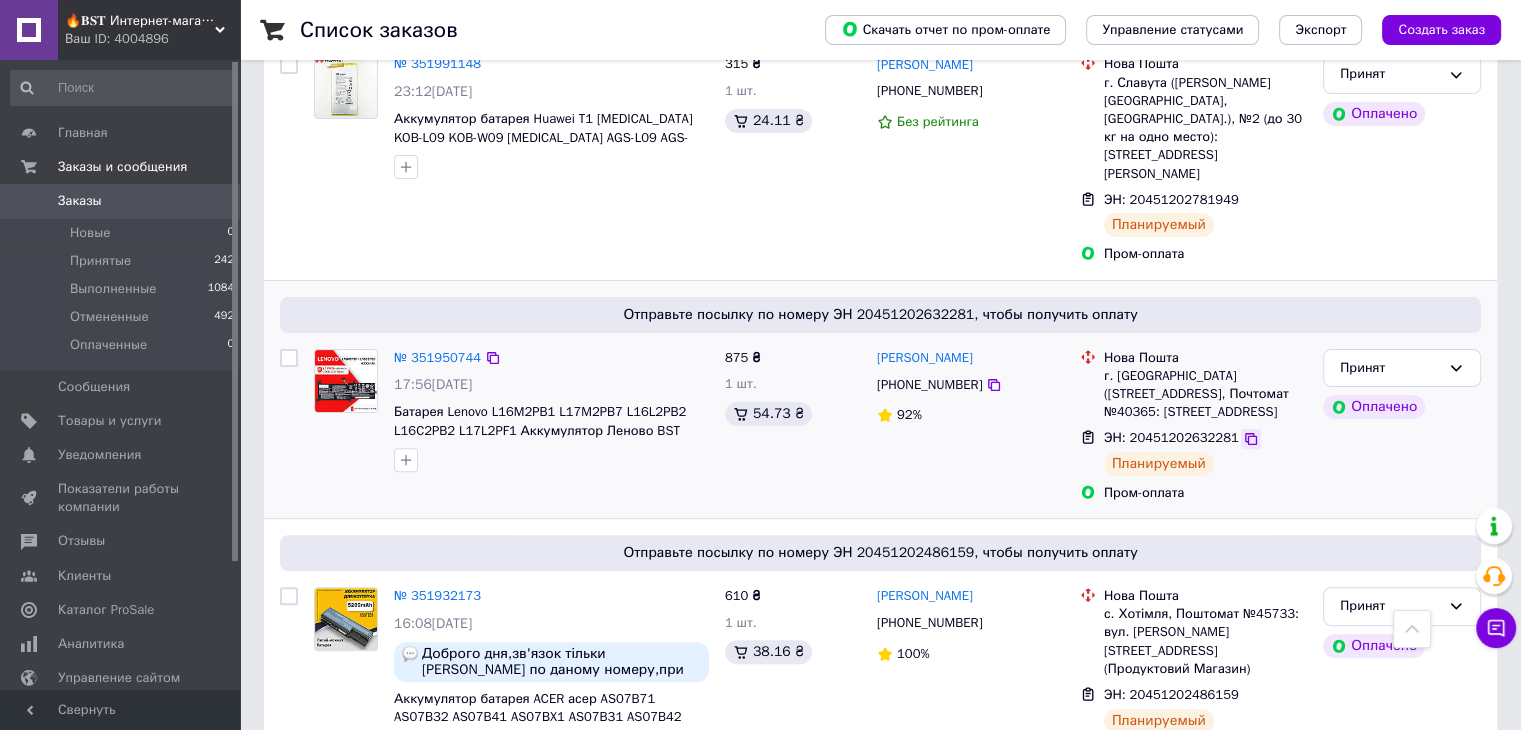 click 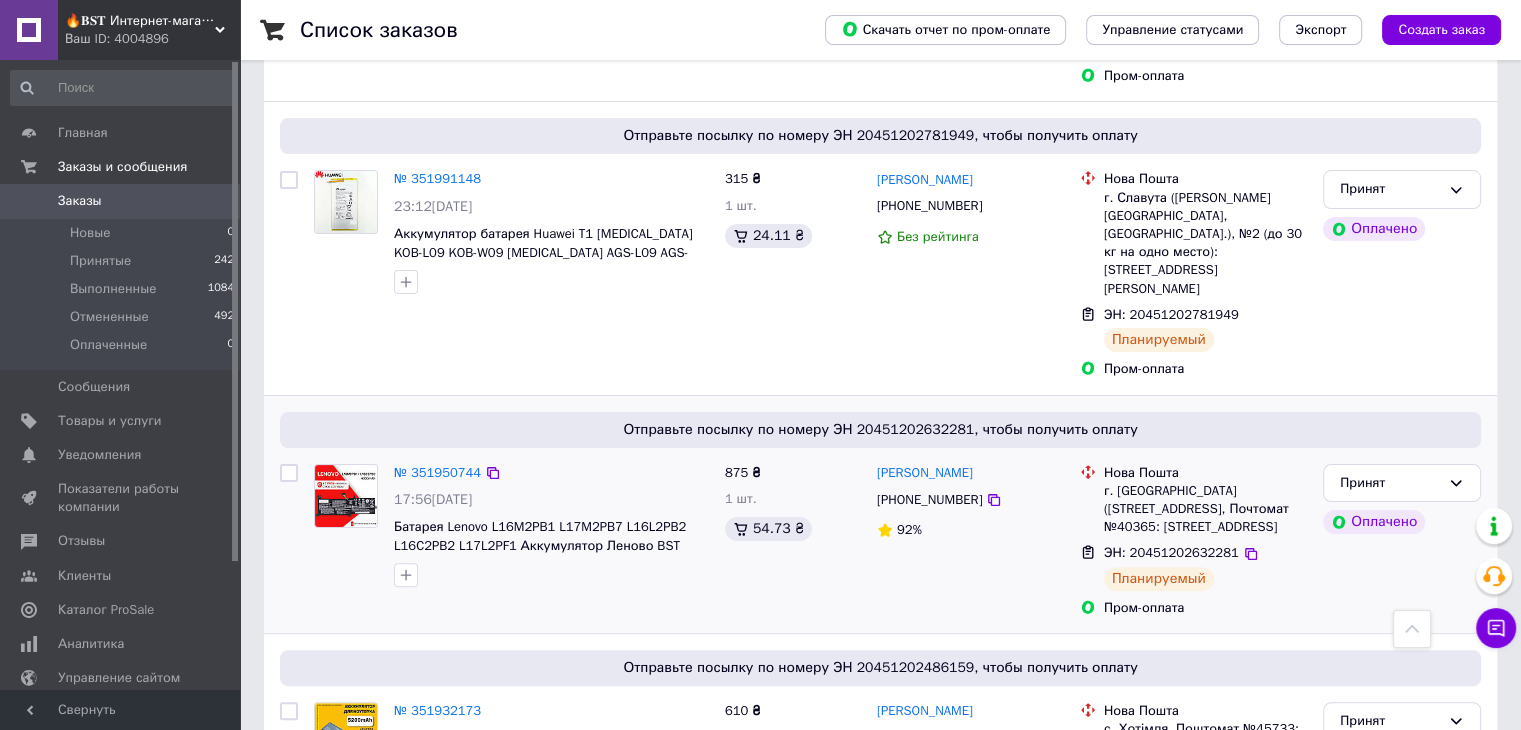 scroll, scrollTop: 303, scrollLeft: 0, axis: vertical 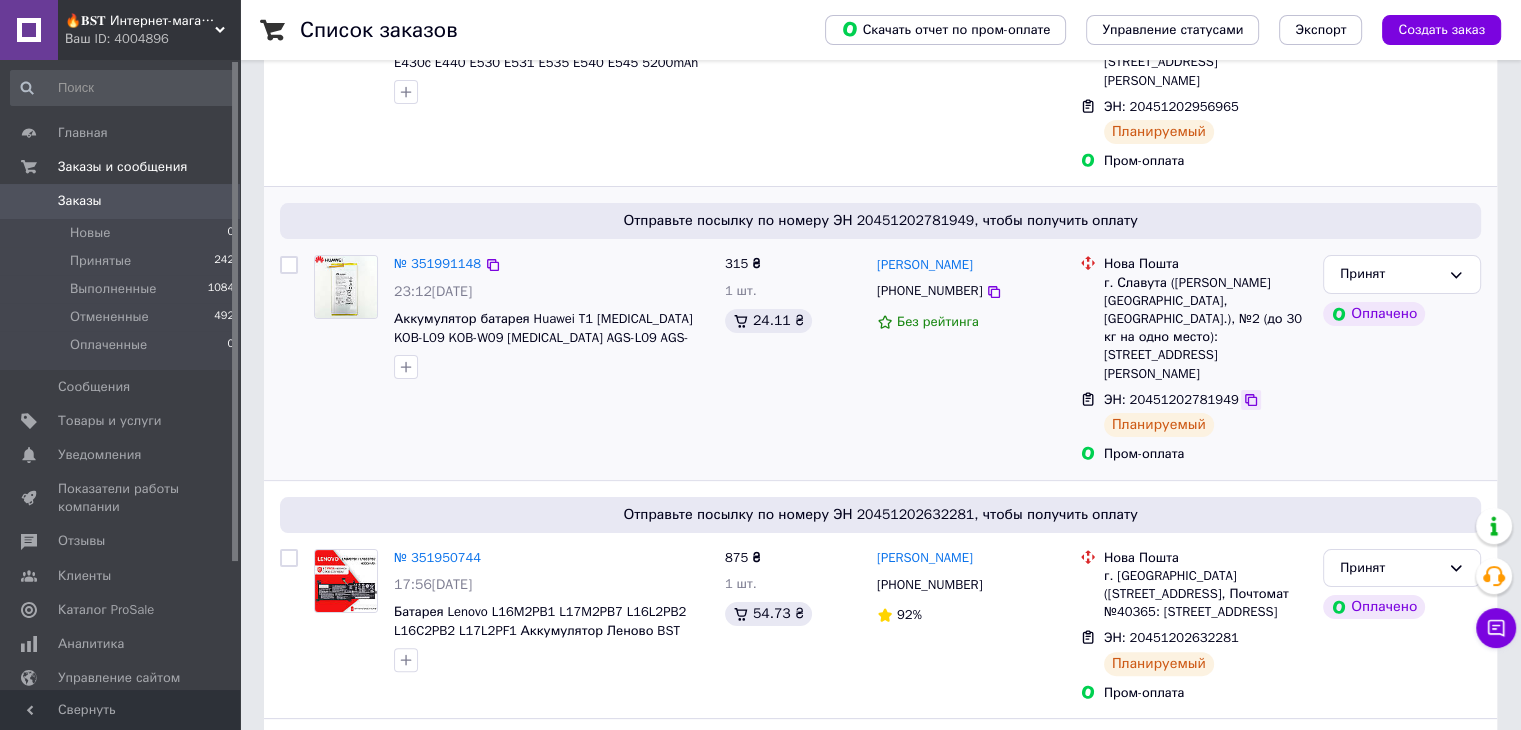 click 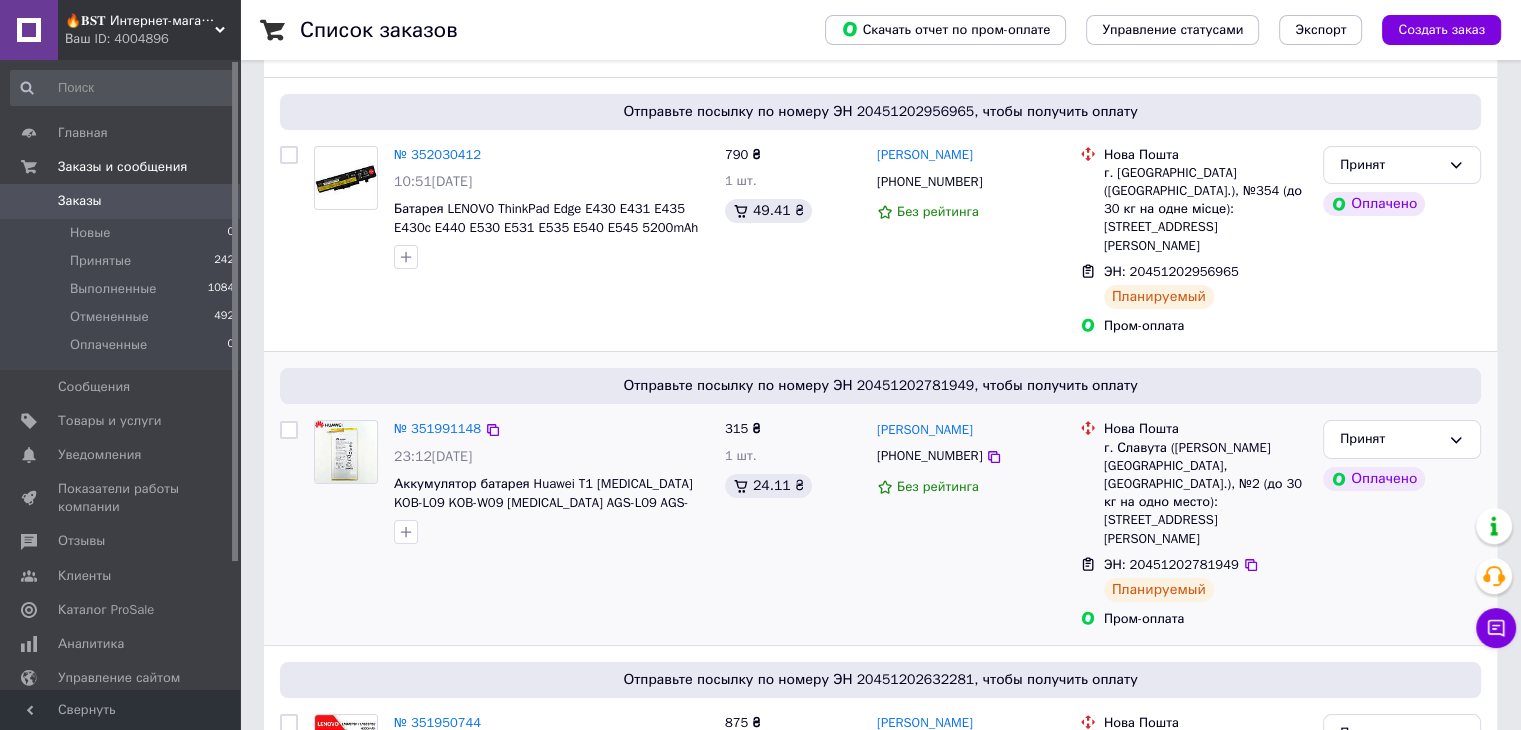 scroll, scrollTop: 103, scrollLeft: 0, axis: vertical 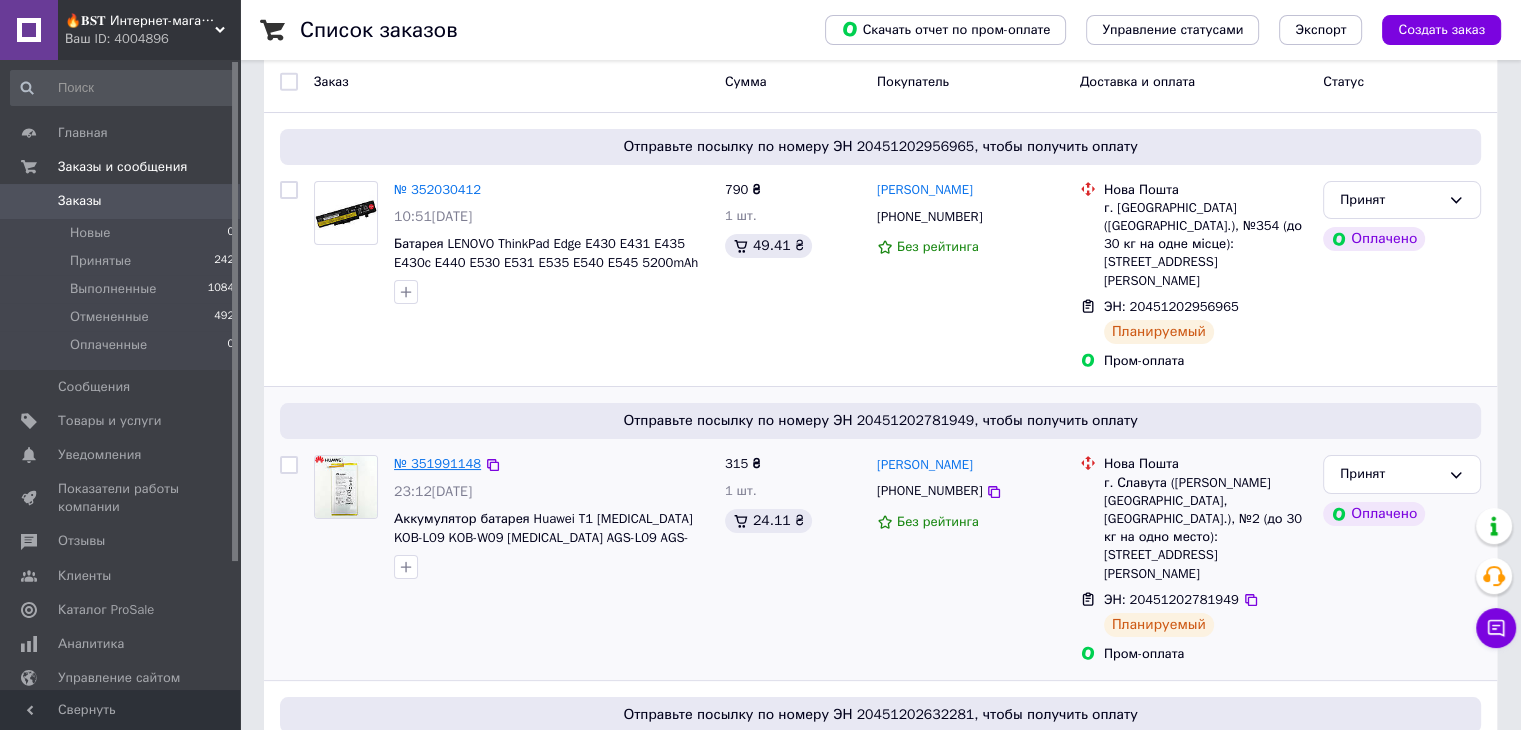 click on "№ 351991148" at bounding box center (437, 463) 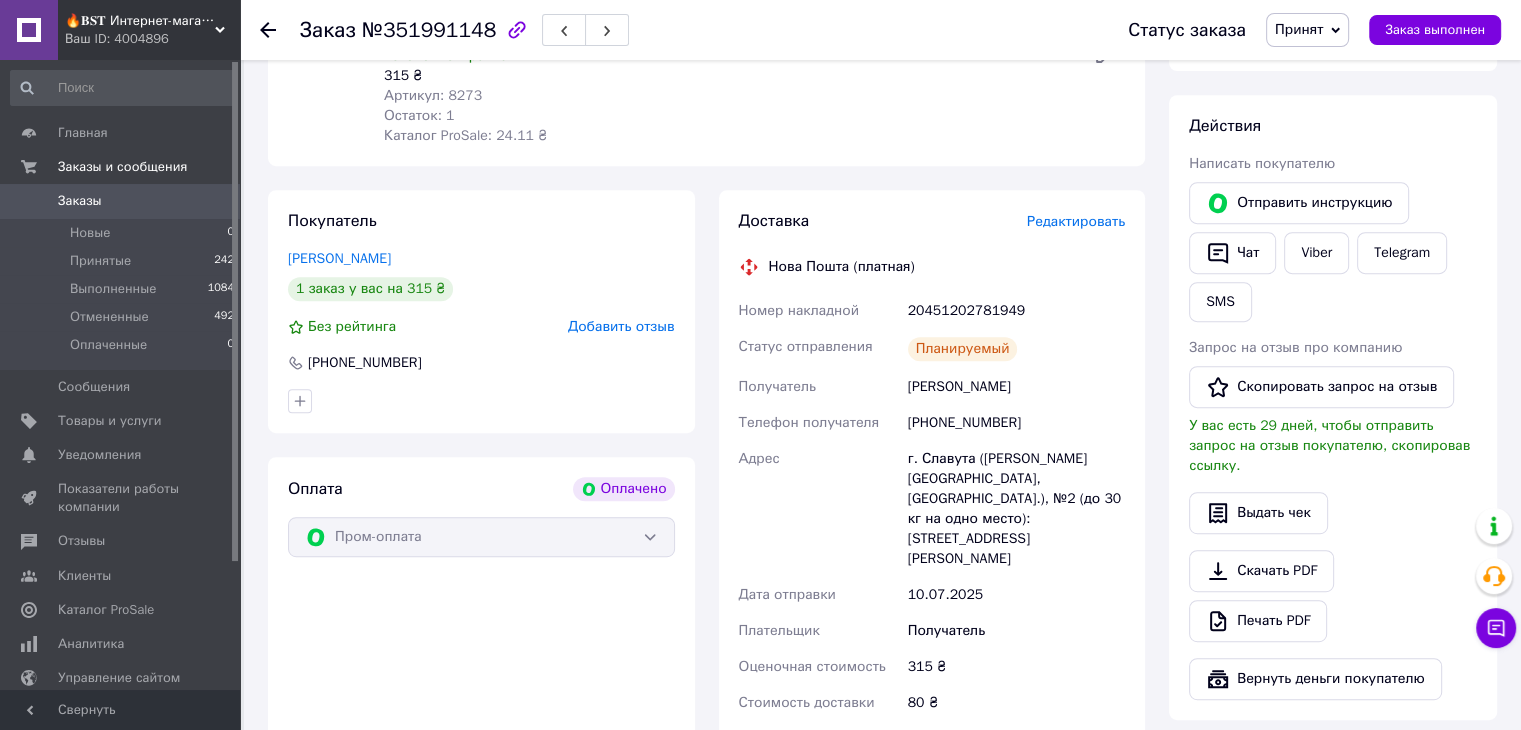 scroll, scrollTop: 628, scrollLeft: 0, axis: vertical 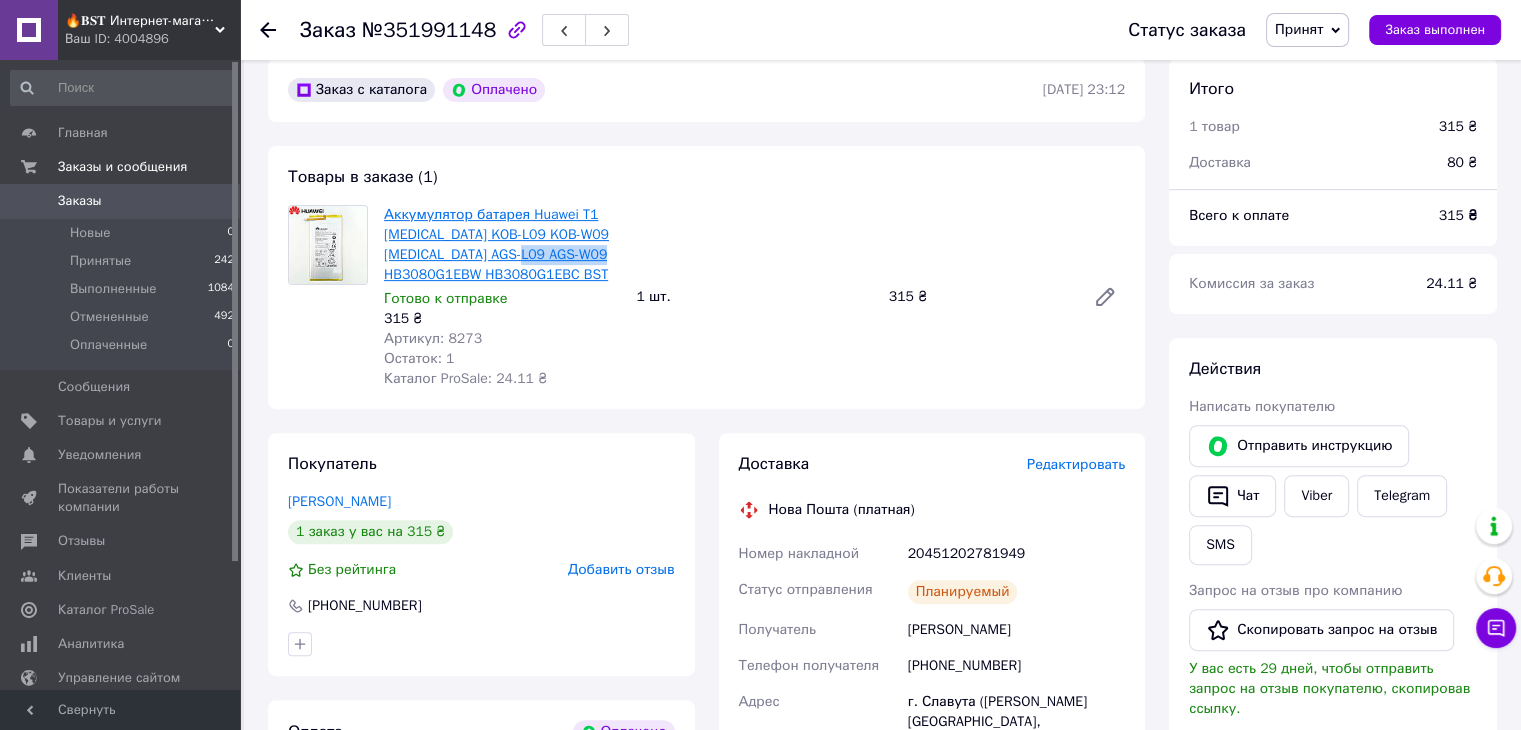 drag, startPoint x: 621, startPoint y: 263, endPoint x: 513, endPoint y: 257, distance: 108.16654 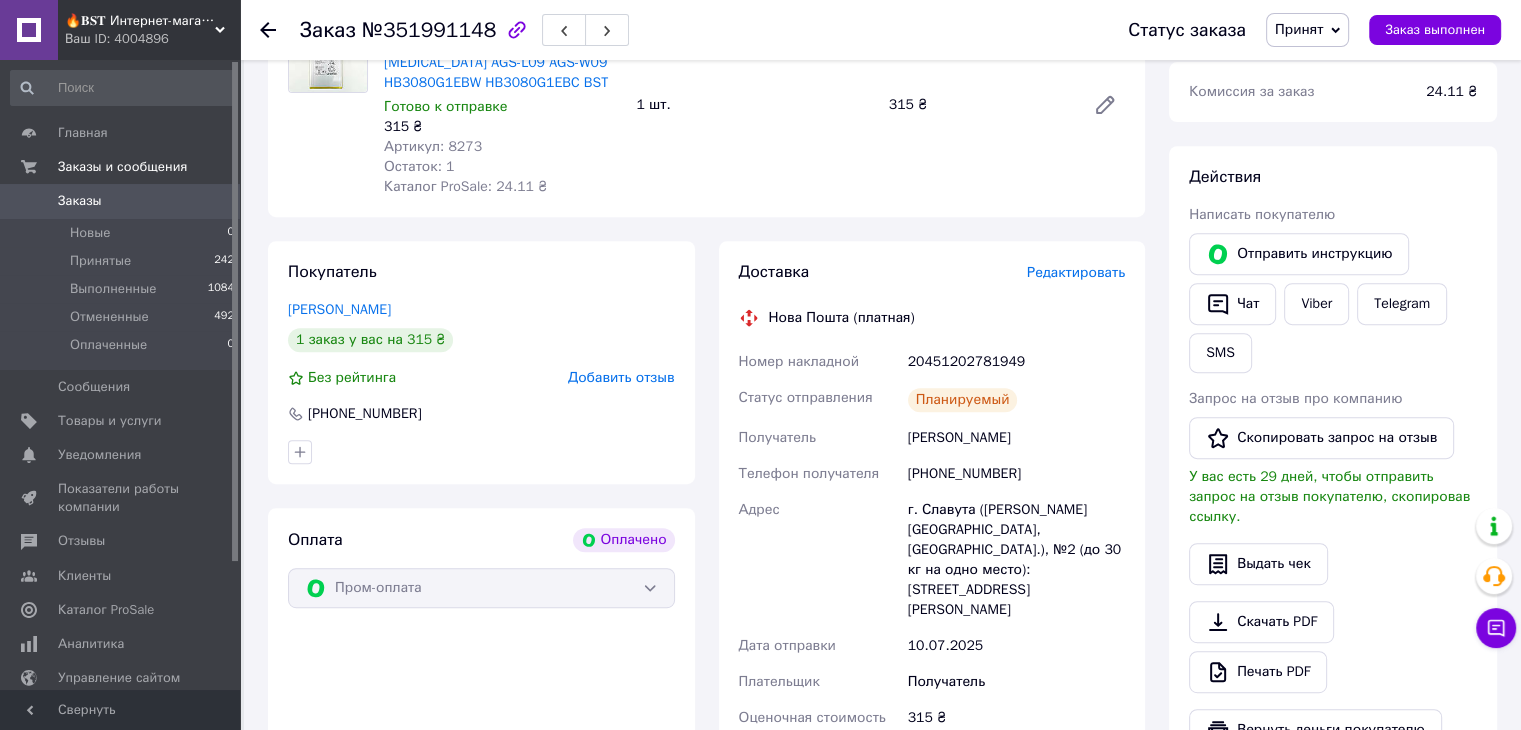 scroll, scrollTop: 1328, scrollLeft: 0, axis: vertical 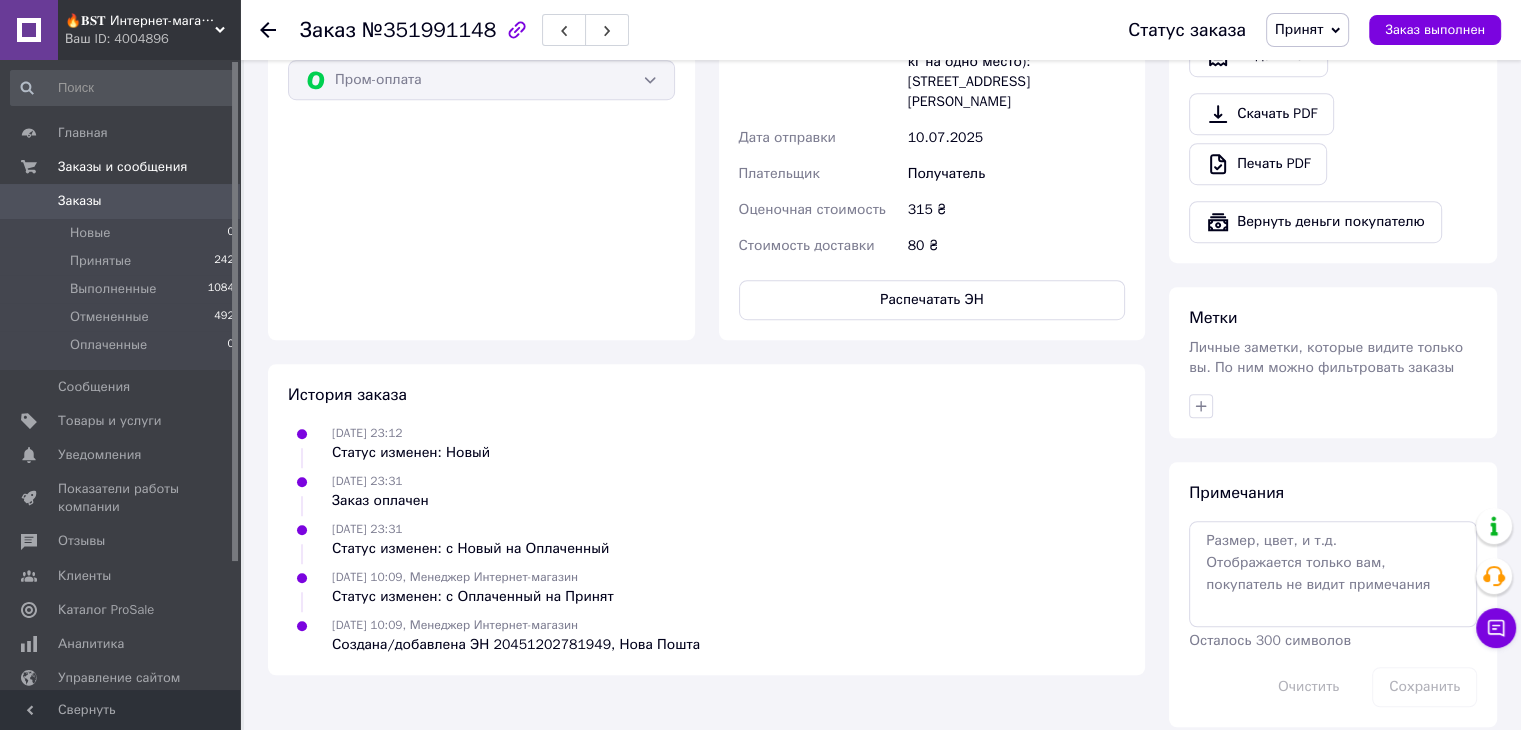 click on "Заказы" at bounding box center [121, 201] 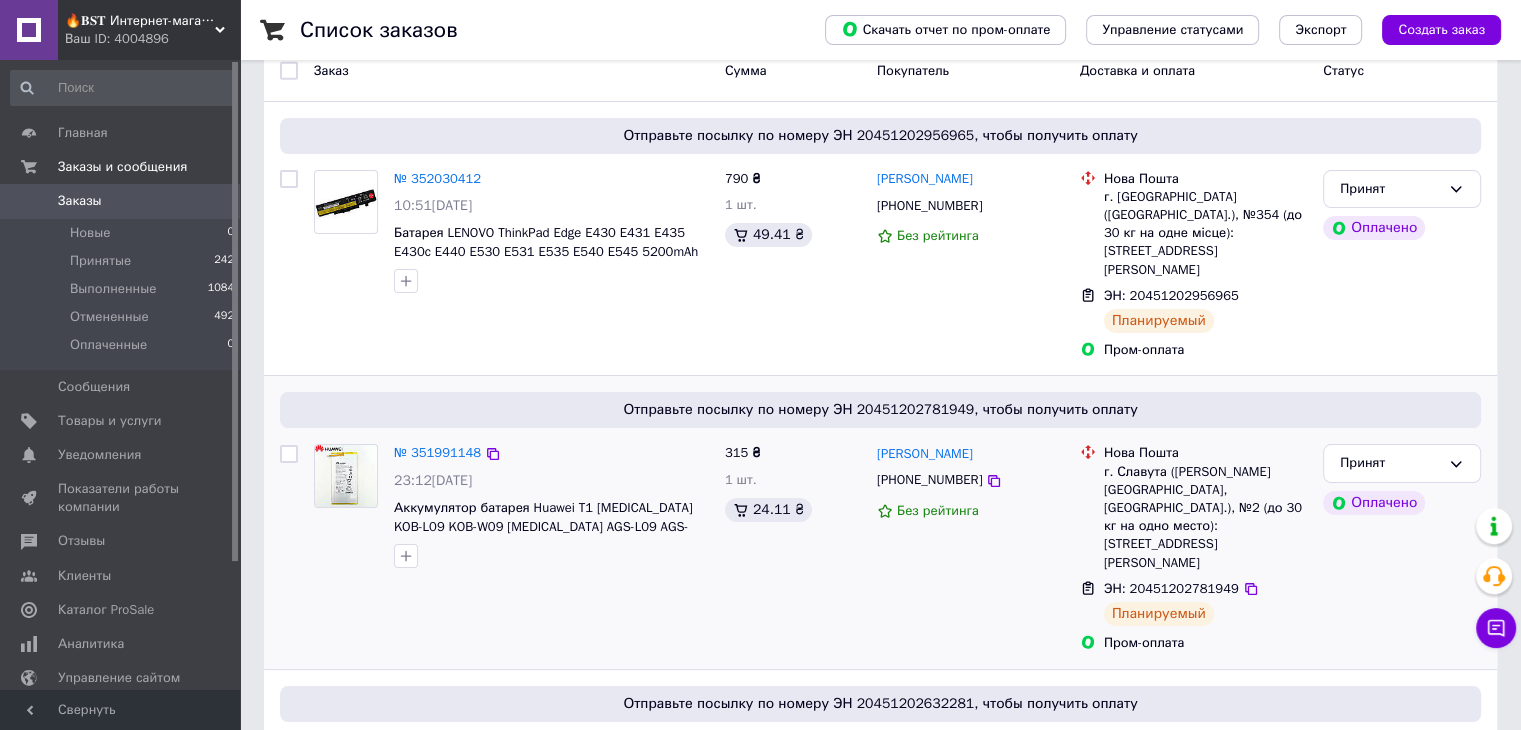 scroll, scrollTop: 200, scrollLeft: 0, axis: vertical 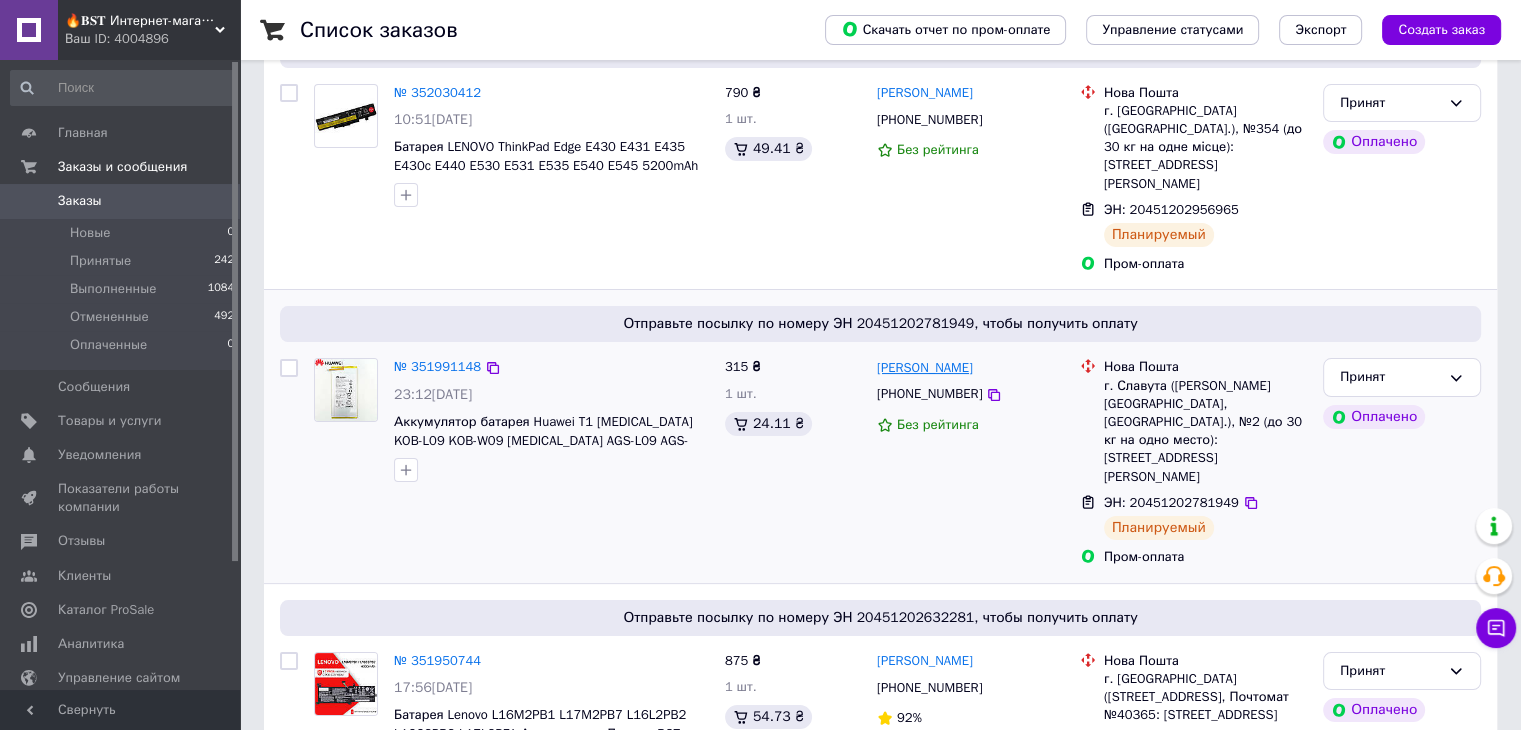 drag, startPoint x: 965, startPoint y: 333, endPoint x: 880, endPoint y: 329, distance: 85.09406 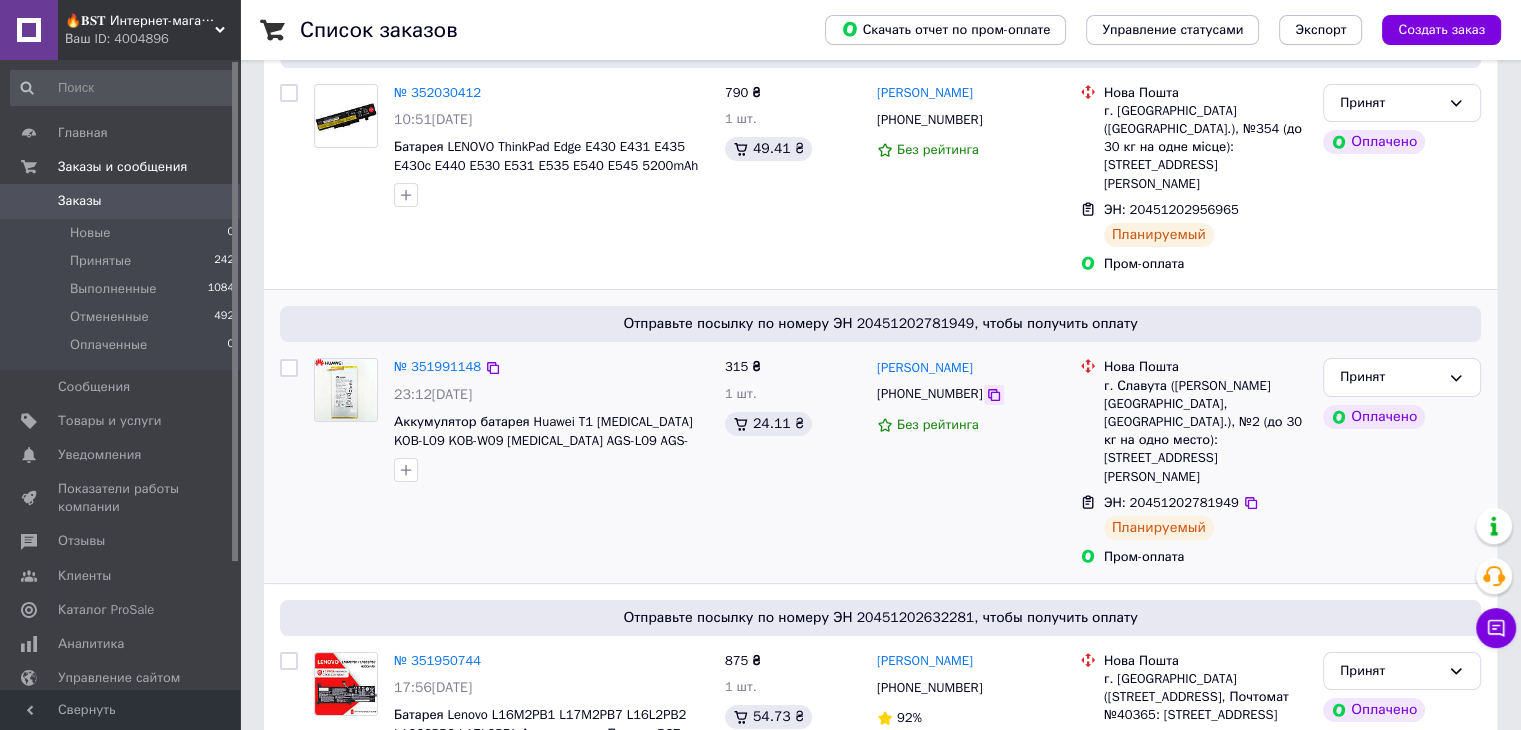 click 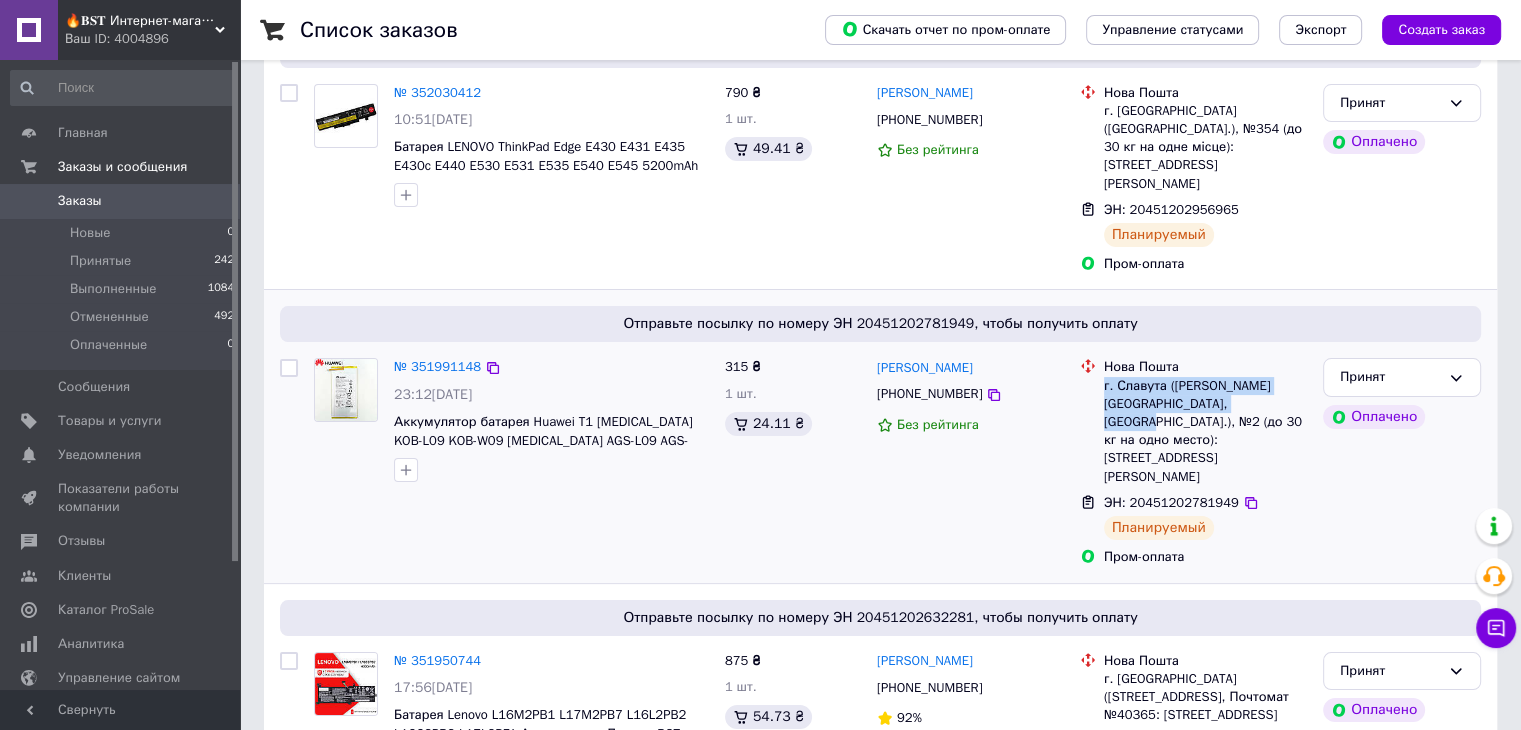 drag, startPoint x: 1105, startPoint y: 349, endPoint x: 1244, endPoint y: 371, distance: 140.73024 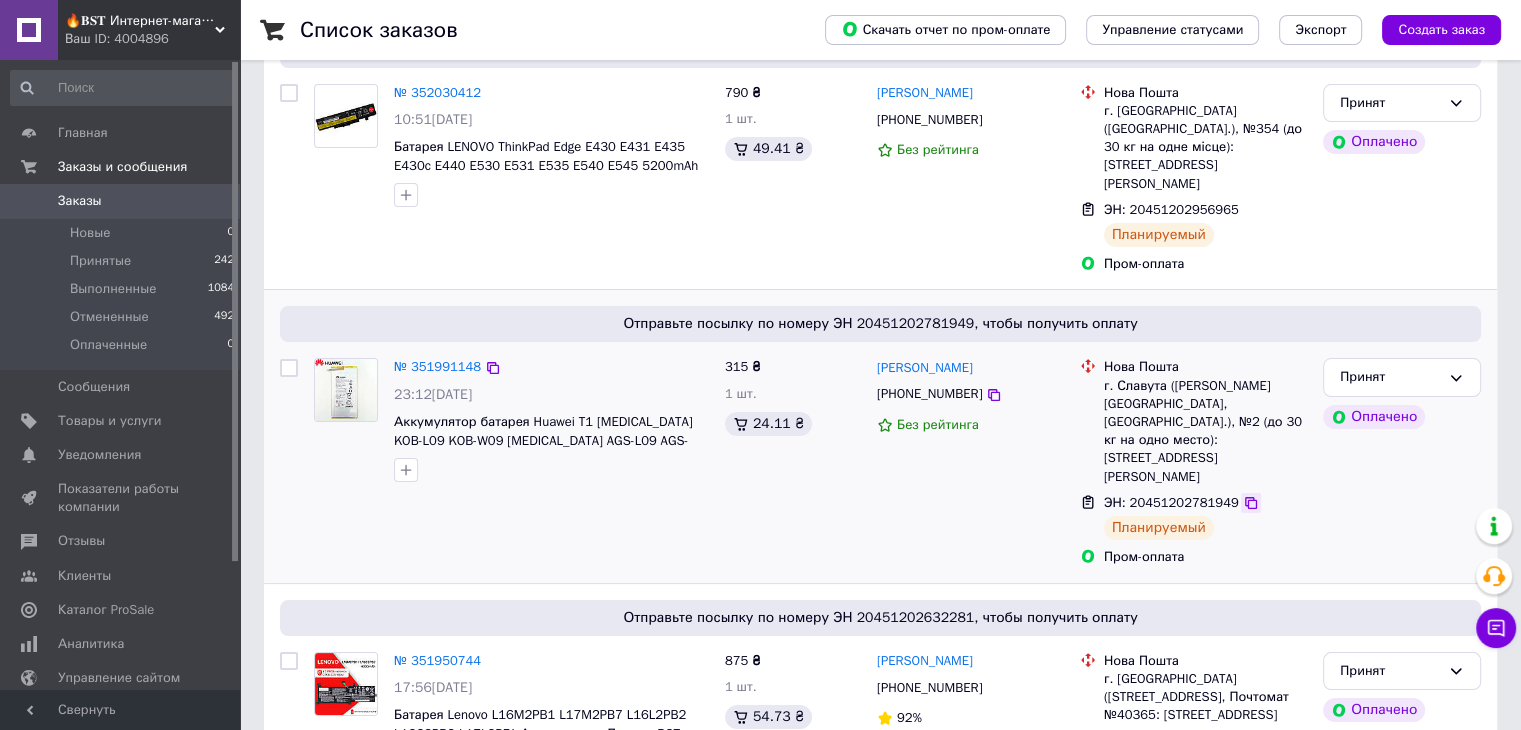 click at bounding box center [1251, 503] 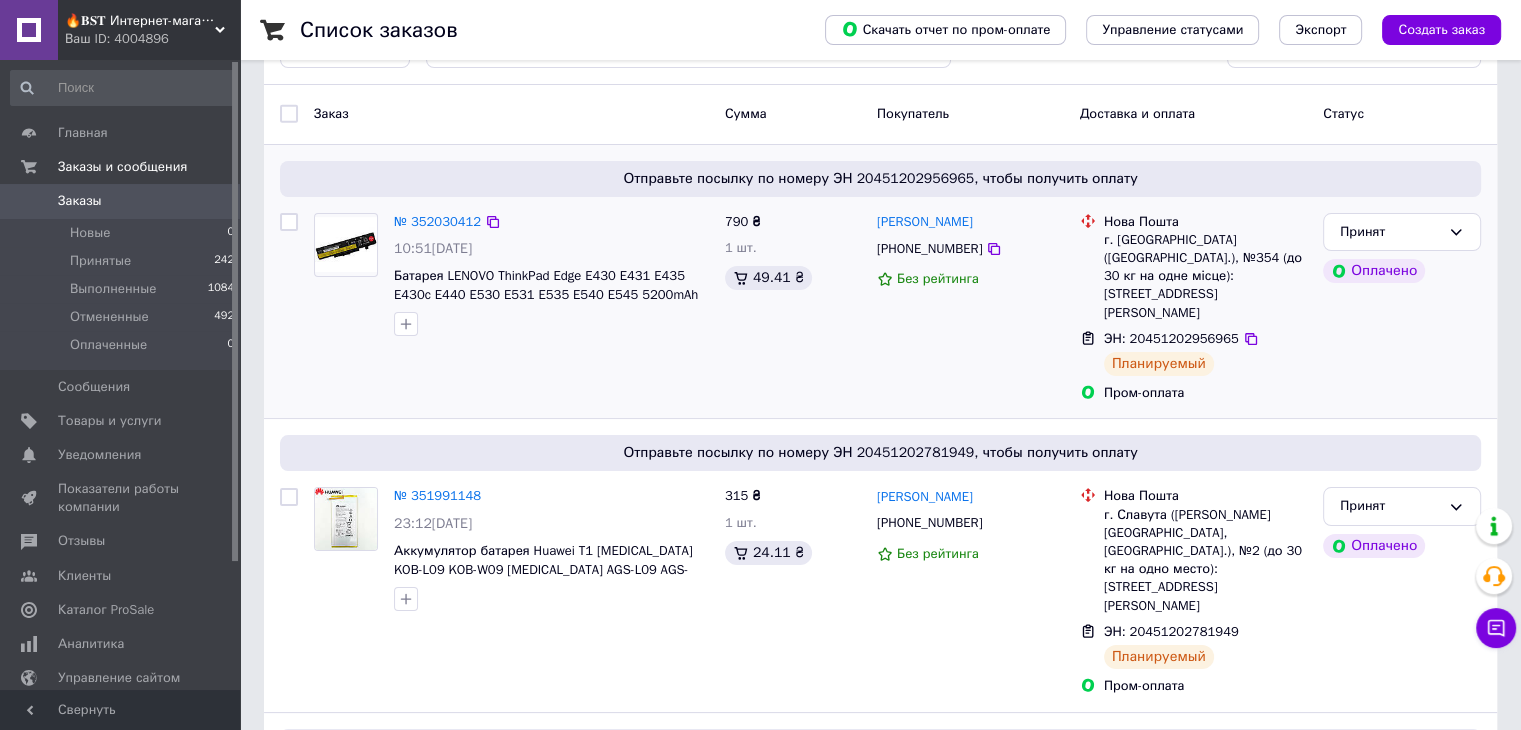scroll, scrollTop: 0, scrollLeft: 0, axis: both 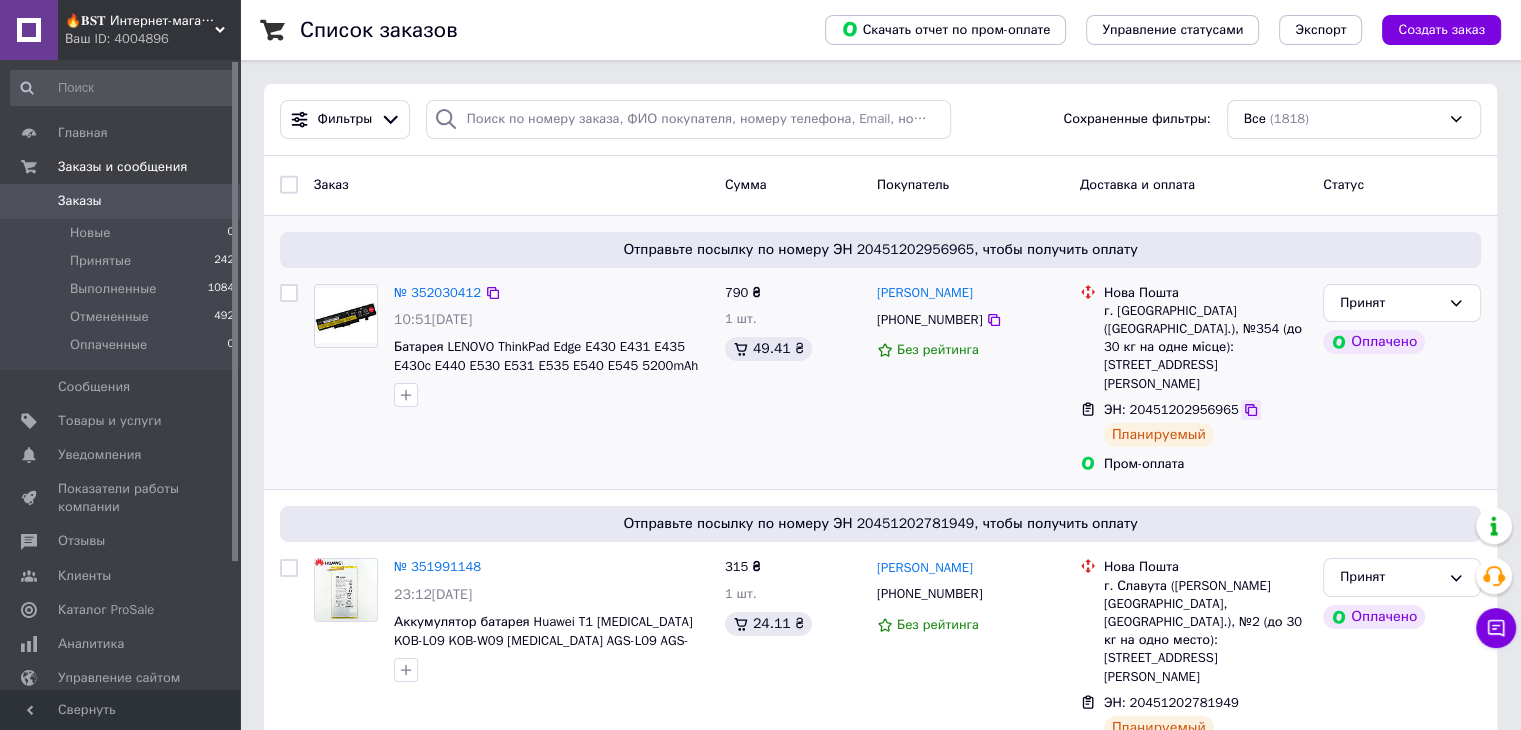 click 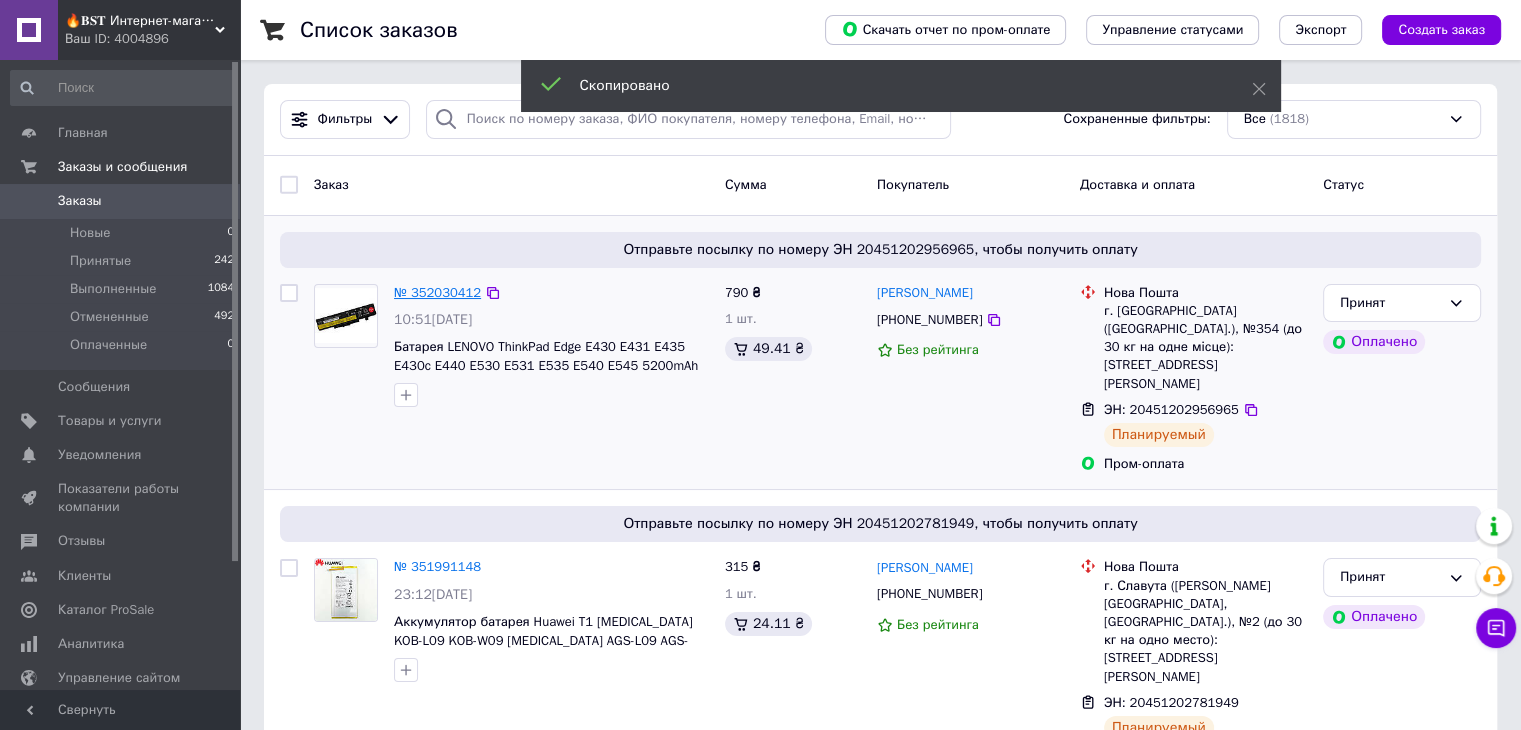 click on "№ 352030412" at bounding box center [437, 292] 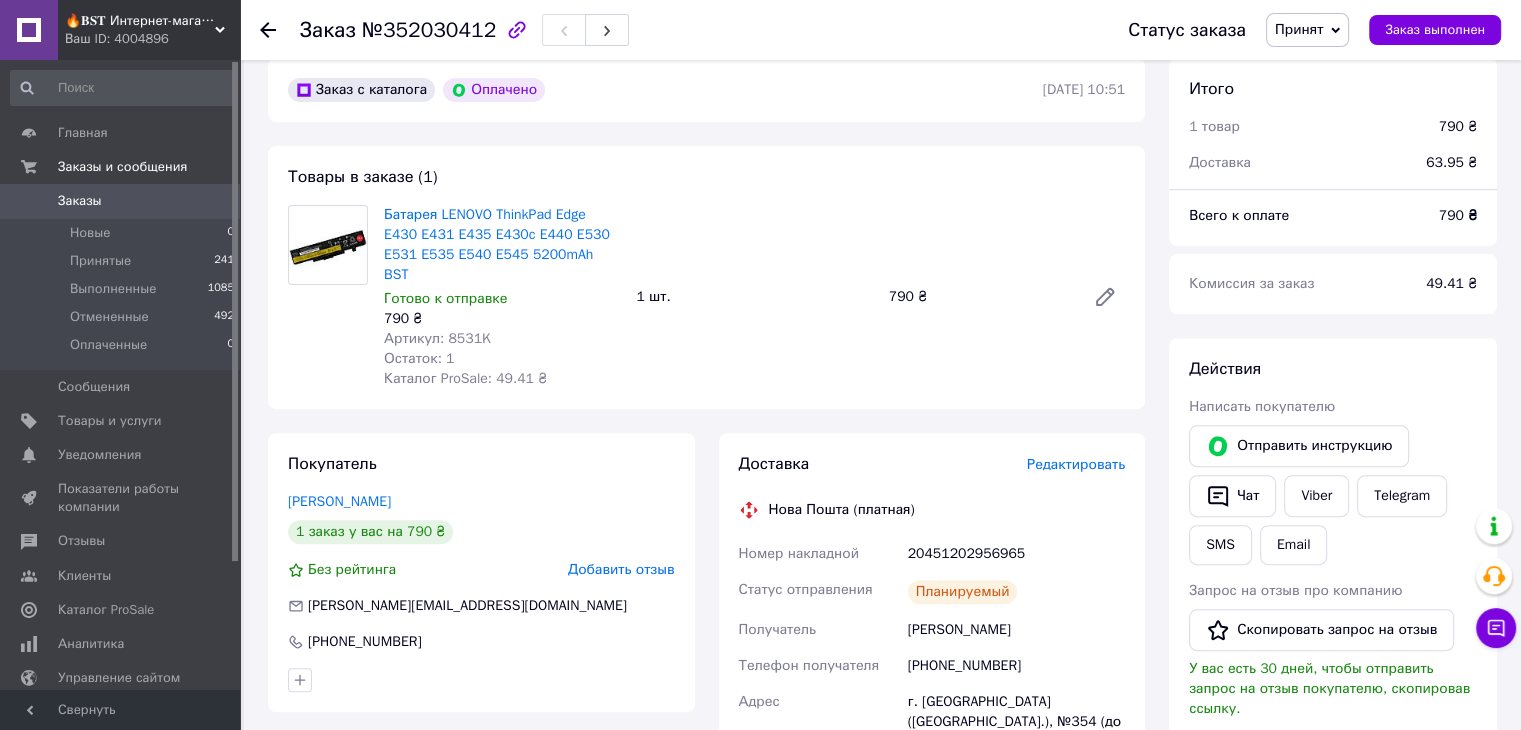 scroll, scrollTop: 1328, scrollLeft: 0, axis: vertical 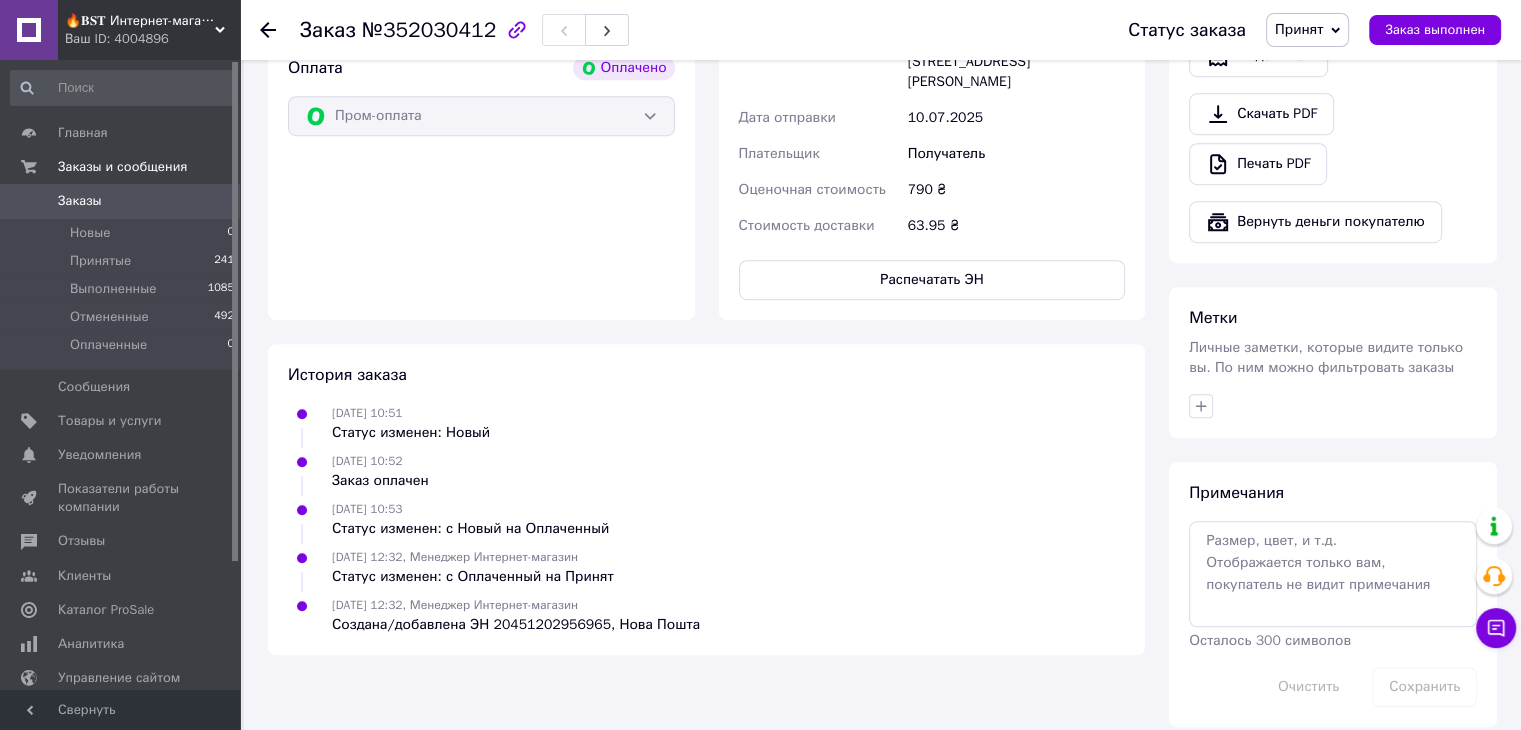 click on "Заказы" at bounding box center [121, 201] 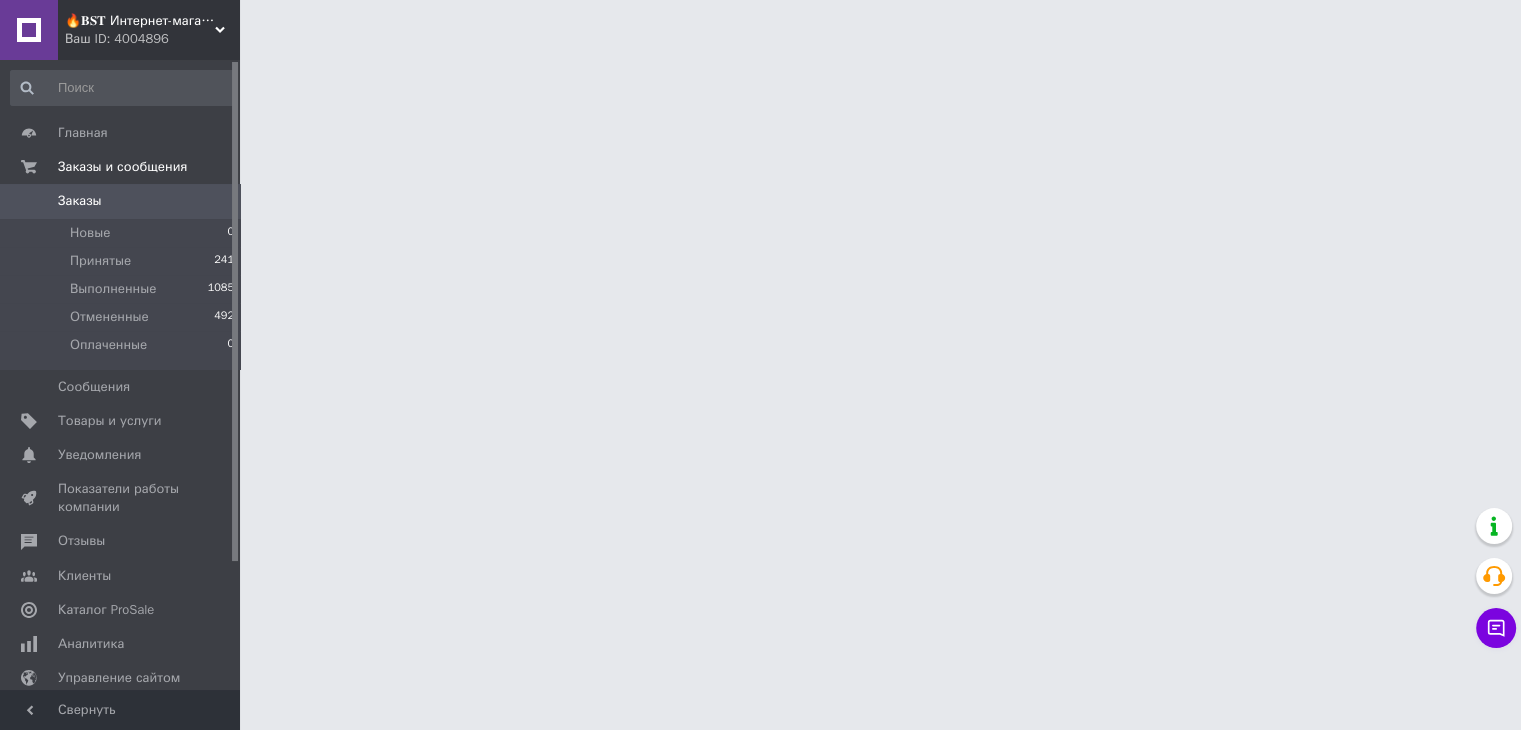 scroll, scrollTop: 0, scrollLeft: 0, axis: both 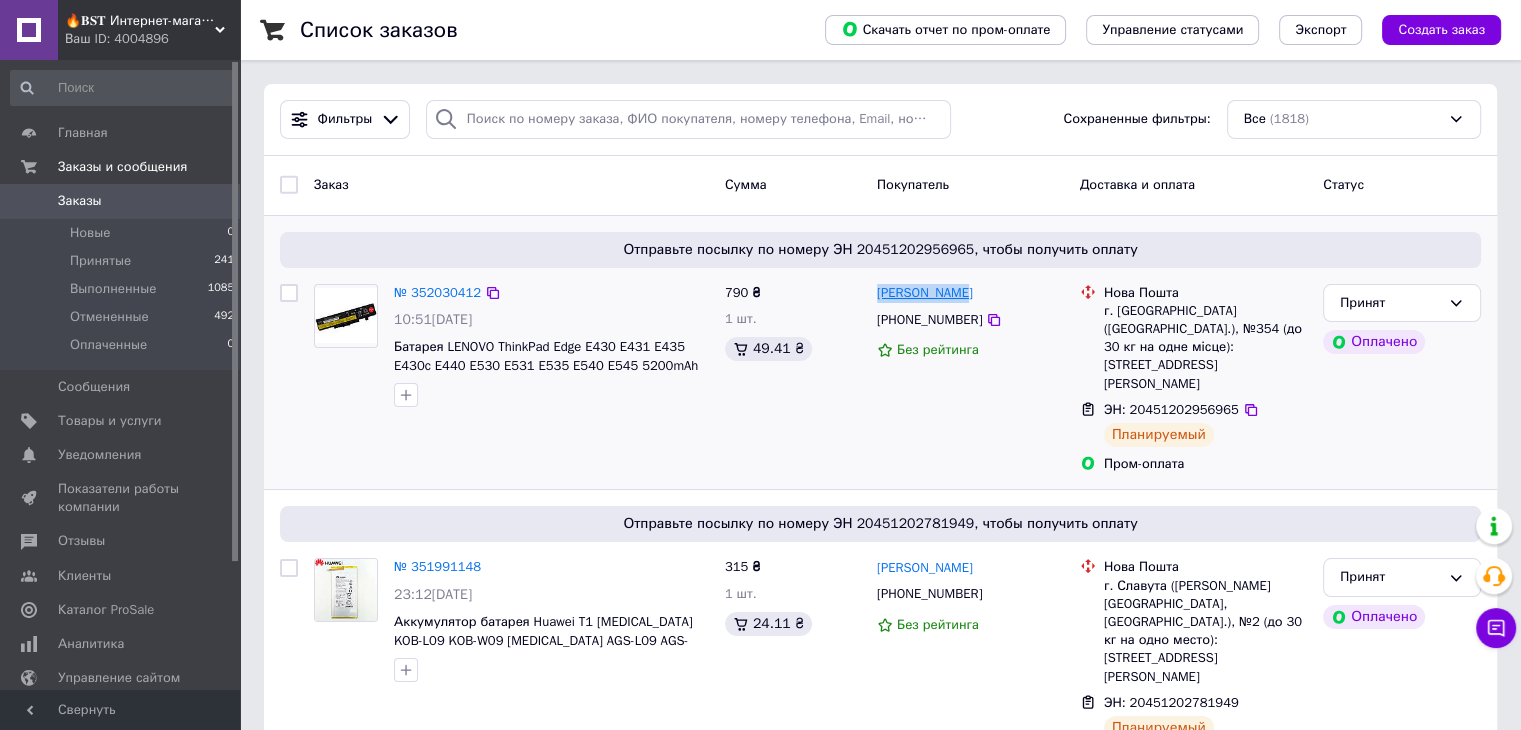 drag, startPoint x: 976, startPoint y: 293, endPoint x: 878, endPoint y: 299, distance: 98.1835 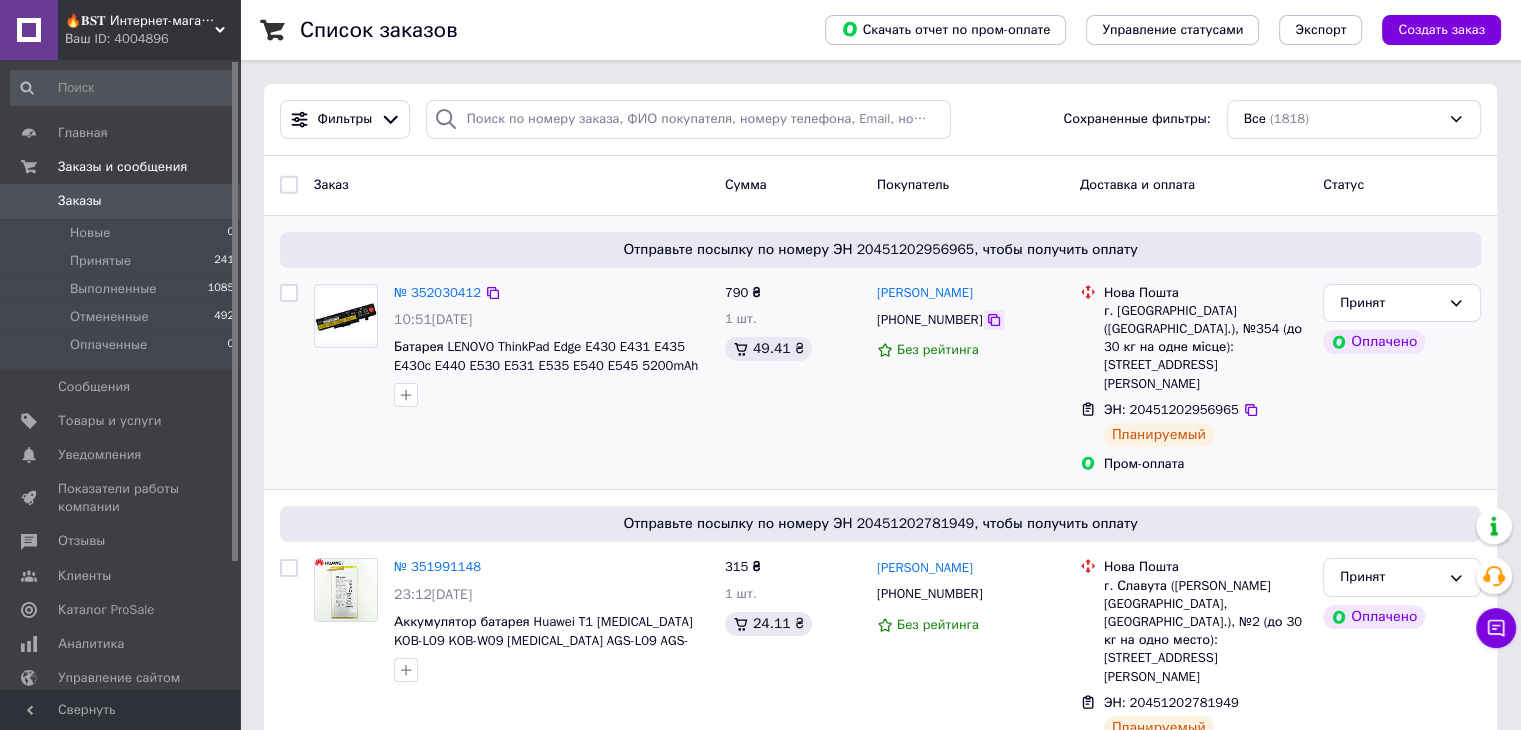click 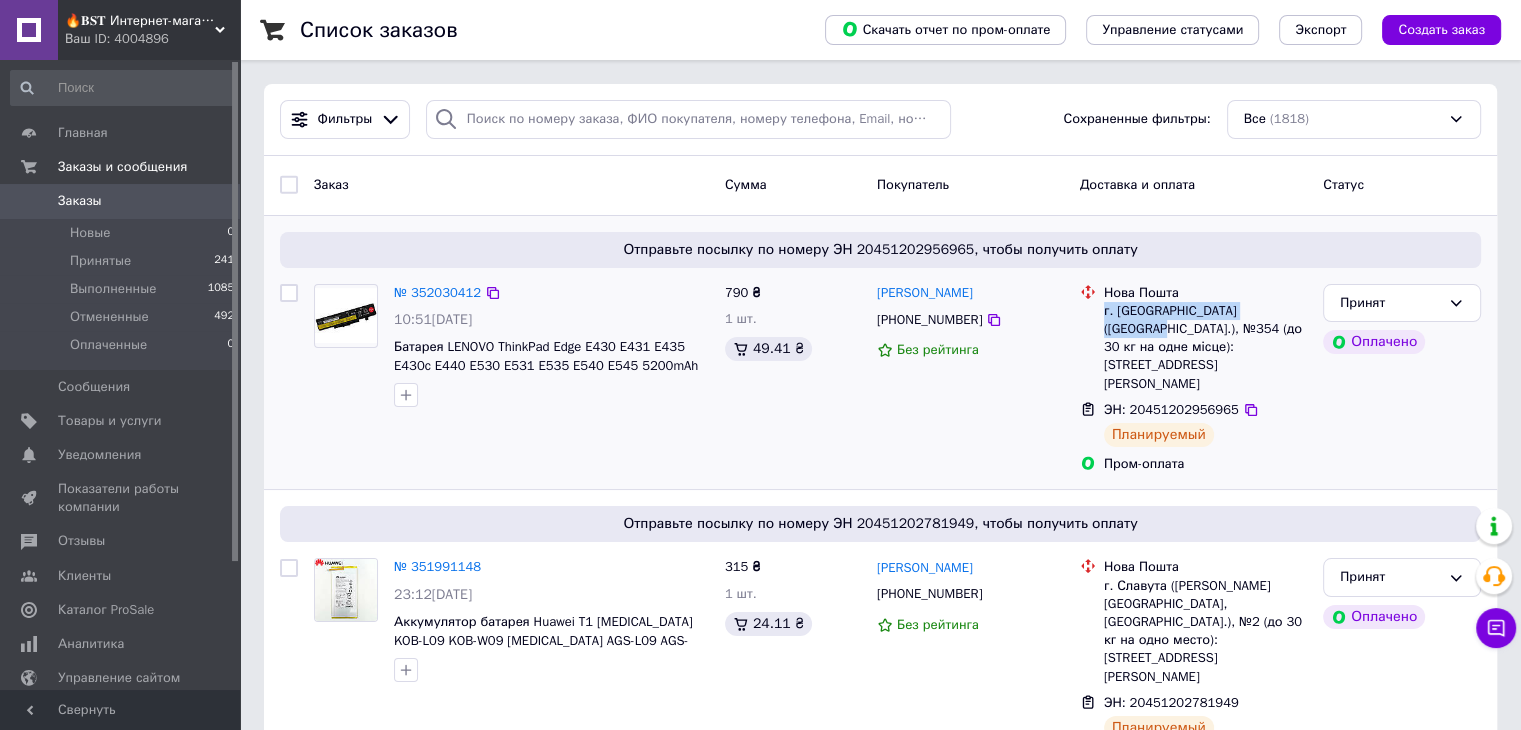 drag, startPoint x: 1103, startPoint y: 309, endPoint x: 1282, endPoint y: 310, distance: 179.00279 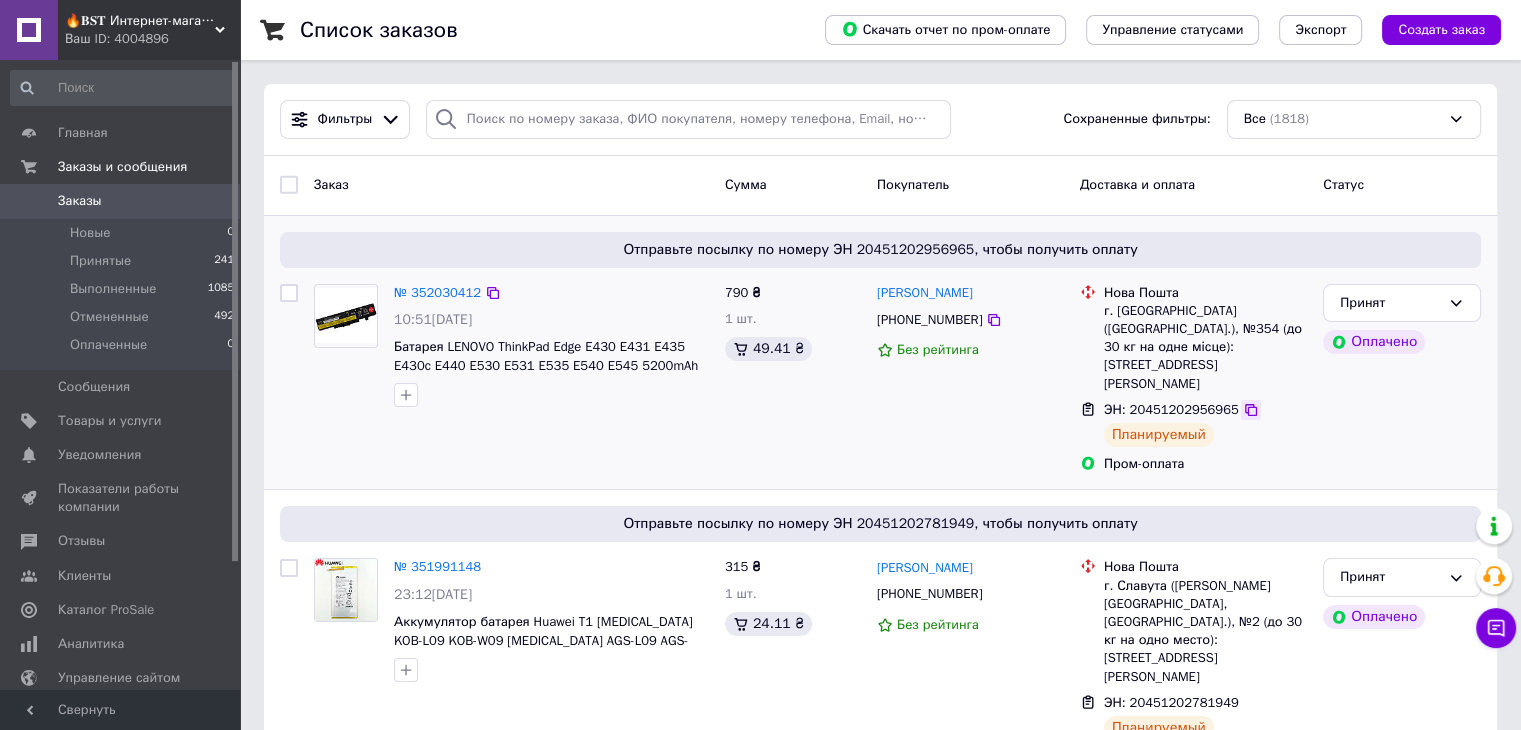 click 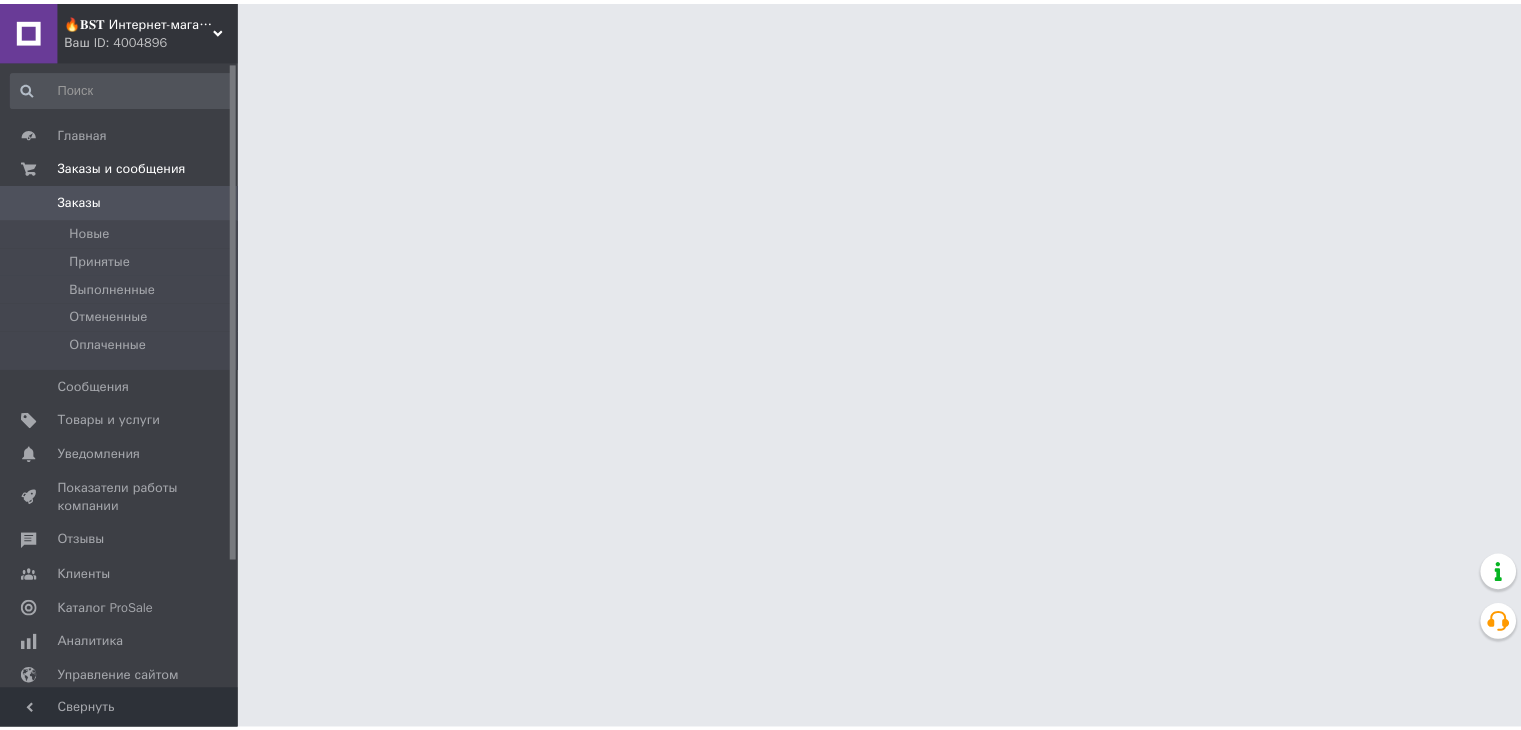 scroll, scrollTop: 0, scrollLeft: 0, axis: both 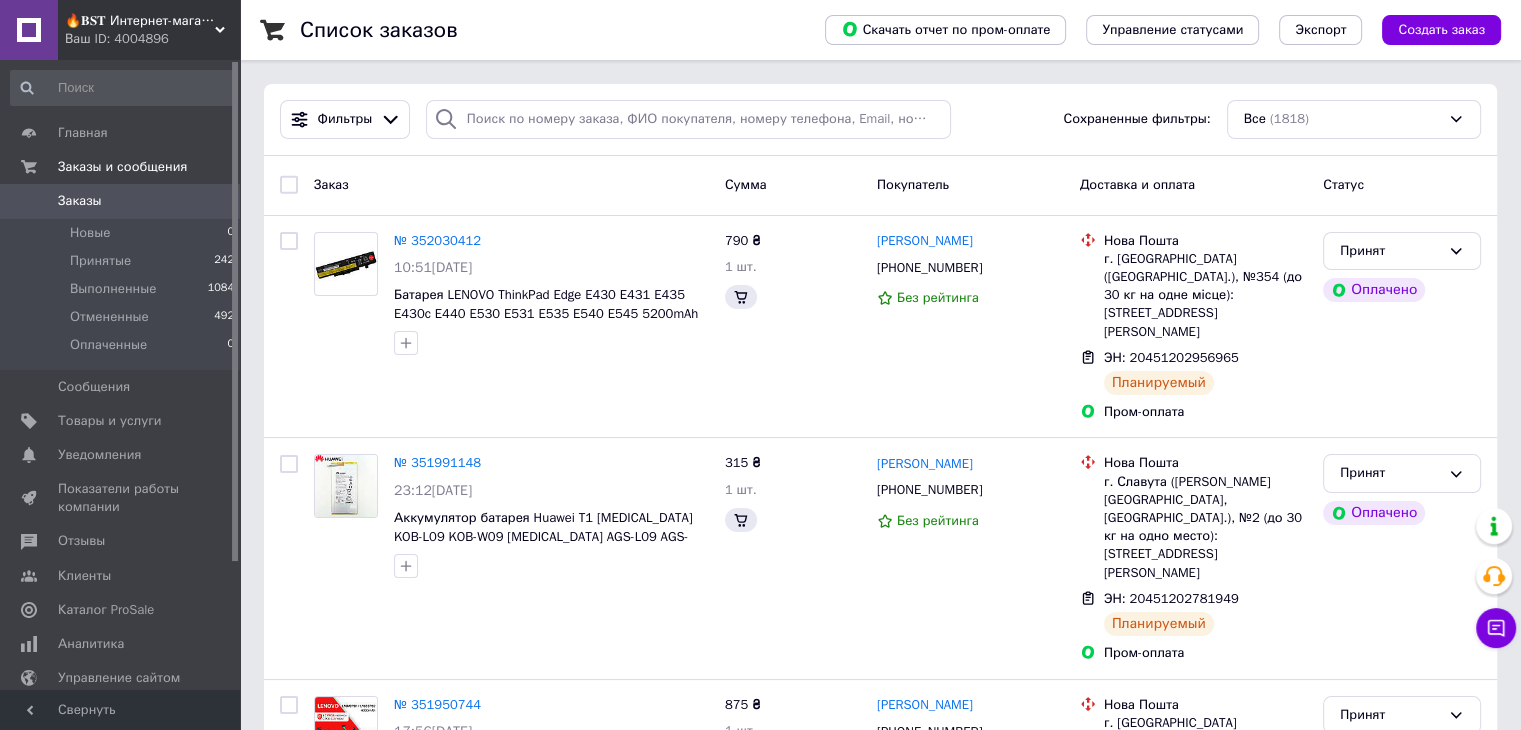 click 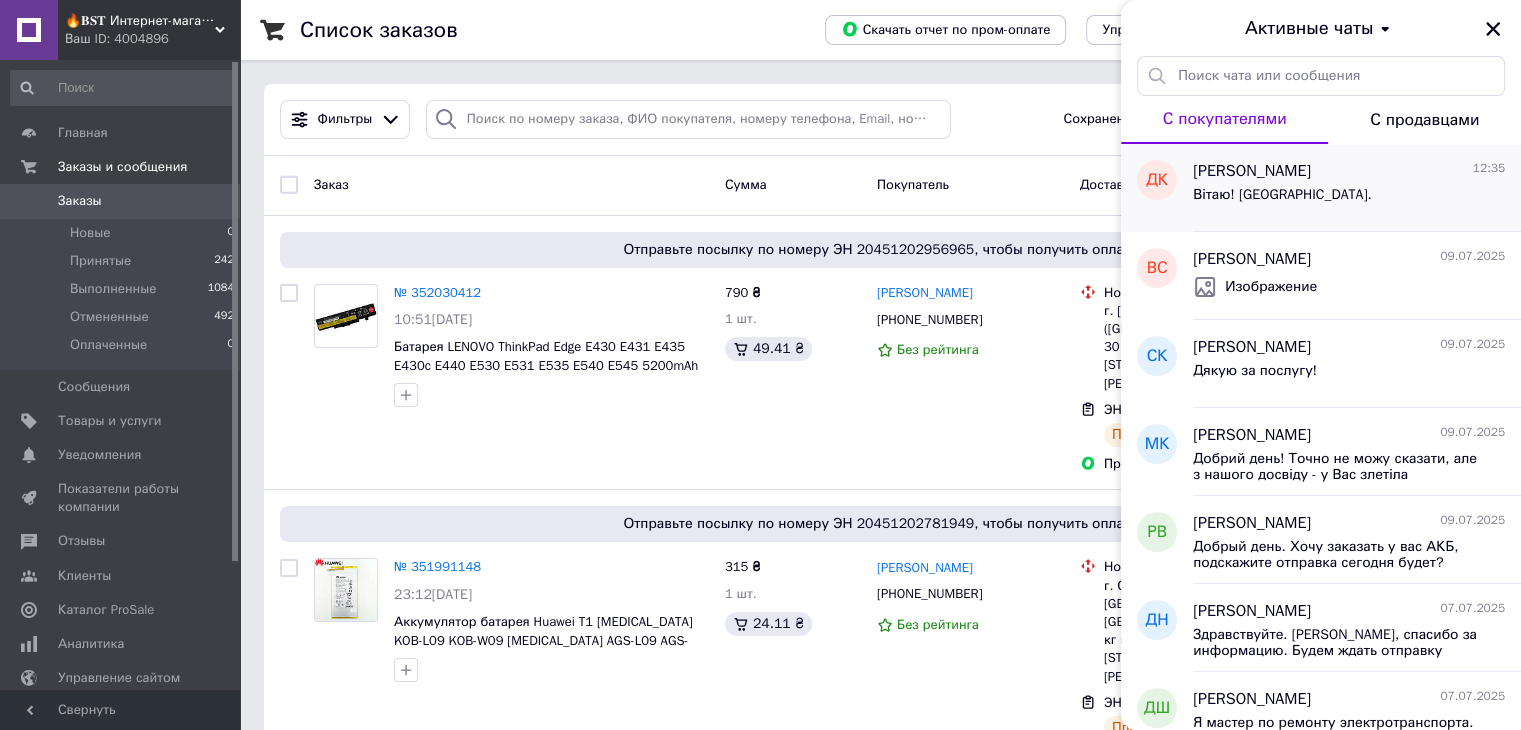 click on "Денис Ковальський" at bounding box center [1252, 171] 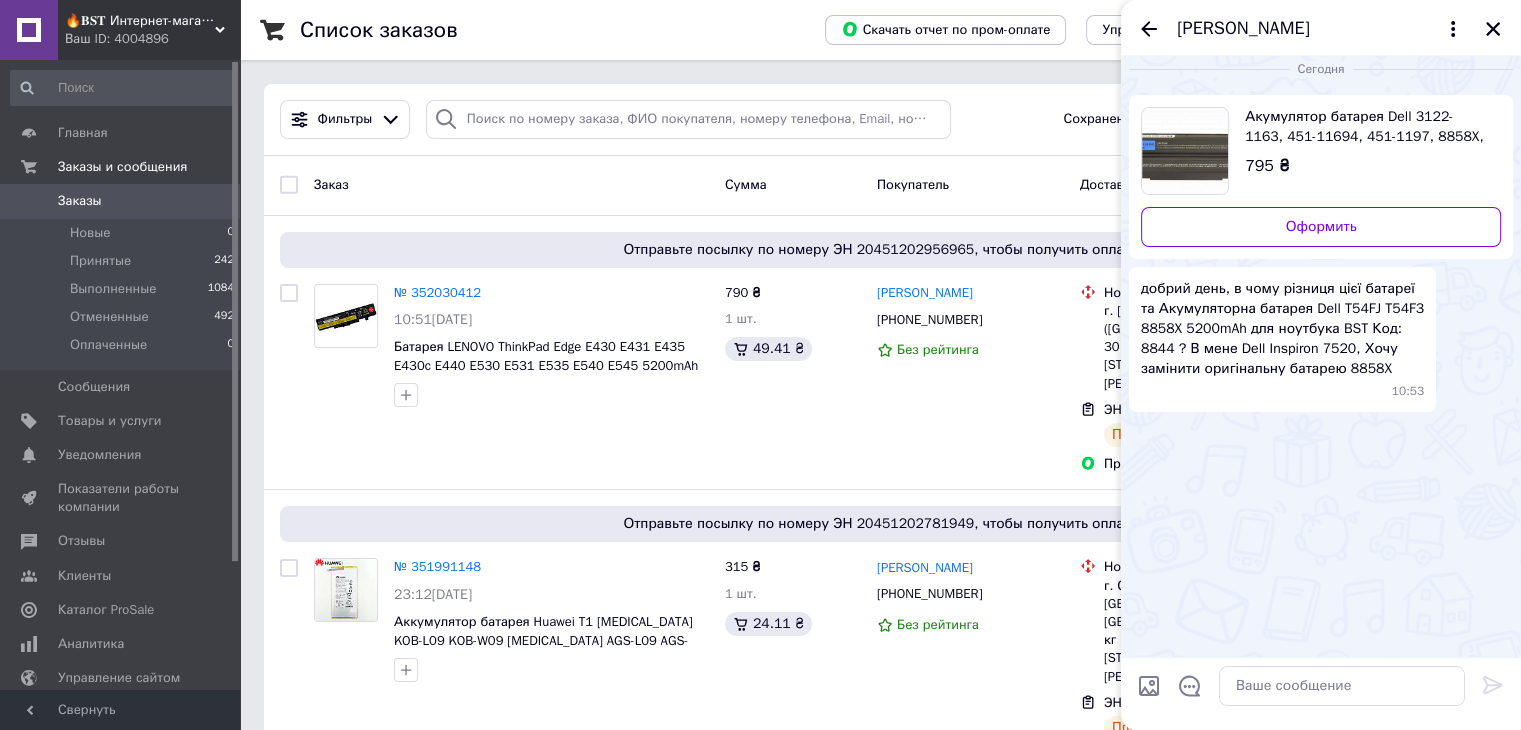 scroll, scrollTop: 10, scrollLeft: 0, axis: vertical 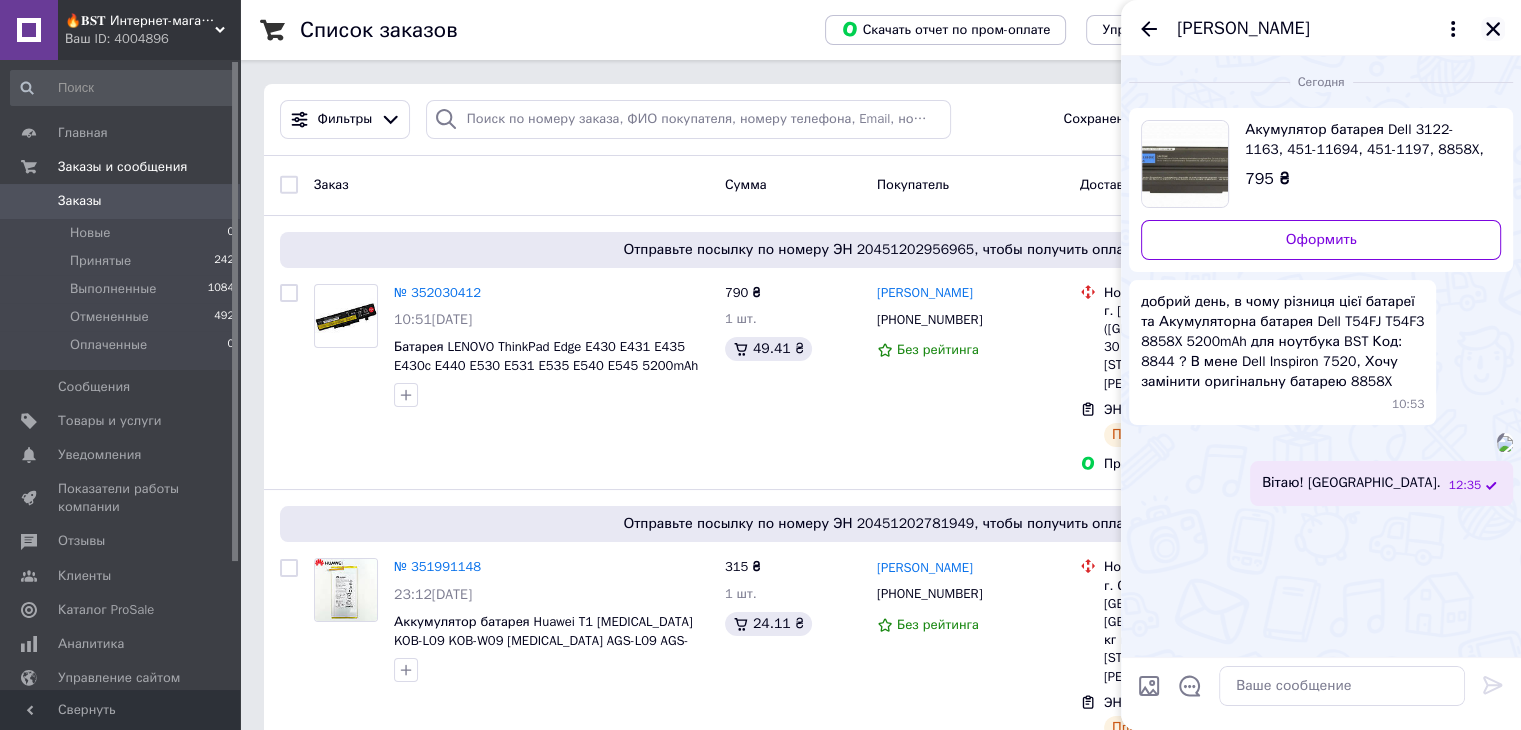 click 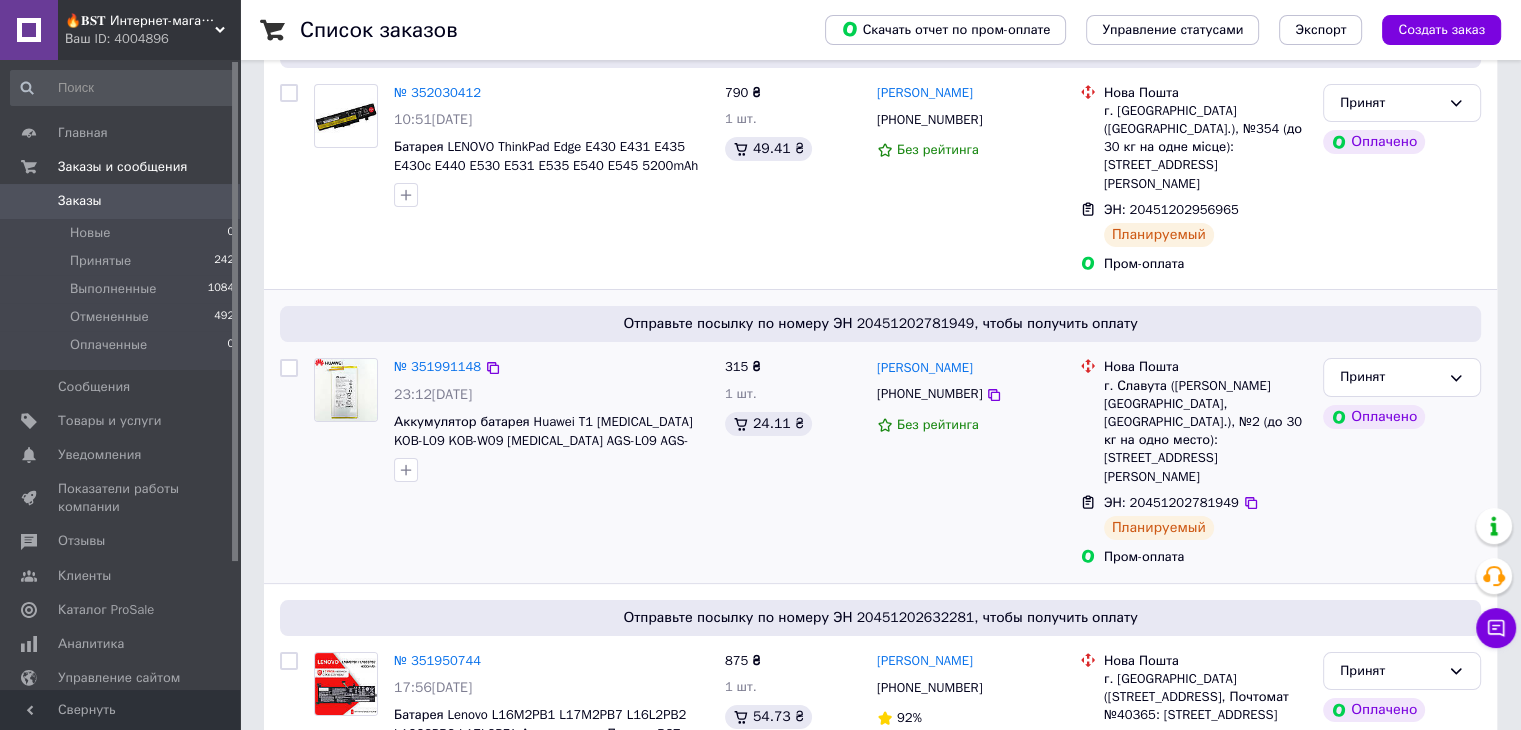scroll, scrollTop: 0, scrollLeft: 0, axis: both 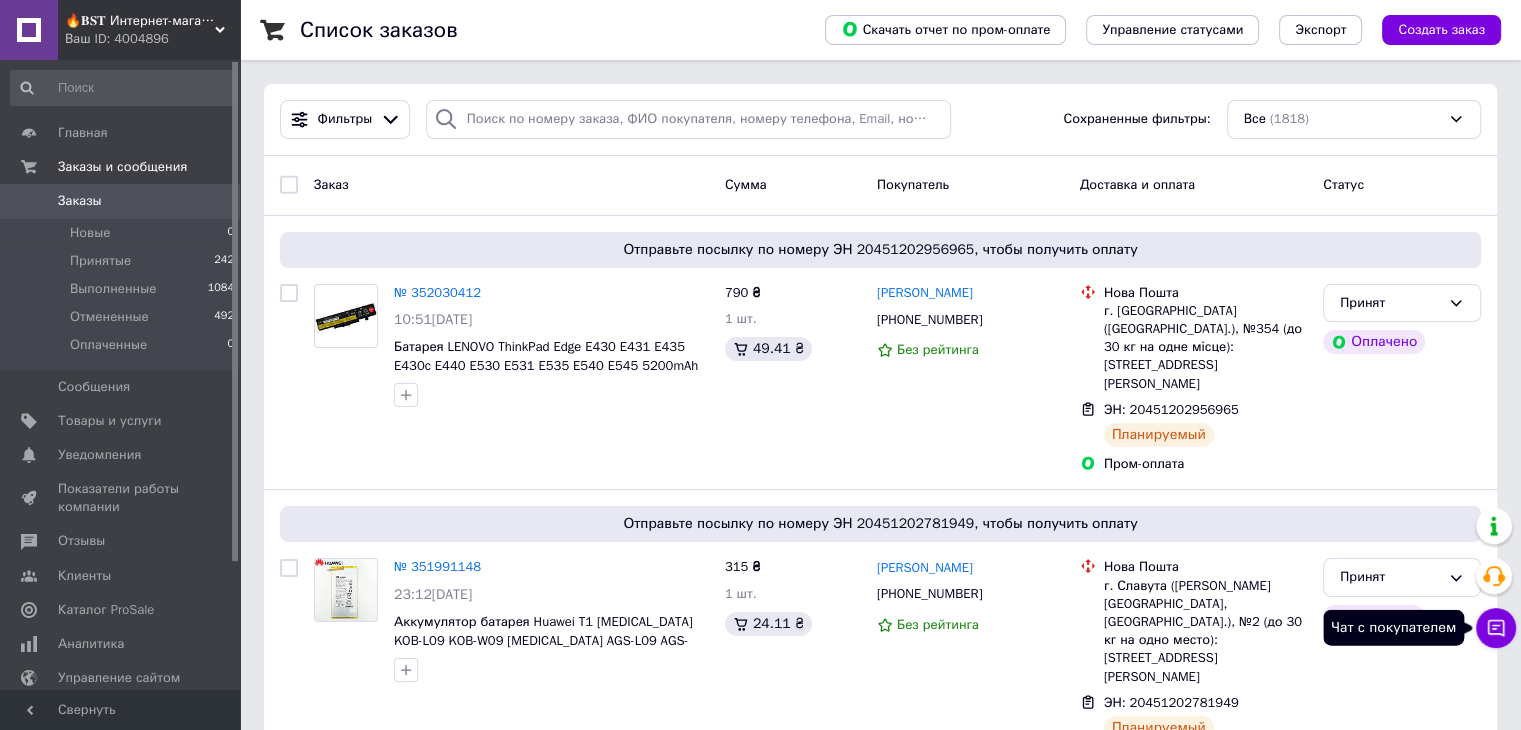 click on "Чат с покупателем" at bounding box center [1496, 628] 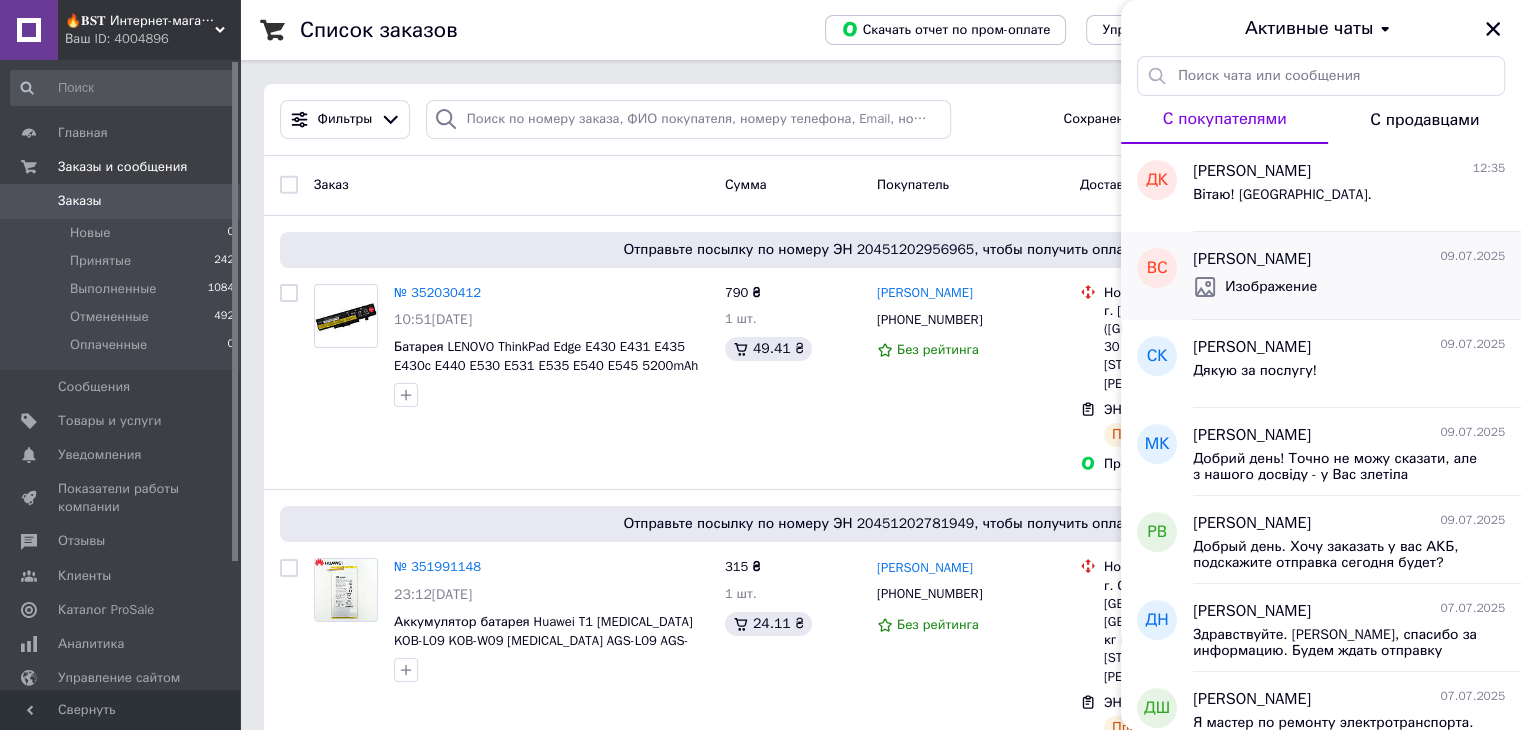 click on "[PERSON_NAME]" at bounding box center (1252, 259) 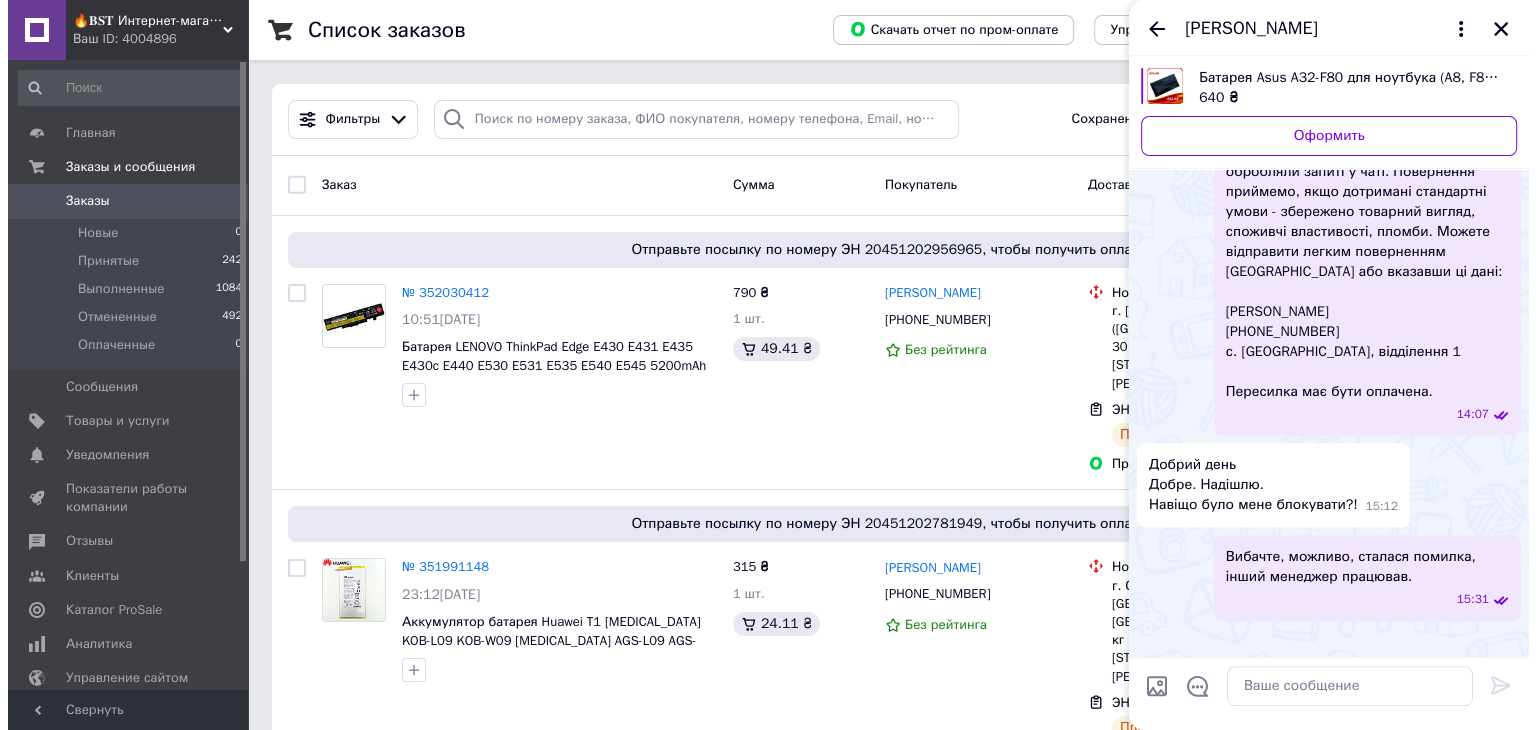 scroll, scrollTop: 3480, scrollLeft: 0, axis: vertical 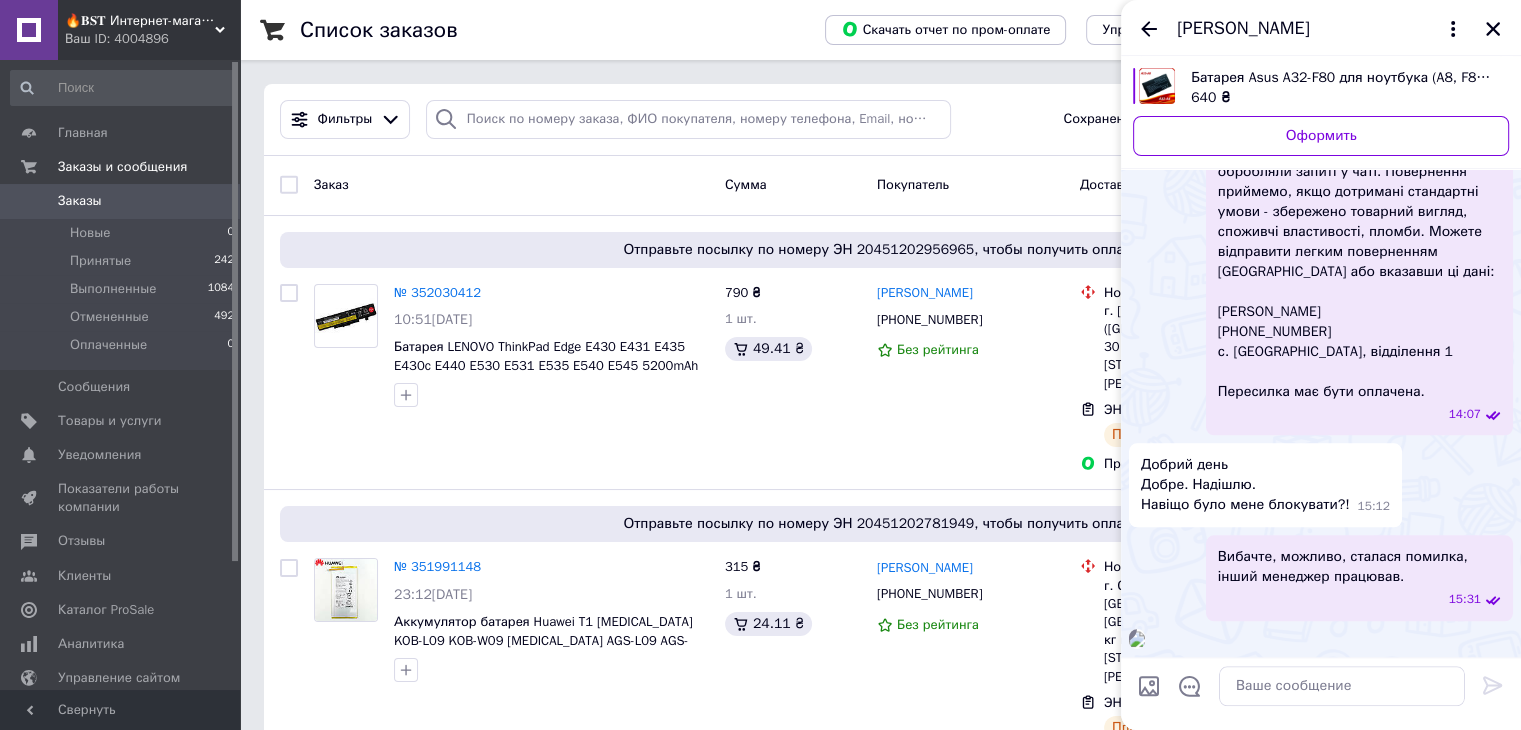 click at bounding box center [1137, 639] 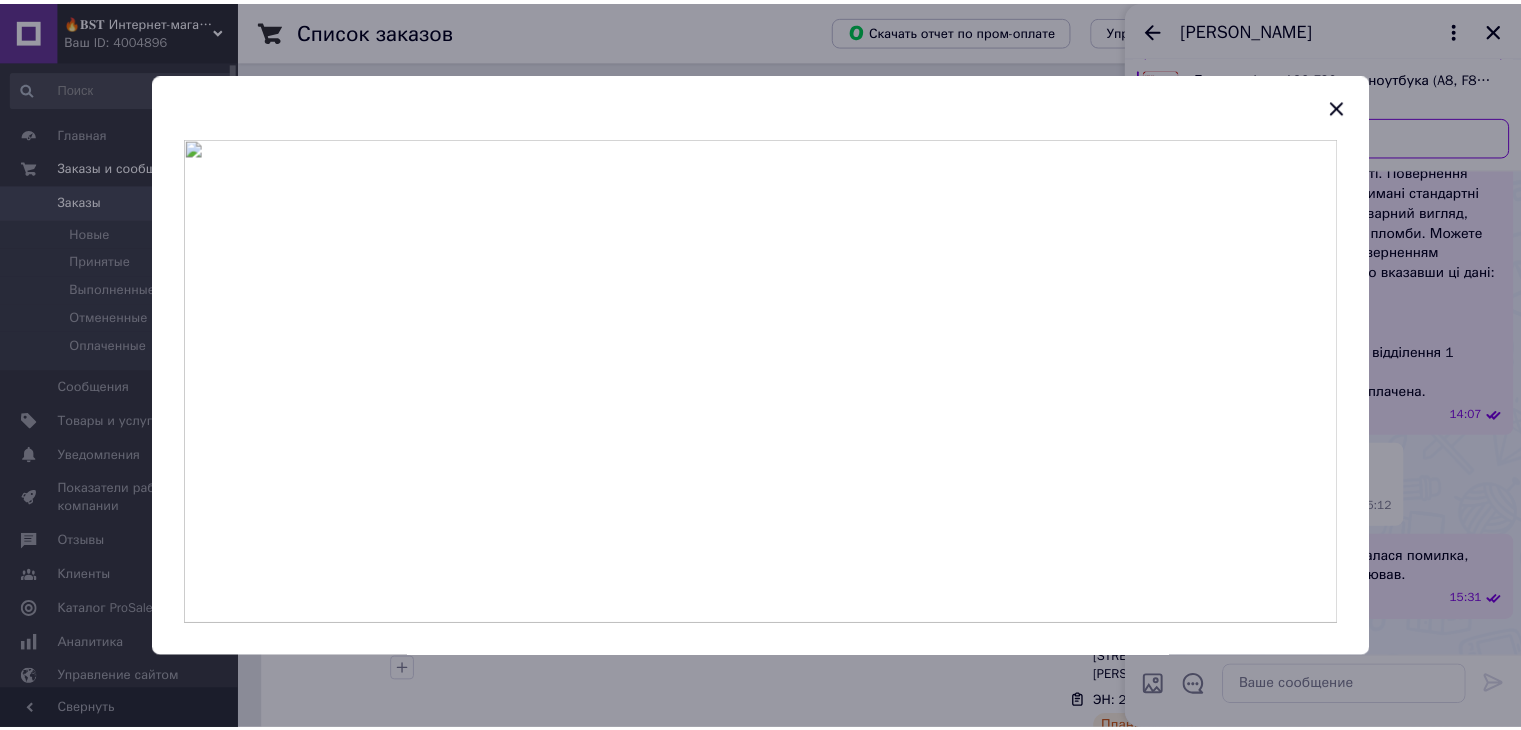 scroll, scrollTop: 3320, scrollLeft: 0, axis: vertical 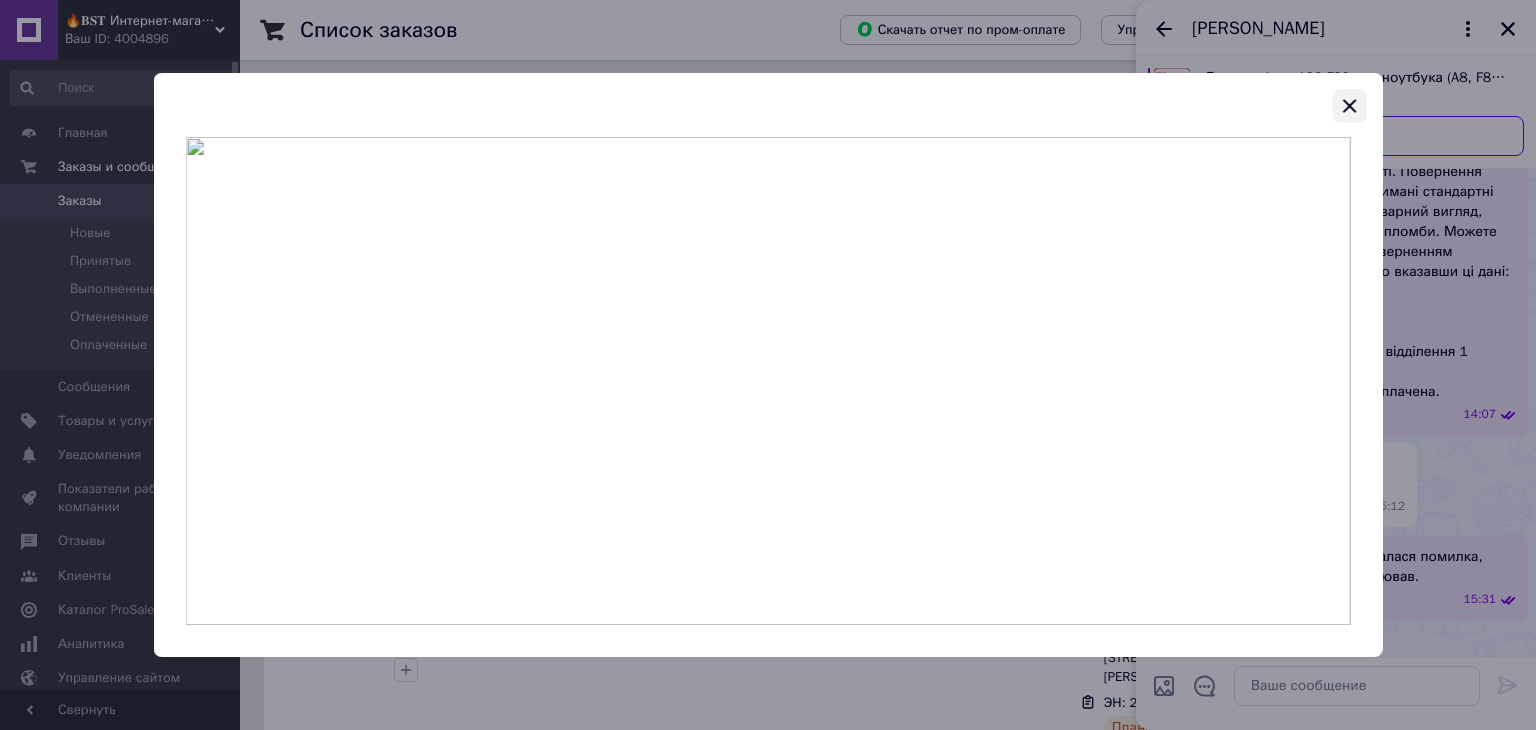 click at bounding box center [1349, 106] 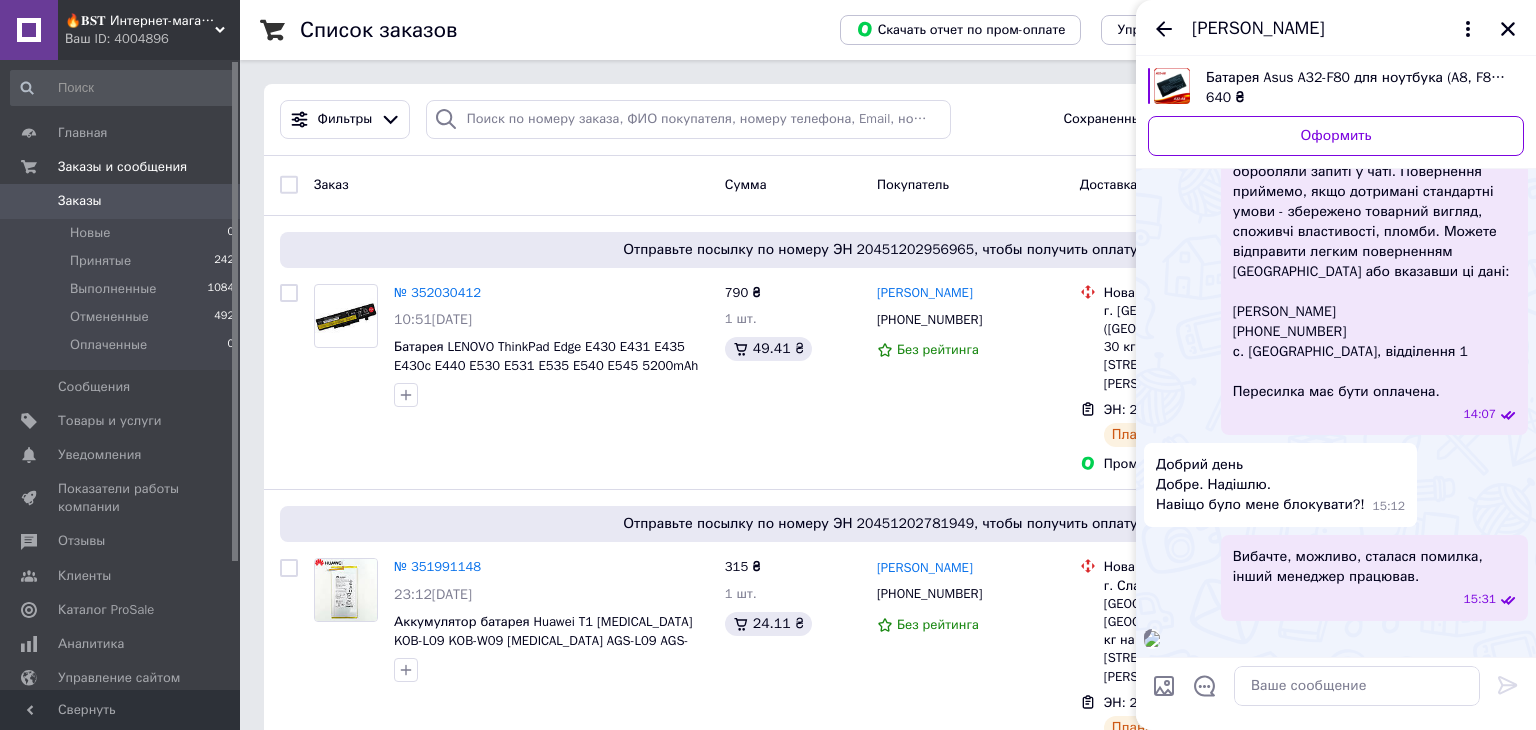 click on "[PERSON_NAME]" at bounding box center [1336, 28] 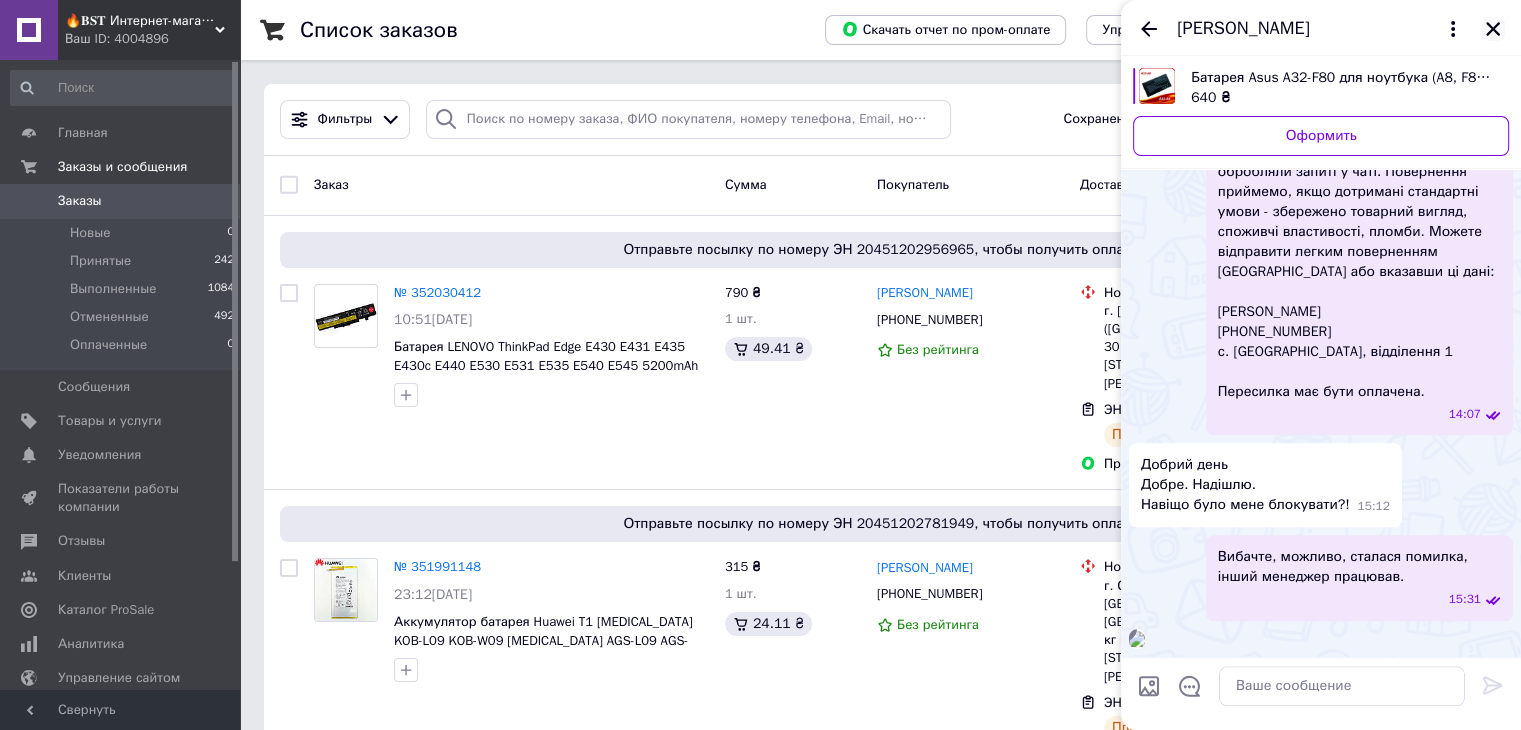 click 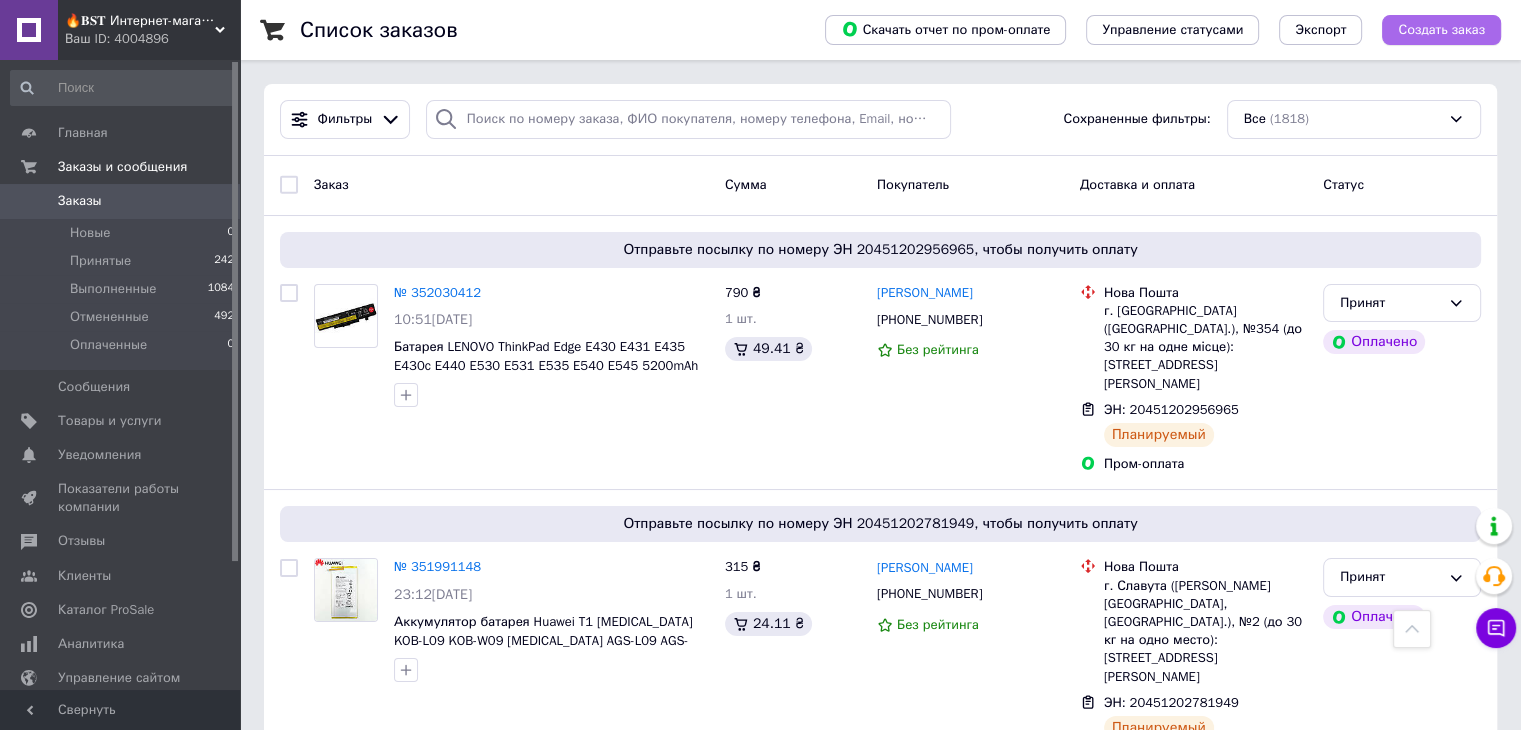 scroll, scrollTop: 6503, scrollLeft: 0, axis: vertical 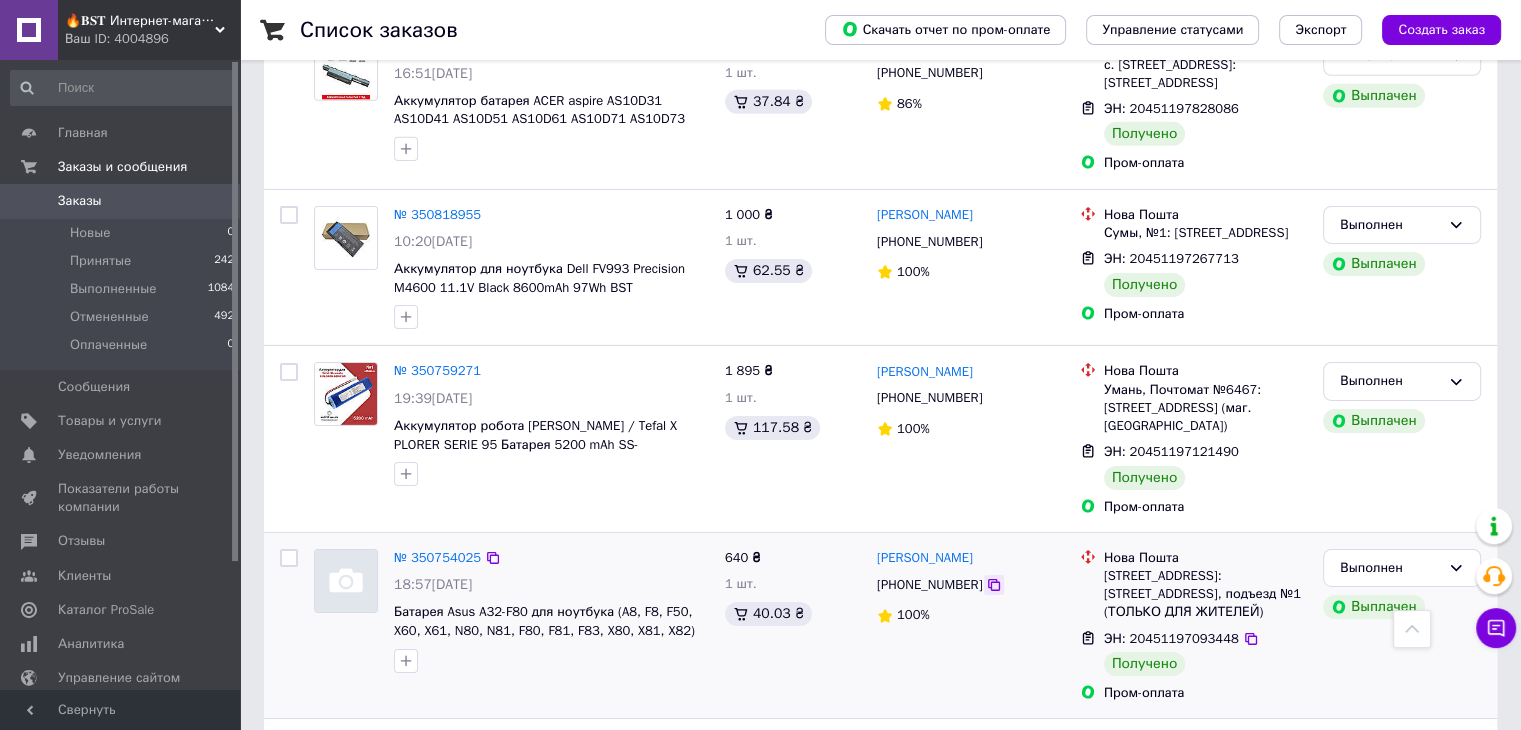 click 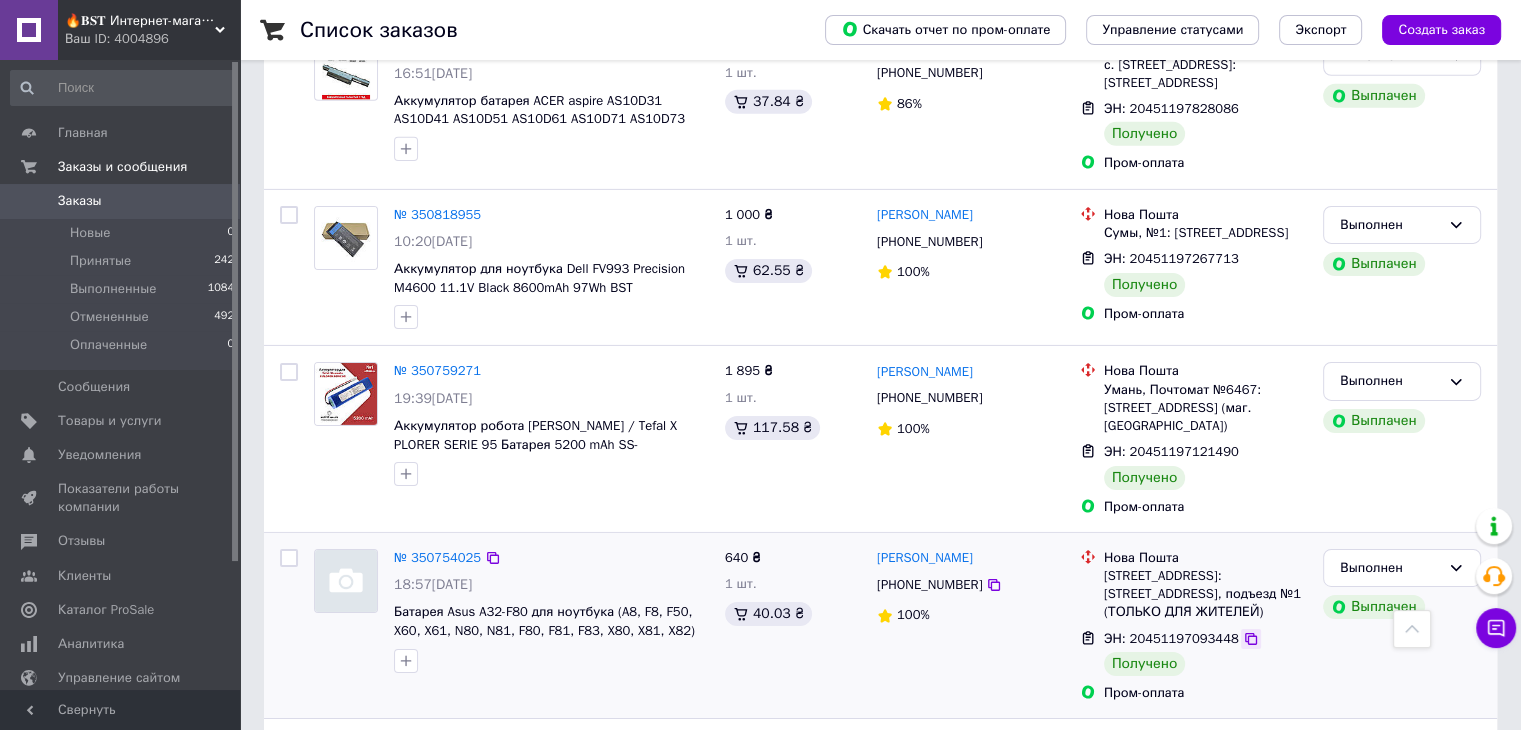 click 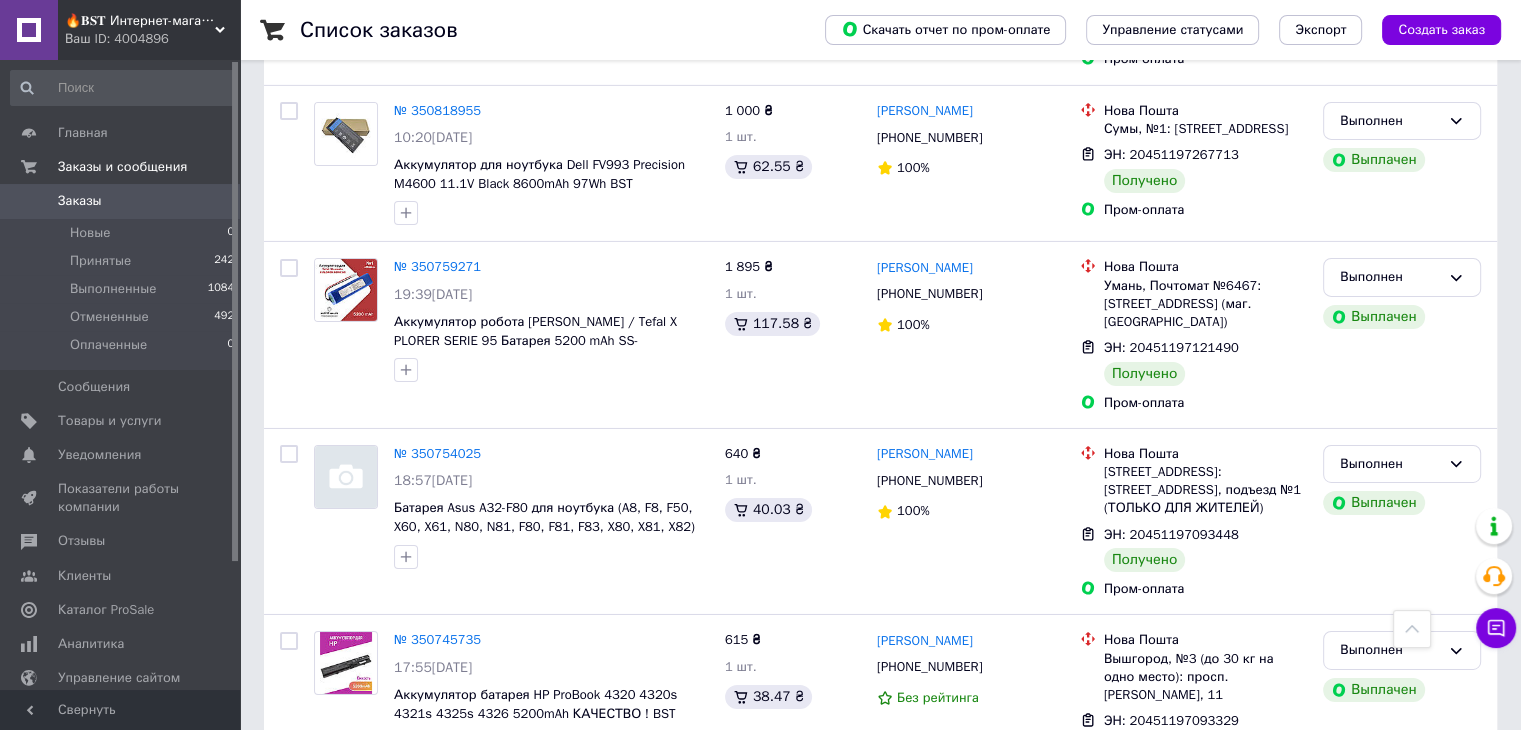 scroll, scrollTop: 6603, scrollLeft: 0, axis: vertical 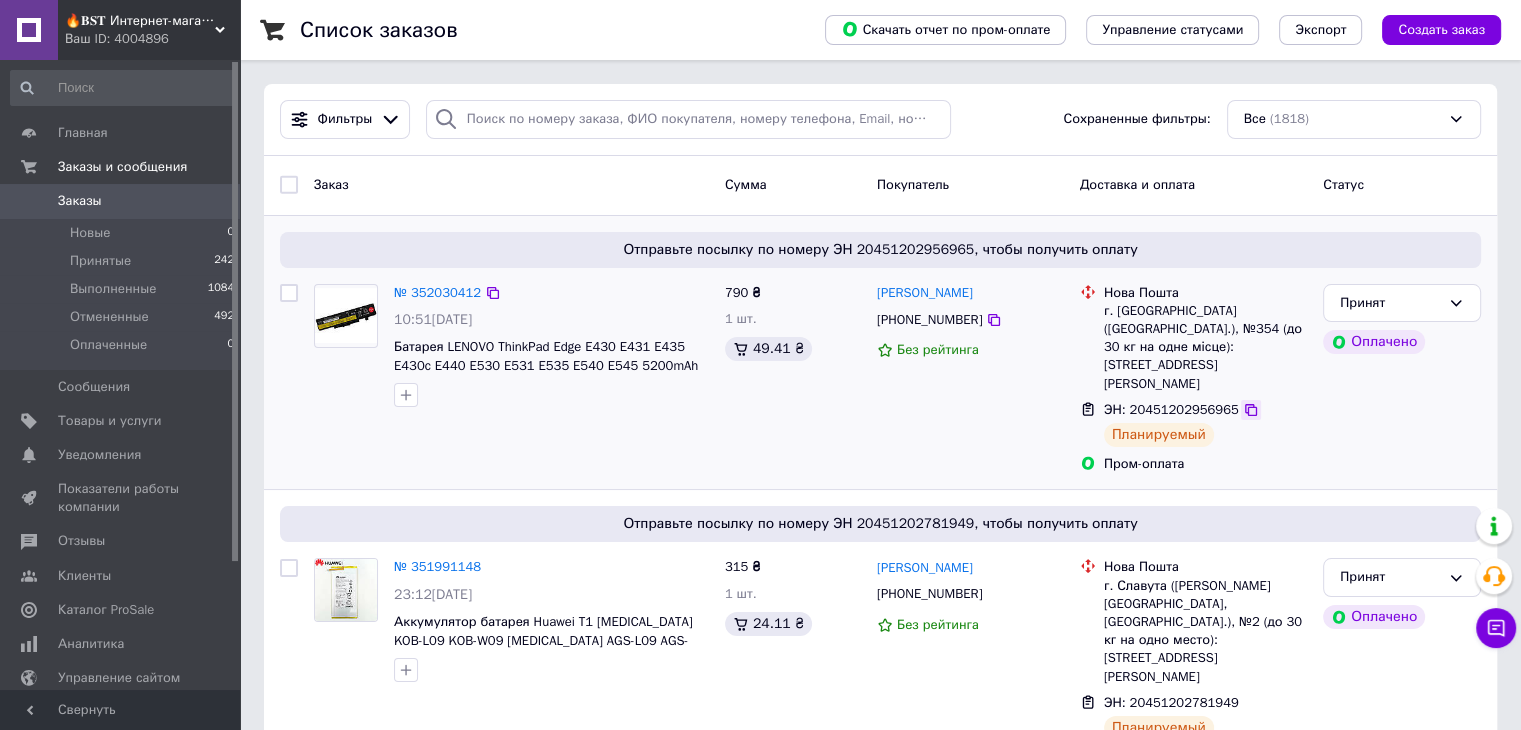 click 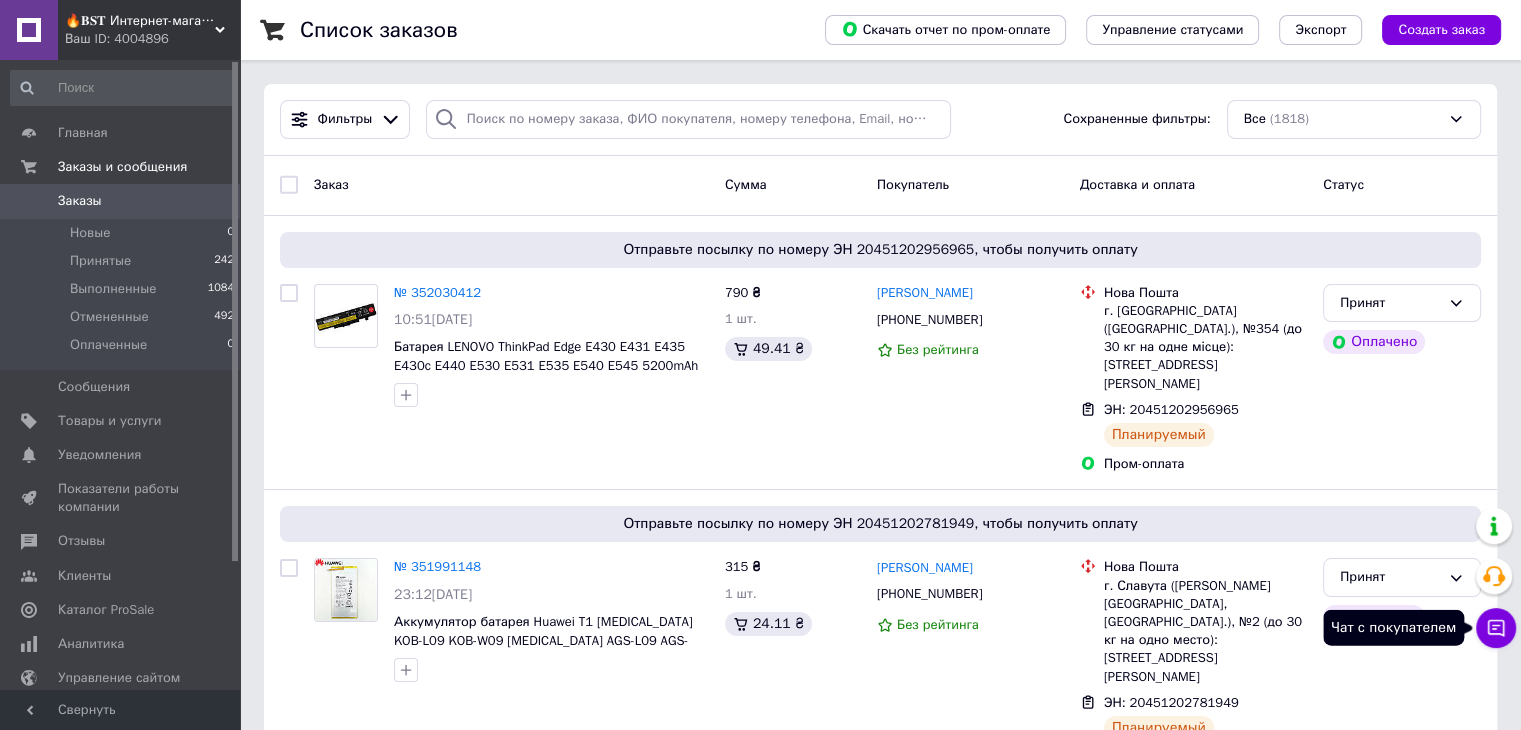 click 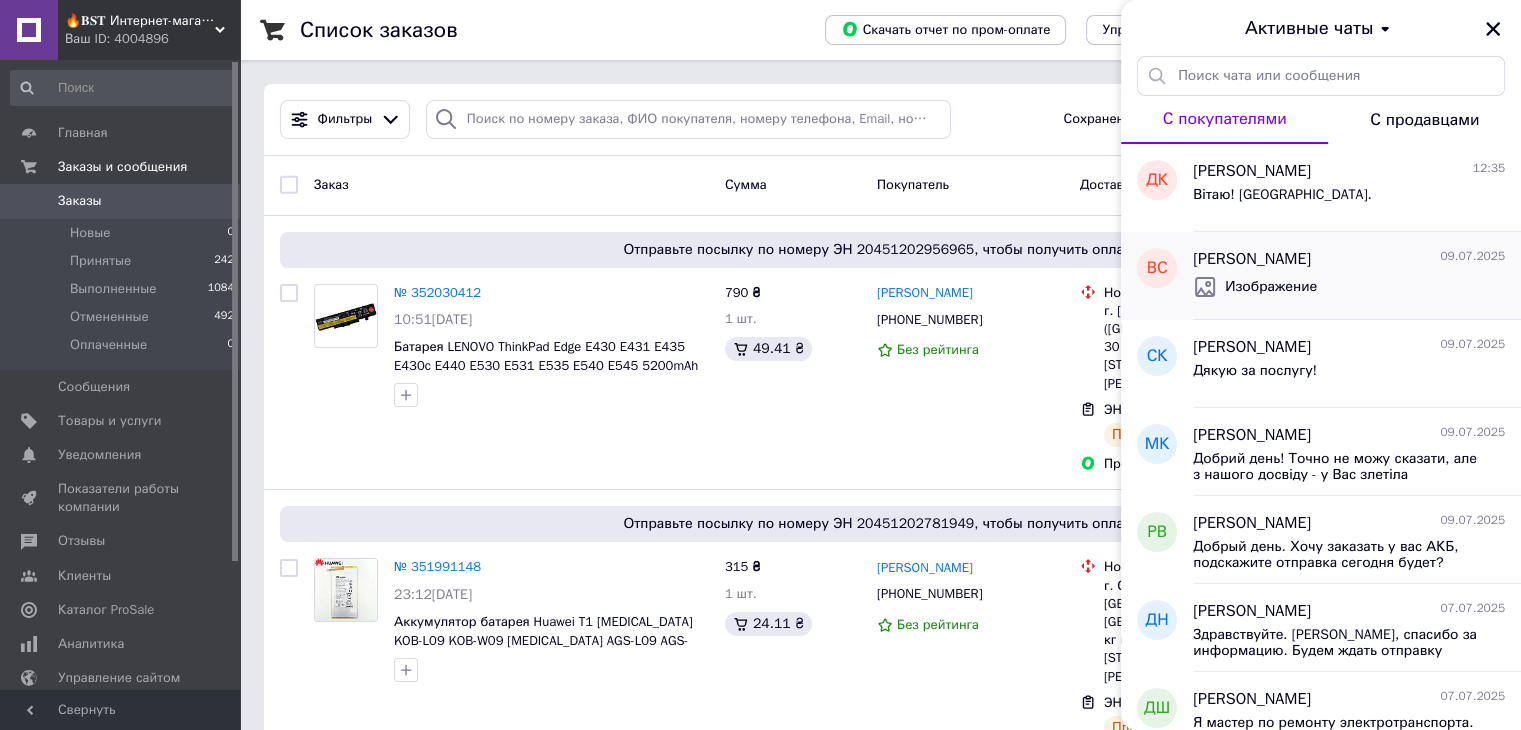 click on "Изображение" at bounding box center [1349, 287] 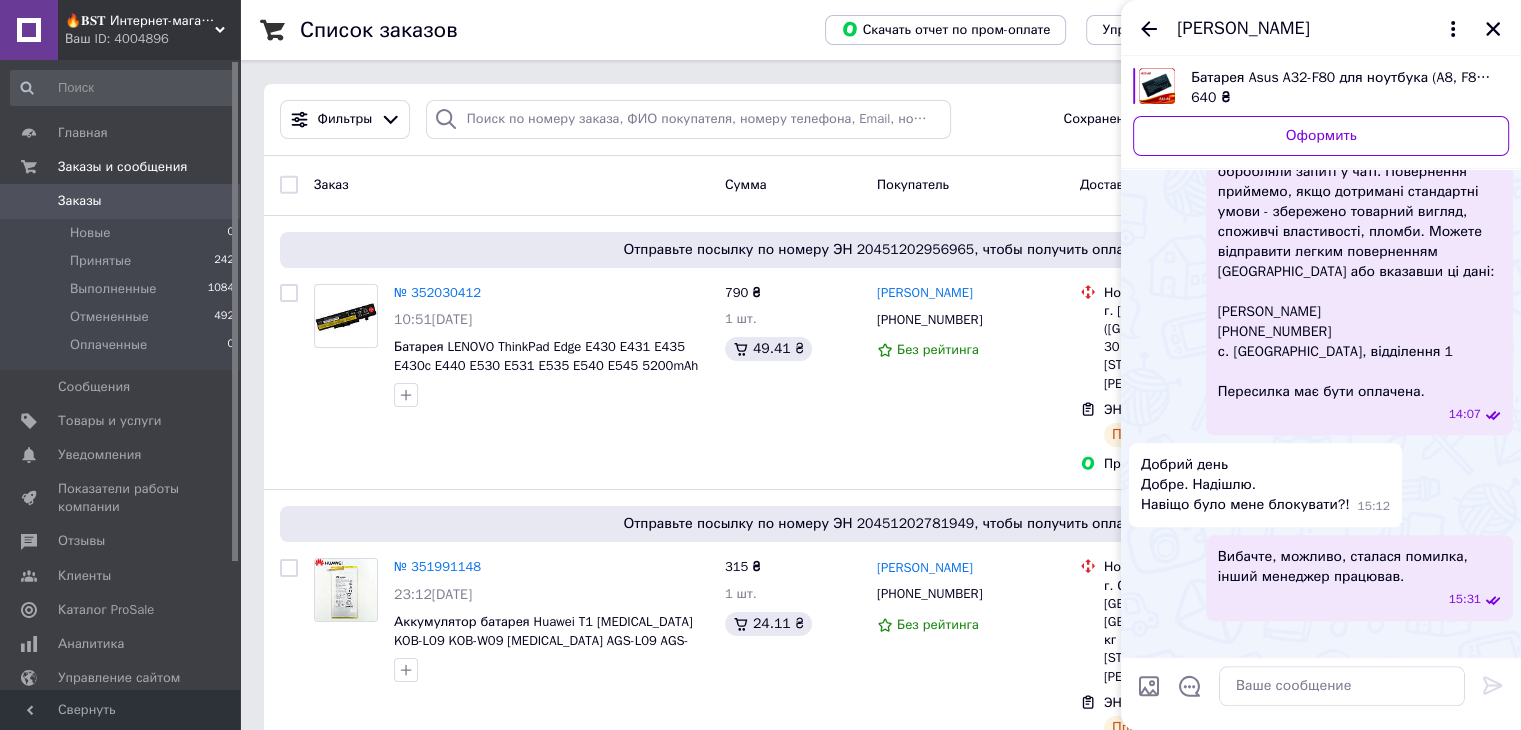 scroll, scrollTop: 3320, scrollLeft: 0, axis: vertical 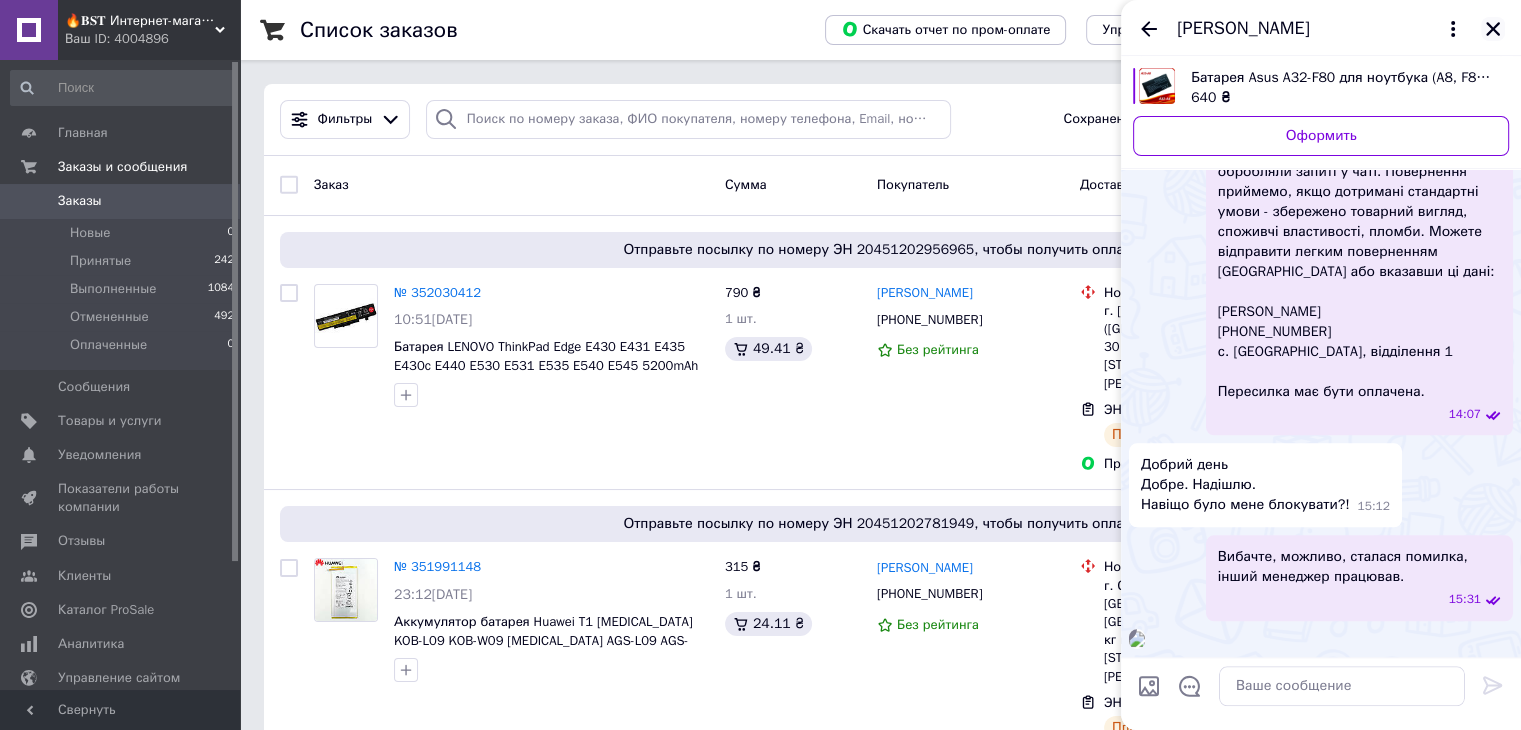 click 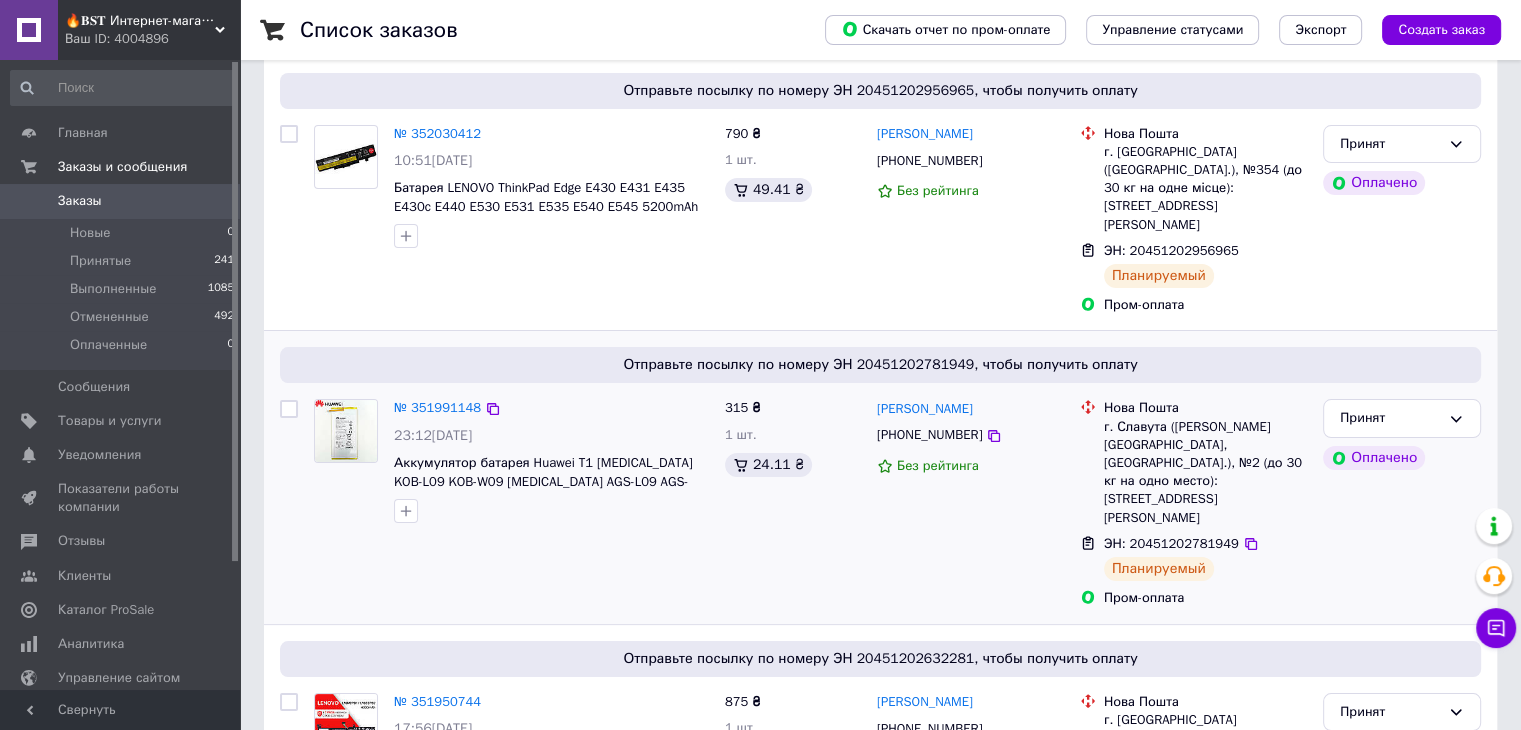 scroll, scrollTop: 0, scrollLeft: 0, axis: both 